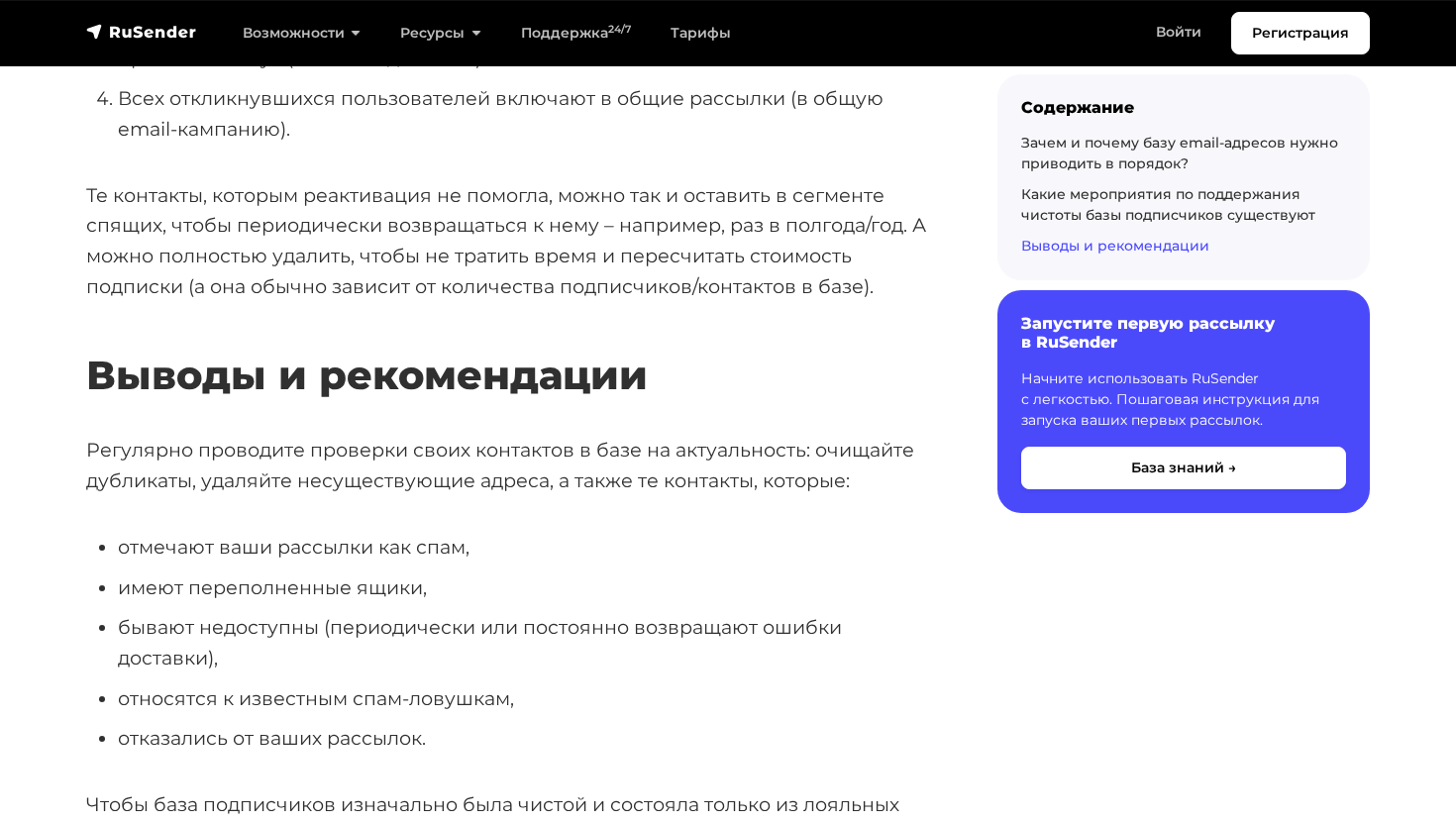 scroll, scrollTop: 9328, scrollLeft: 0, axis: vertical 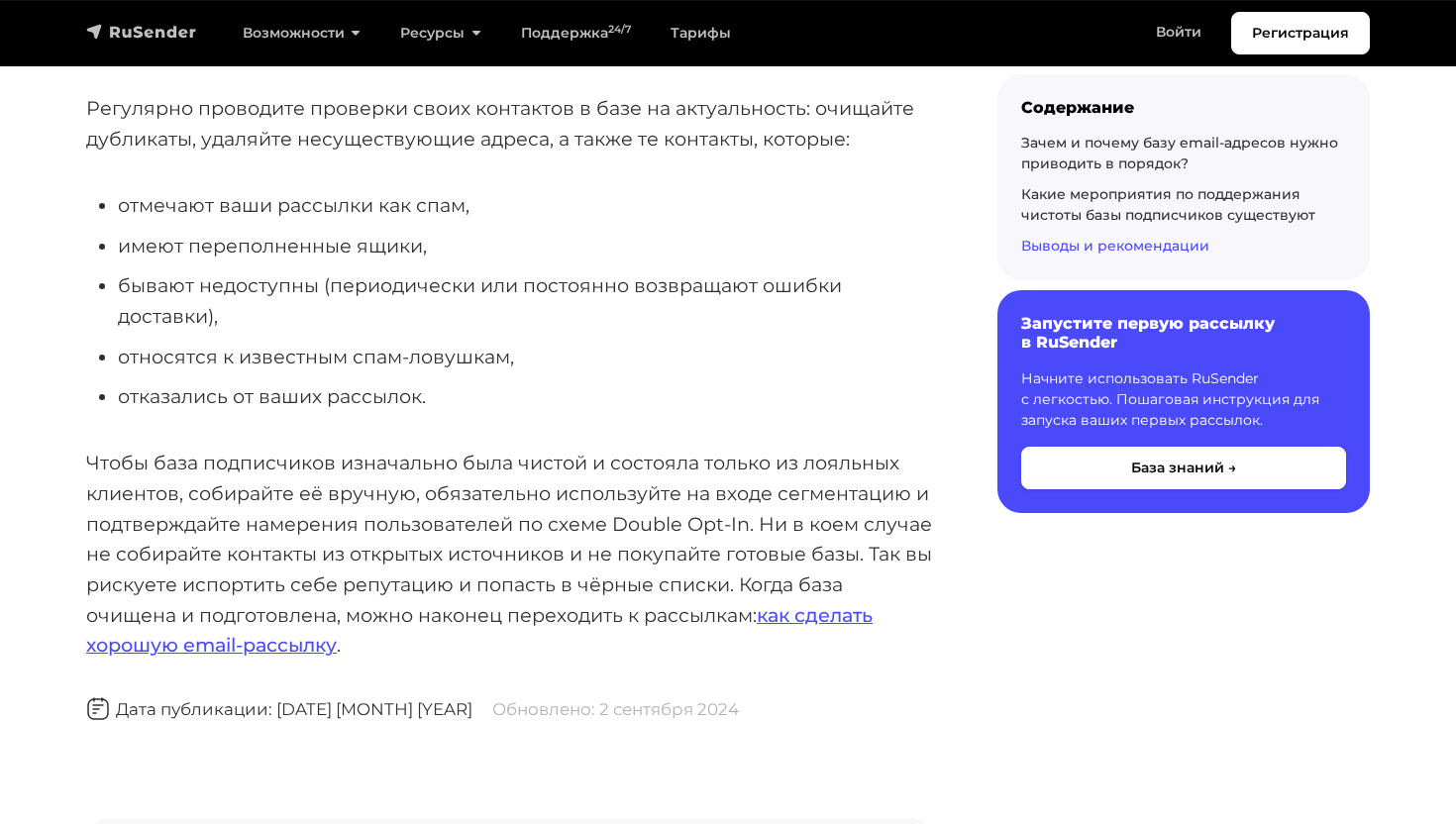 click at bounding box center (142, 32) 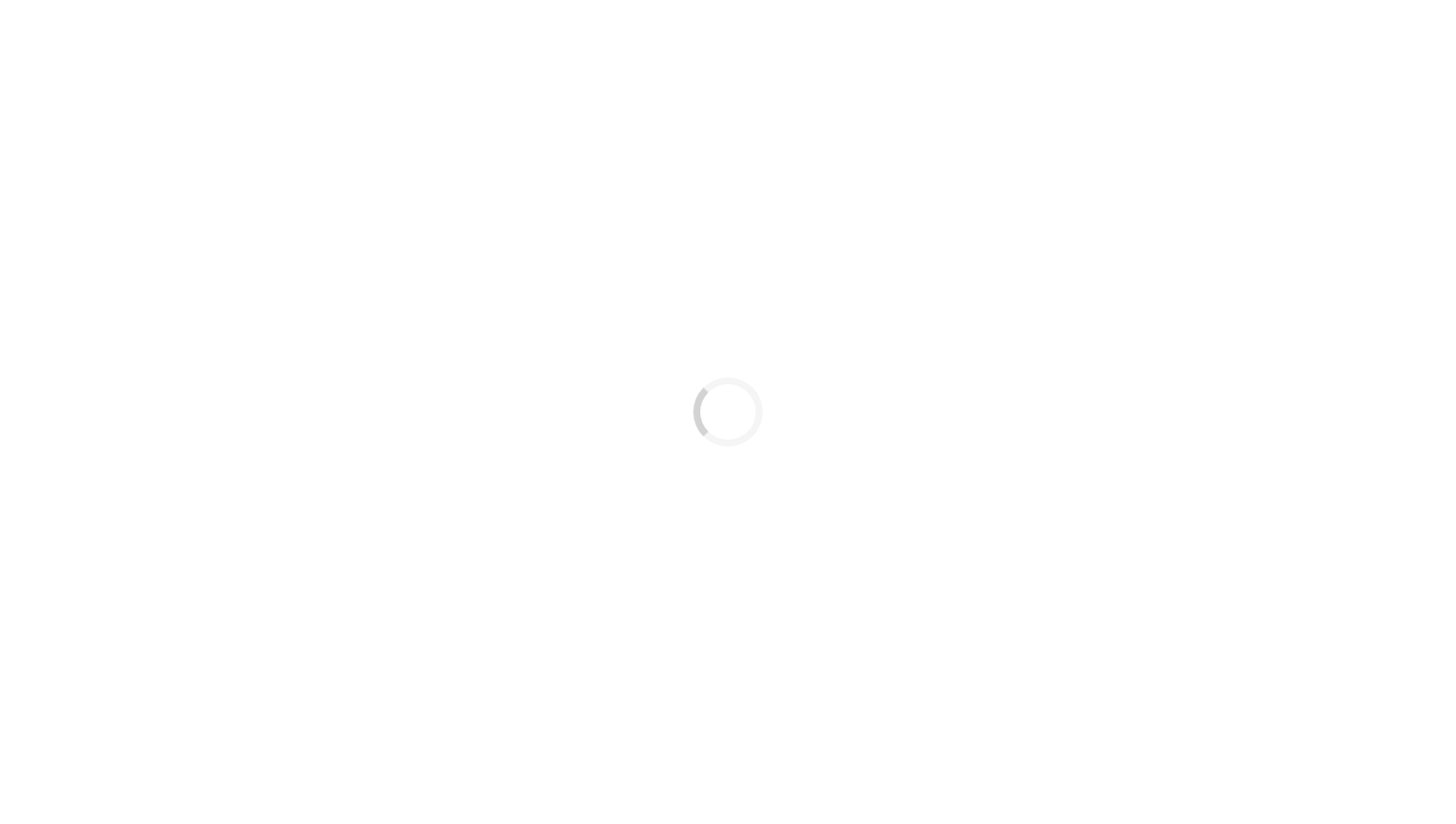 scroll, scrollTop: 0, scrollLeft: 0, axis: both 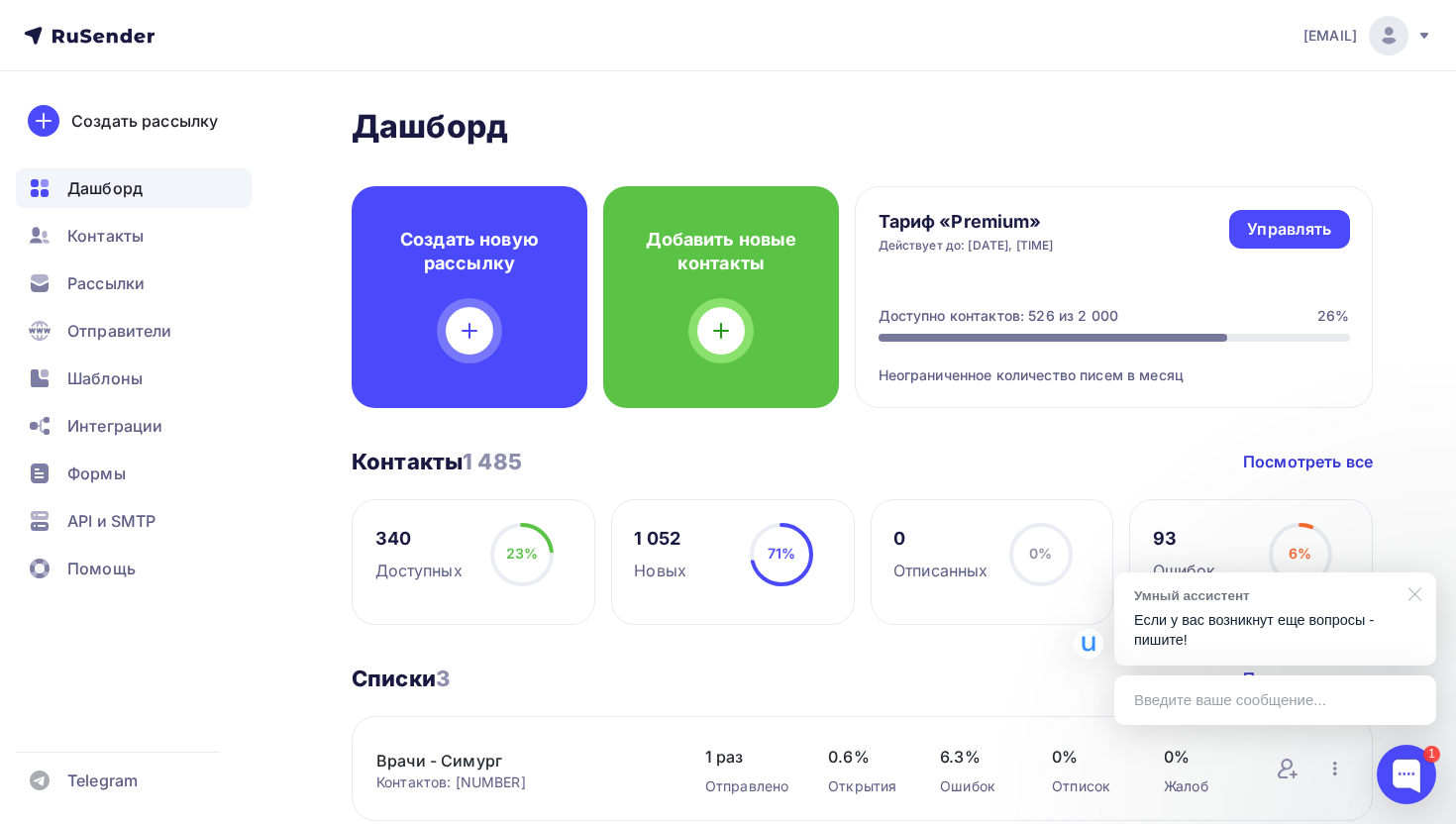 click at bounding box center (1411, 592) 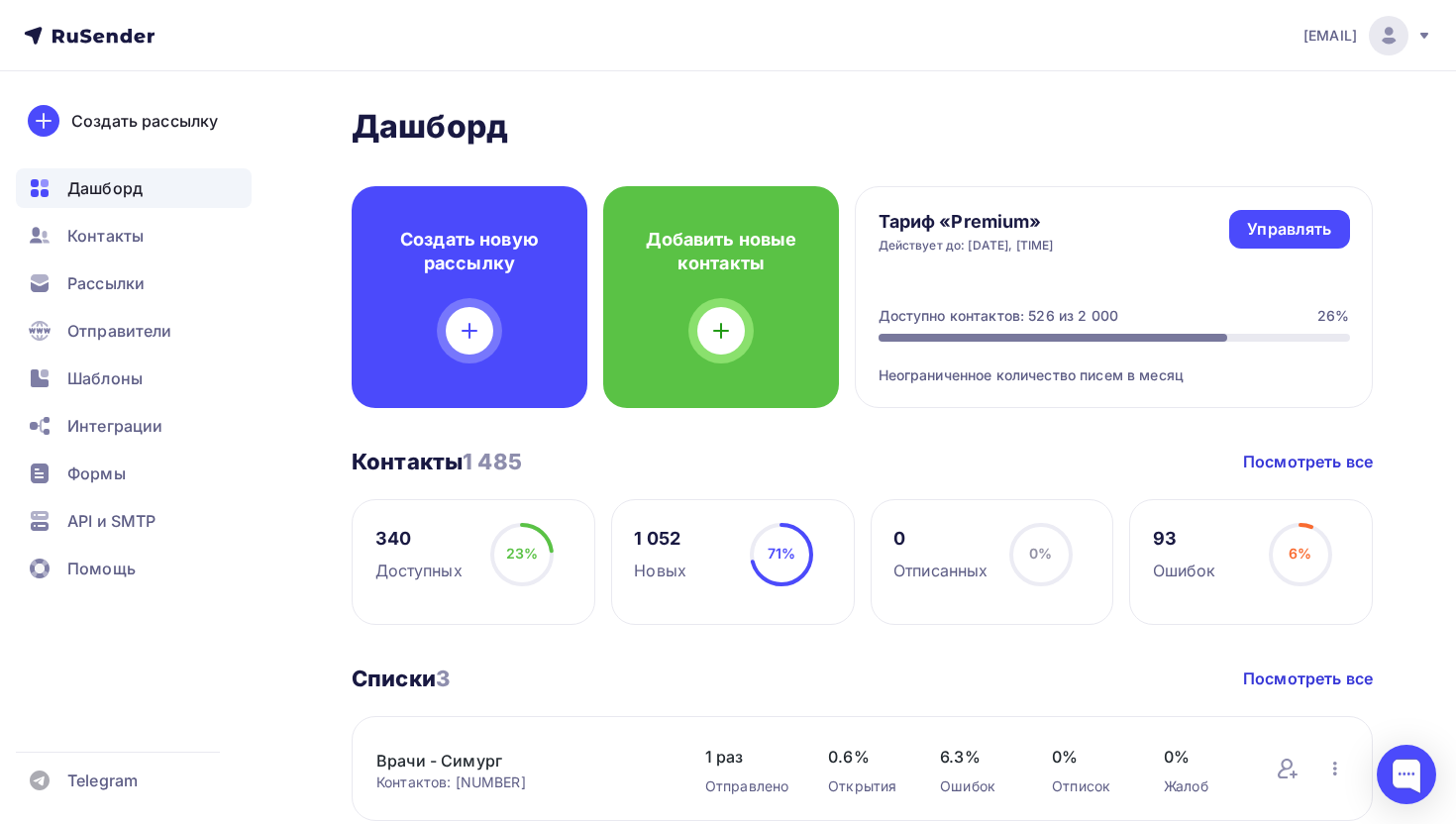 click on "Ошибок" at bounding box center (1185, 570) 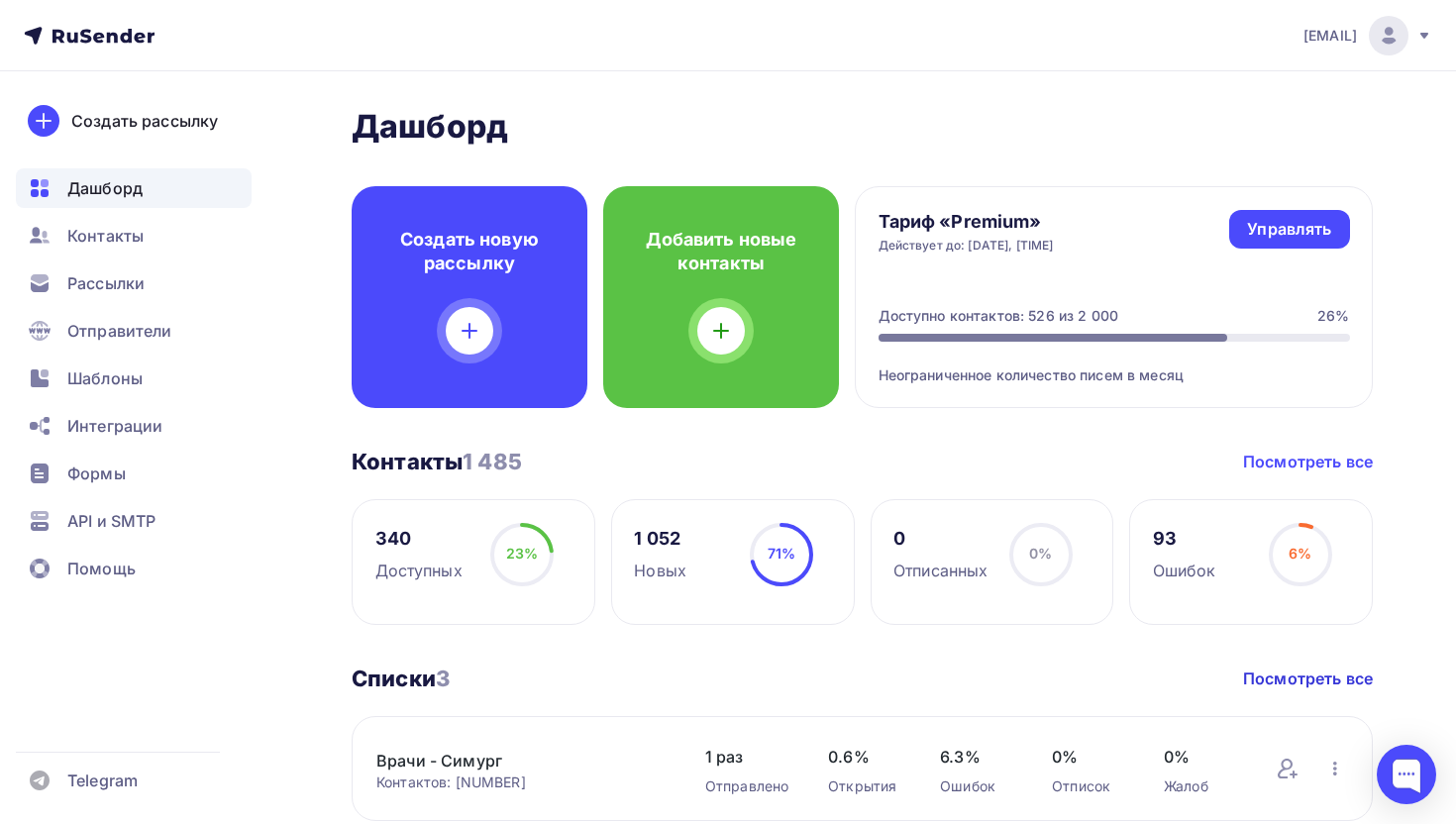 click on "Посмотреть все" at bounding box center [1307, 462] 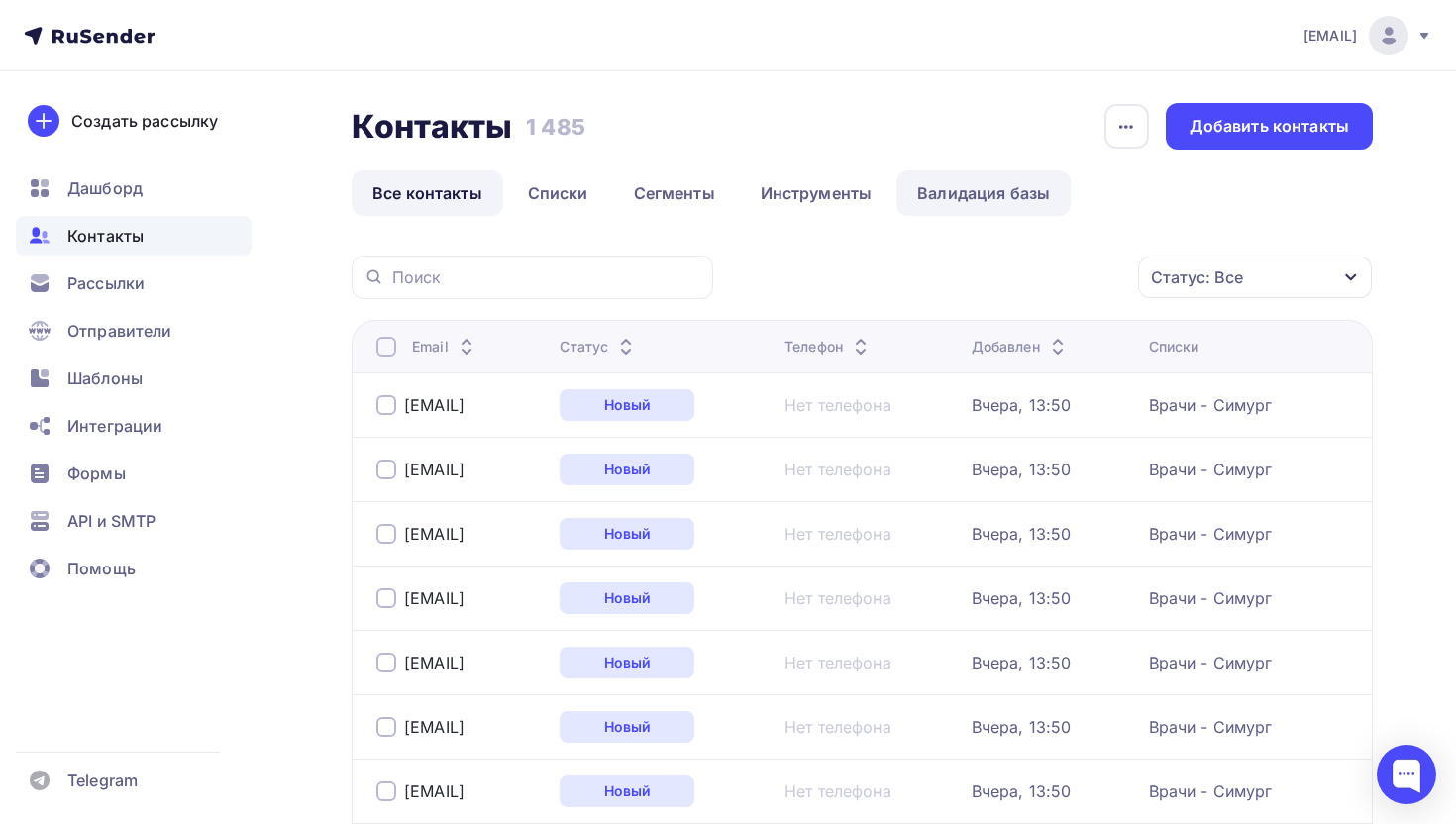 click on "Валидация базы" at bounding box center (984, 193) 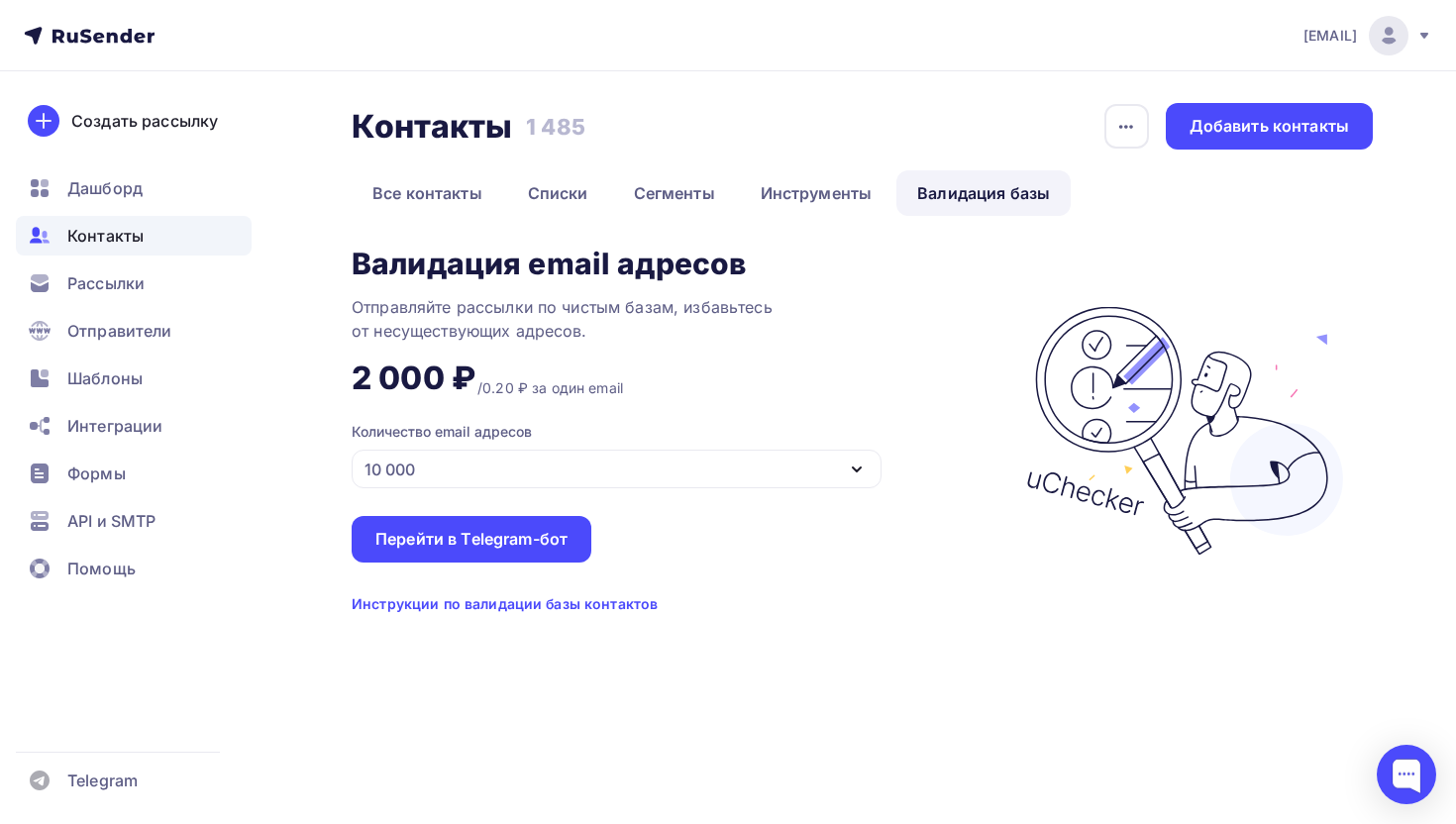click on "10 000" at bounding box center [616, 468] 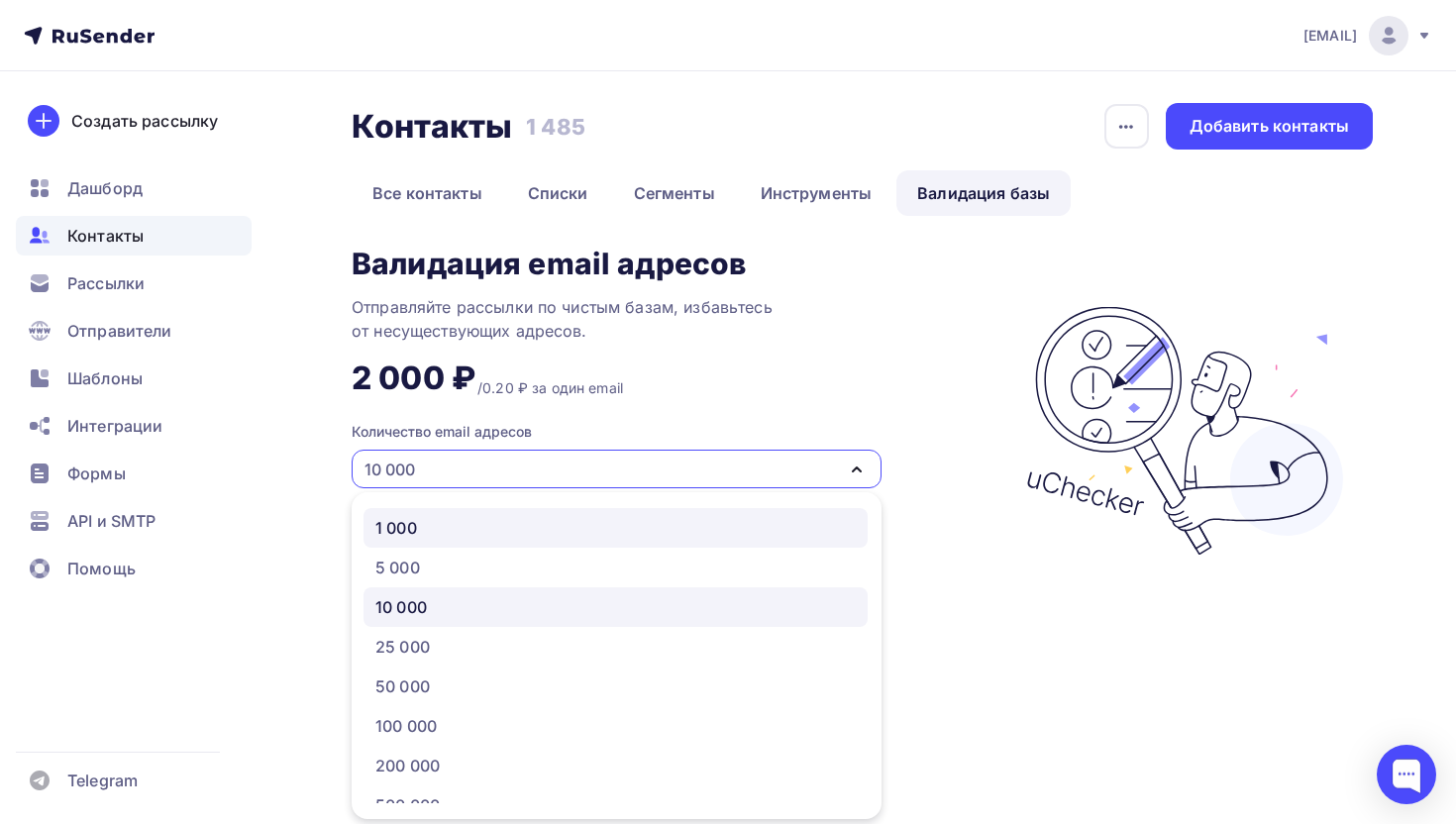 click on "1 000" at bounding box center [615, 528] 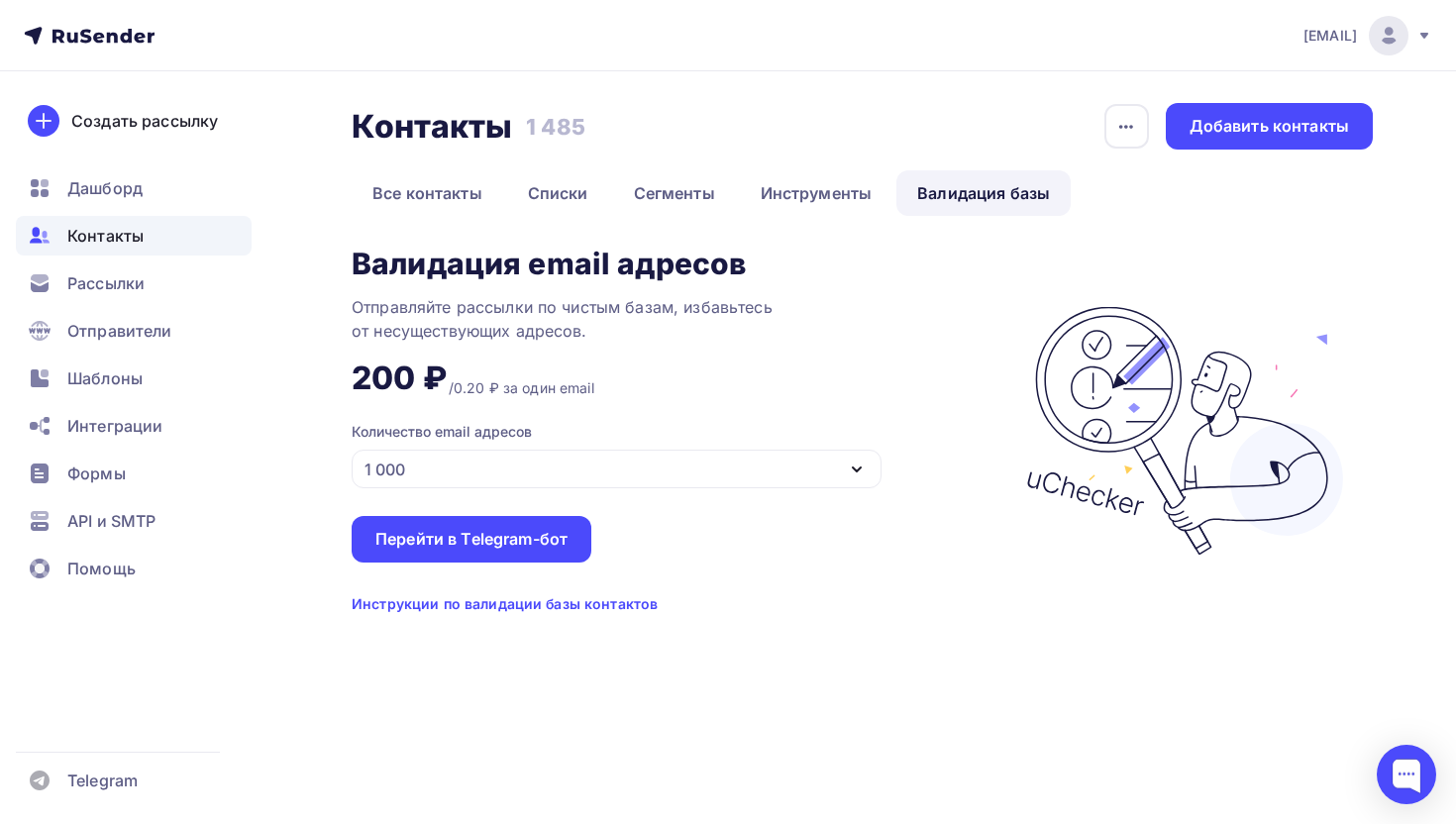 click on "Валидация email адресов   Отправляйте рассылки по чистым базам, избавьтесь от несуществующих адресов.   [PRICE]   /[PRICE] за один email
Количество email адресов
[NUMBER]
[NUMBER]           [NUMBER]           [NUMBER]           [NUMBER]           [NUMBER]           [NUMBER]           [NUMBER]           [NUMBER]           [NUMBER]               Перейти в Telegram-бот
Инструкции по валидации базы контактов" at bounding box center [678, 431] 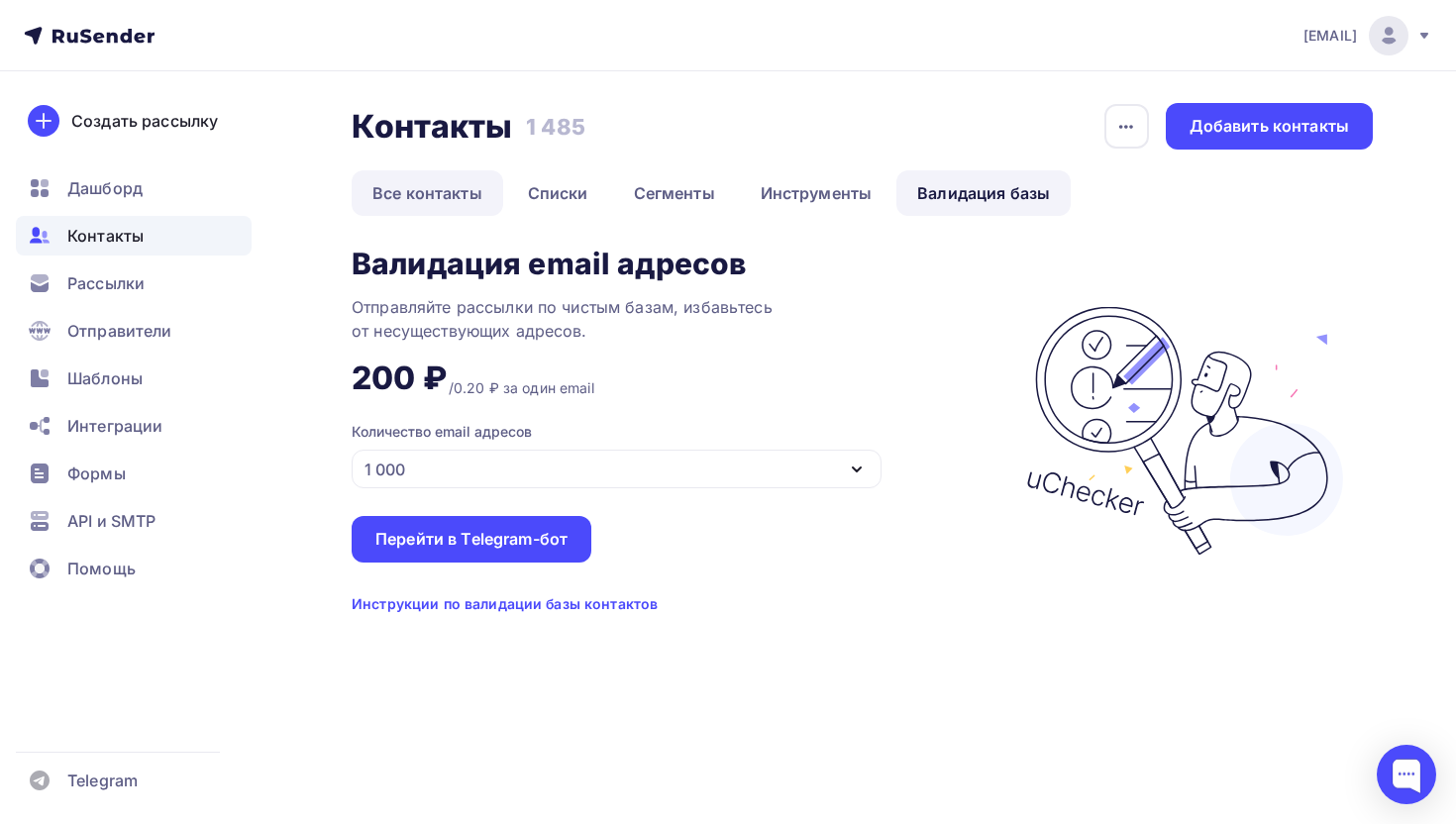 click on "Все контакты" at bounding box center [427, 193] 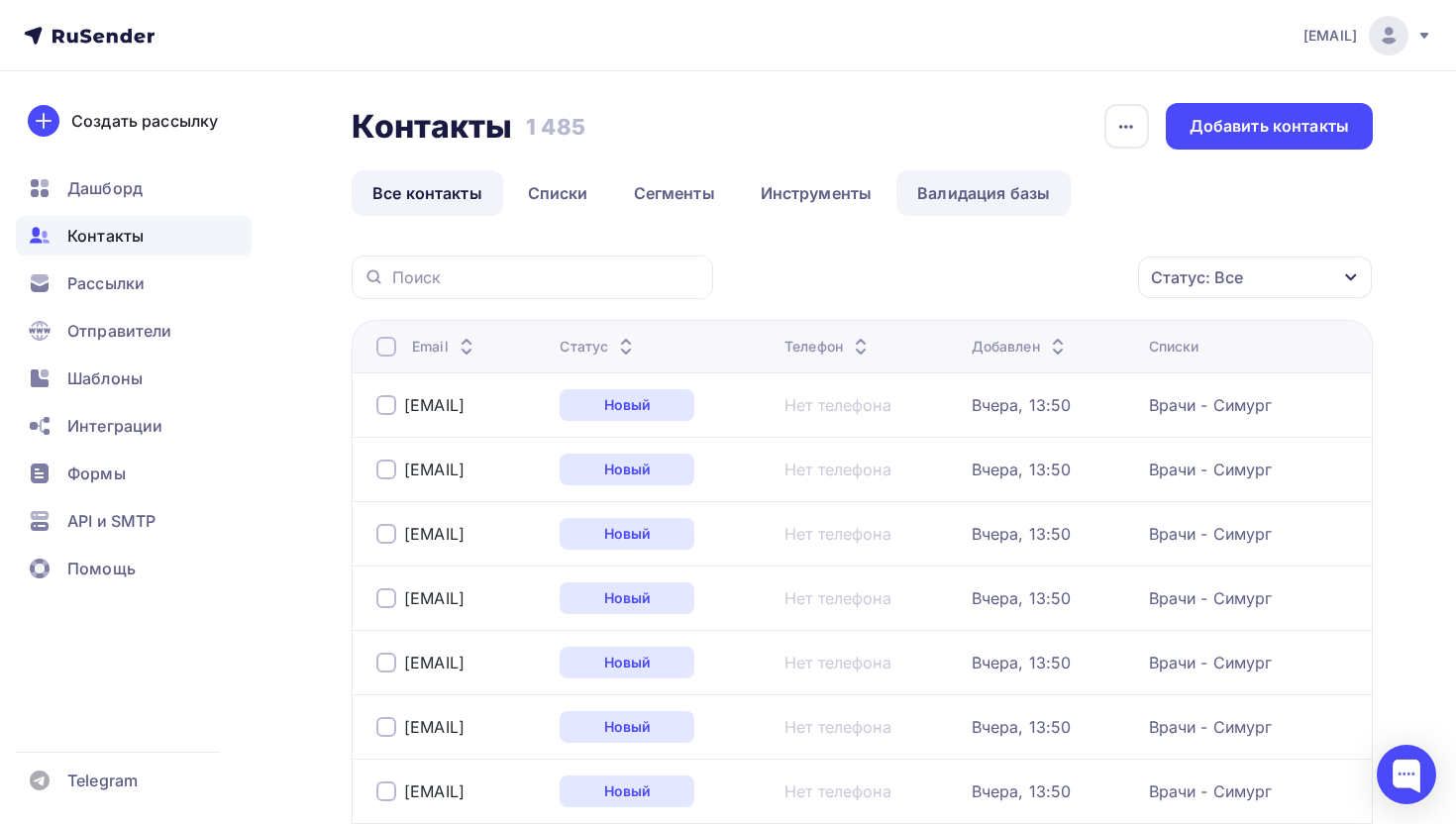 click on "Валидация базы" at bounding box center (984, 193) 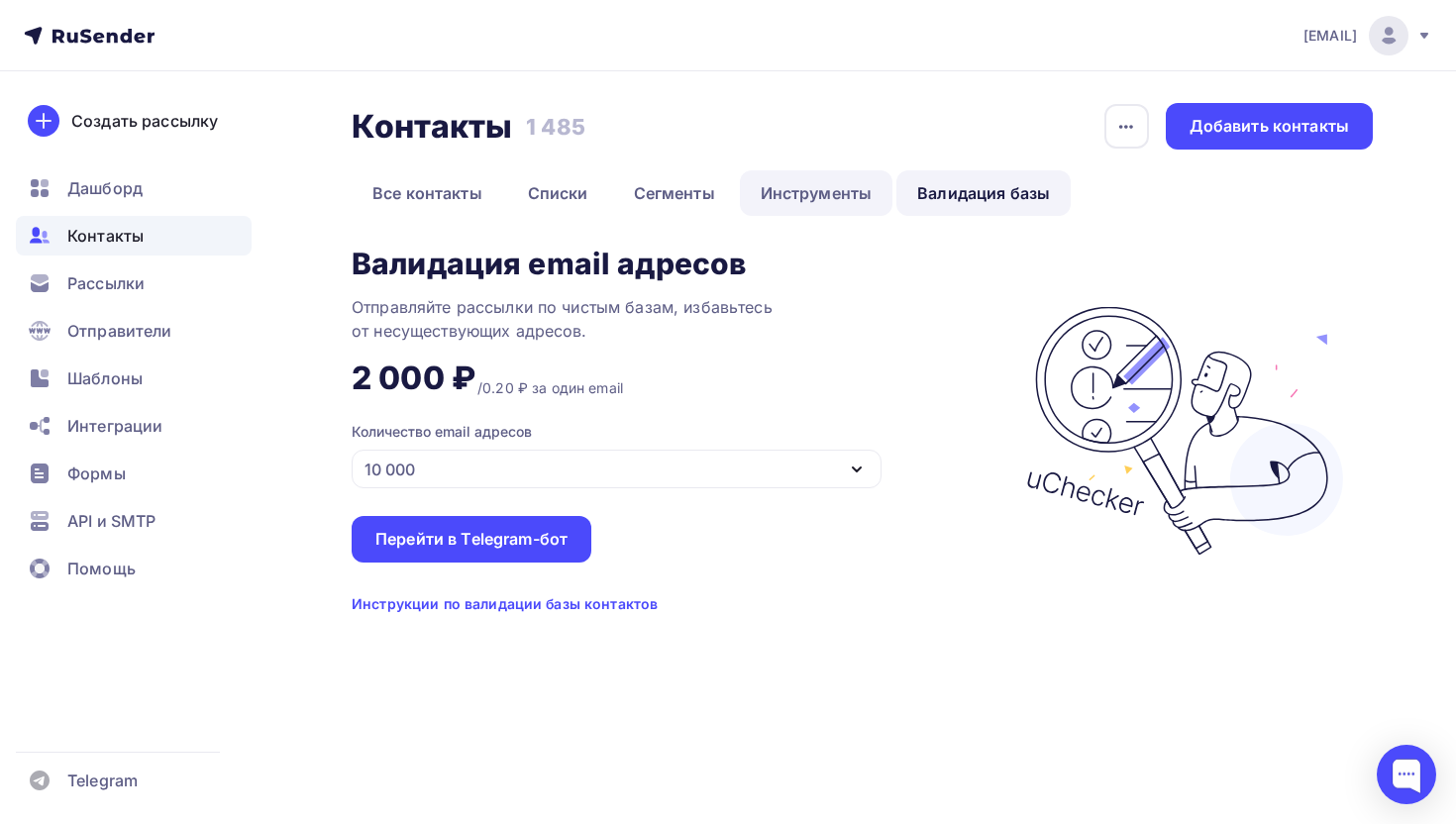 click on "Инструменты" at bounding box center (816, 193) 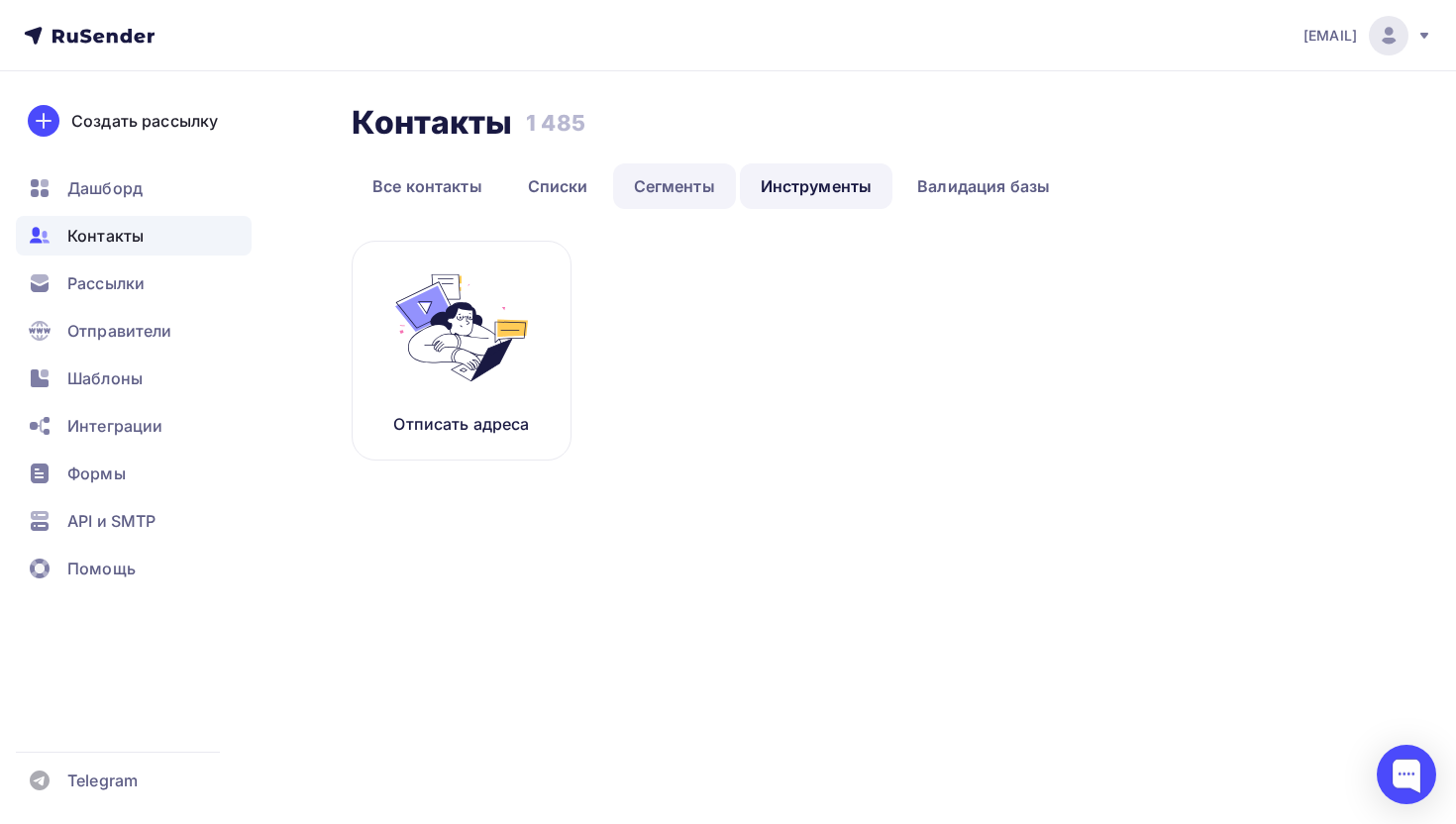 click on "Сегменты" at bounding box center [675, 186] 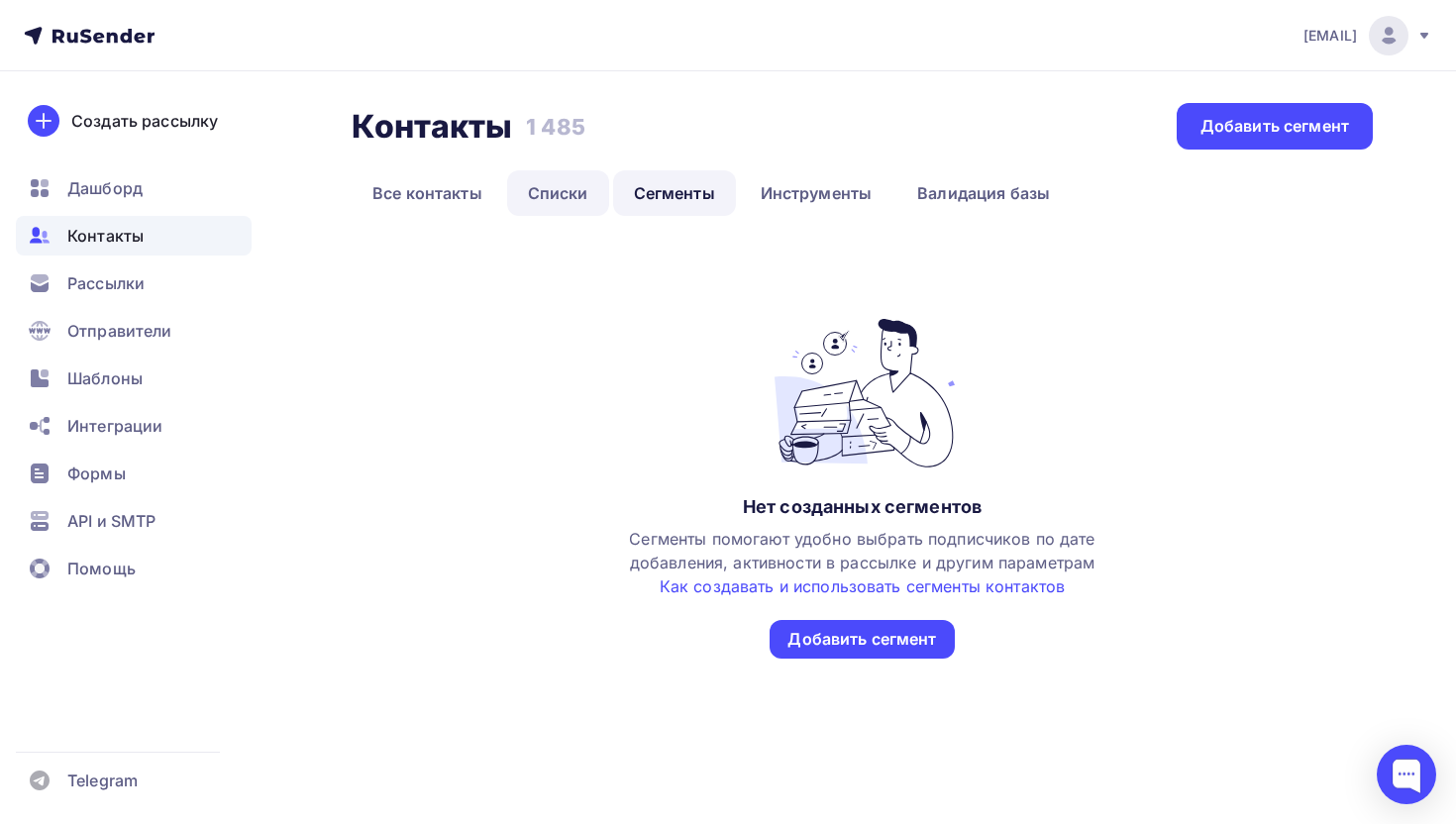 click on "Списки" at bounding box center (558, 193) 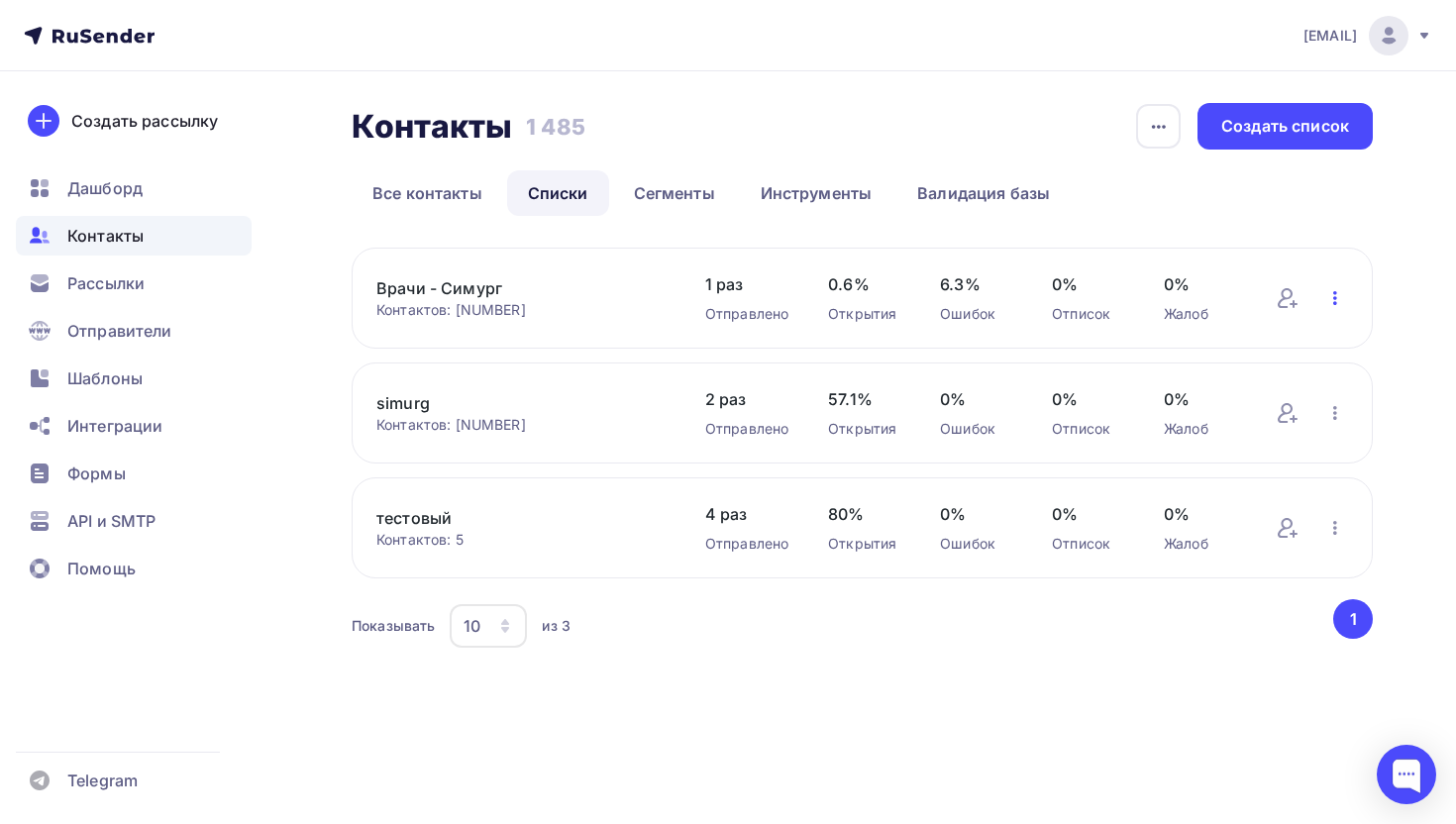 click 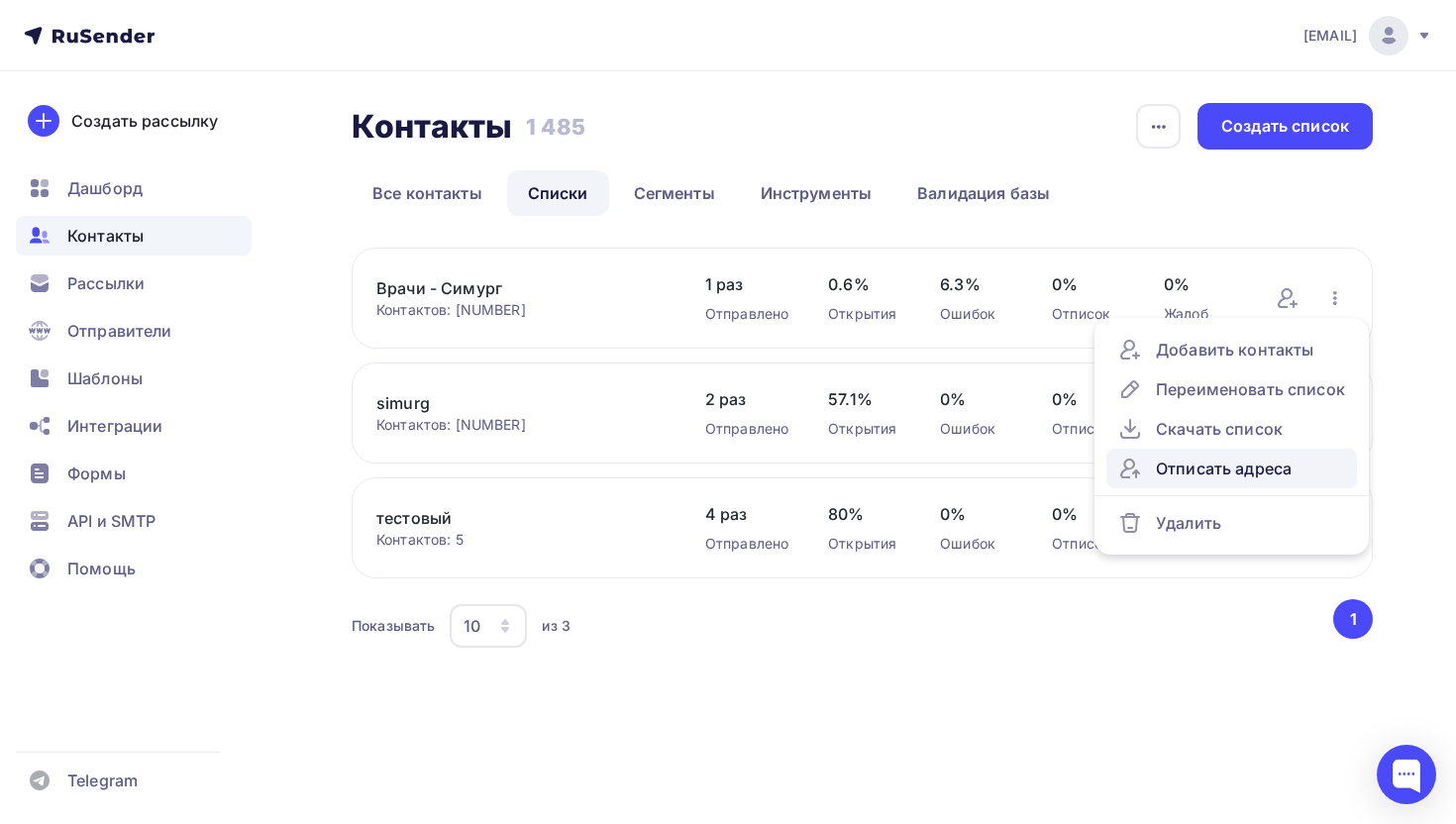 click on "Отписать адреса" at bounding box center [1231, 468] 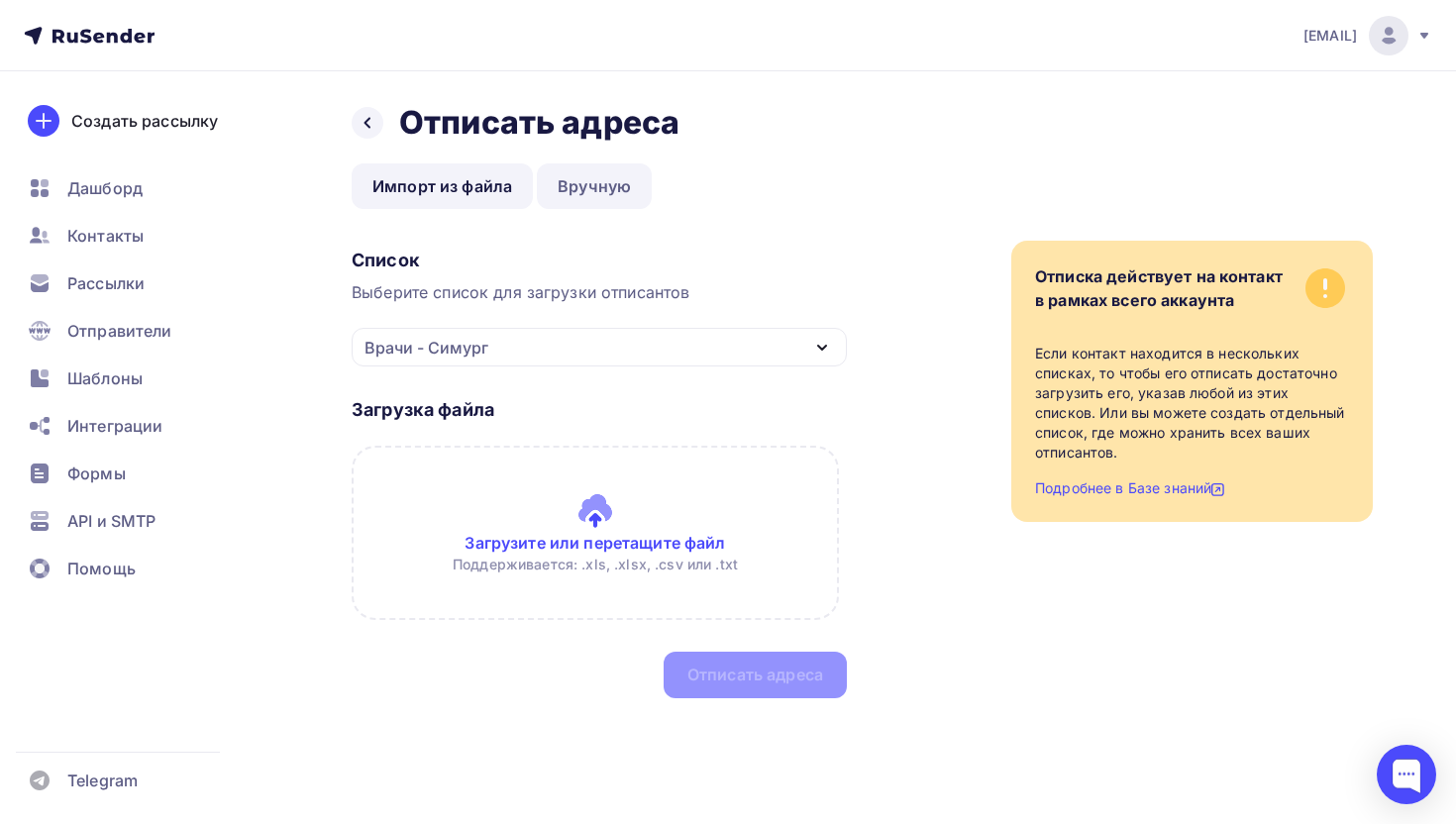 click on "Вручную" at bounding box center (594, 186) 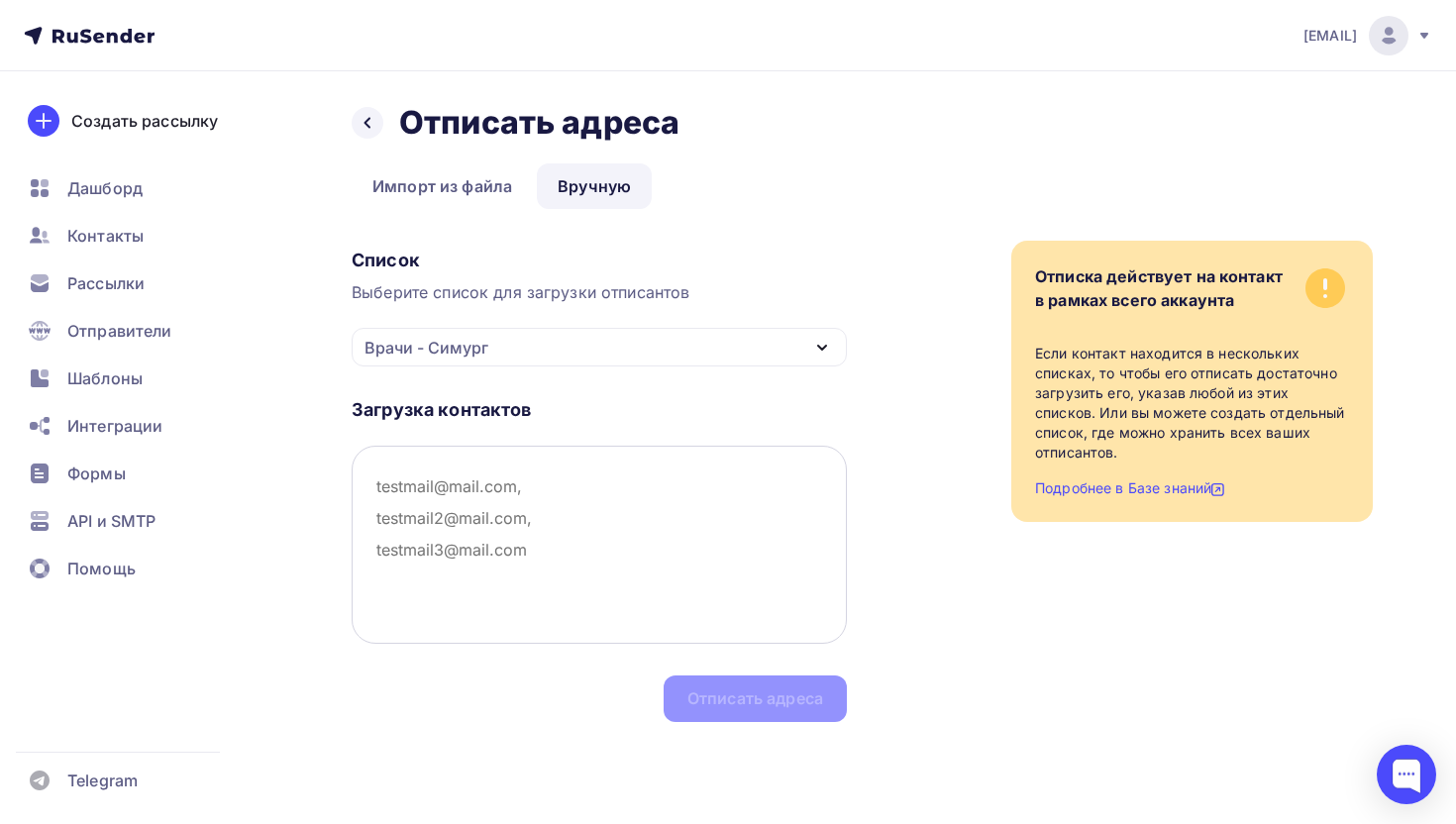 click at bounding box center (599, 545) 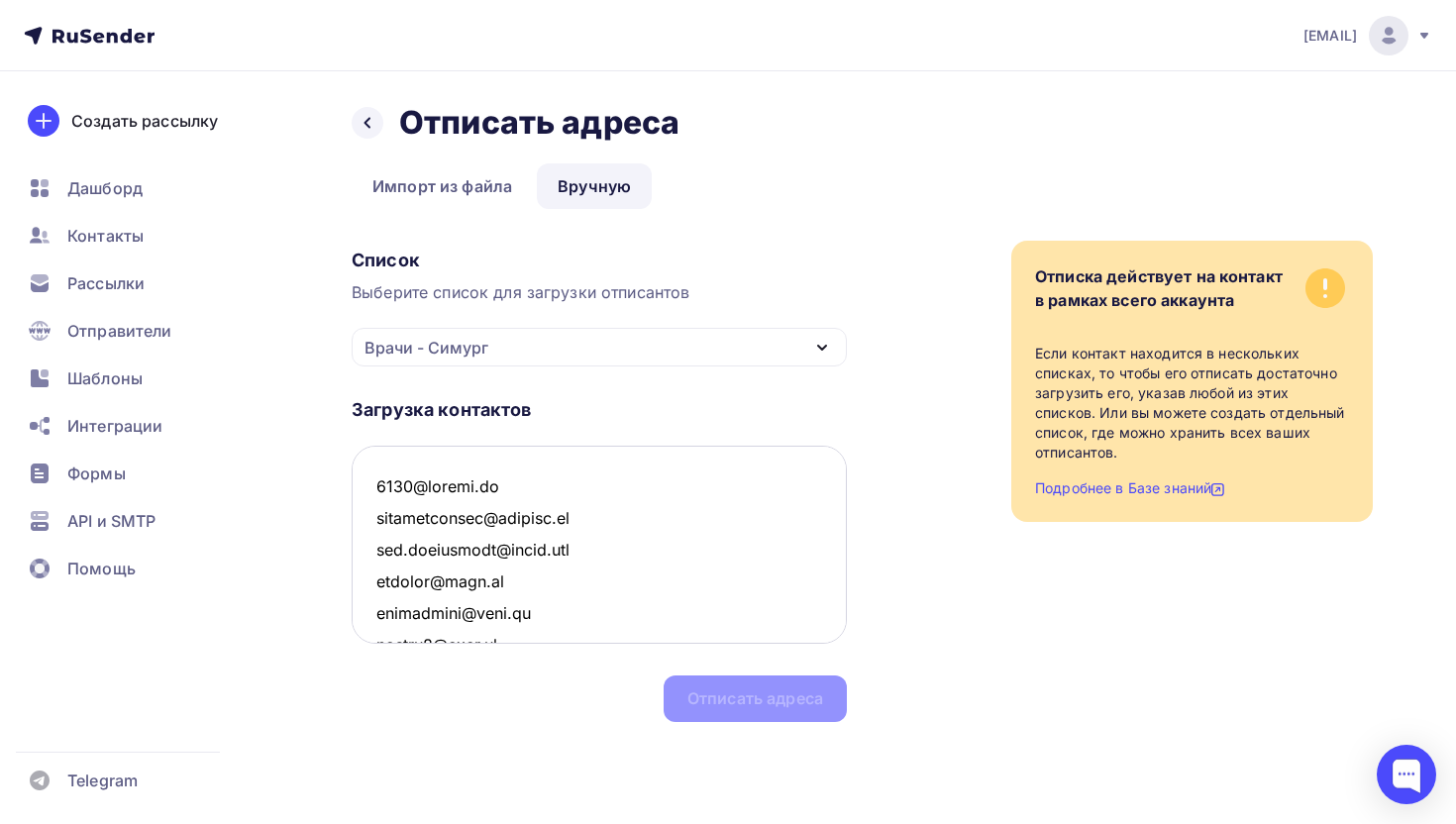 scroll, scrollTop: 2008, scrollLeft: 0, axis: vertical 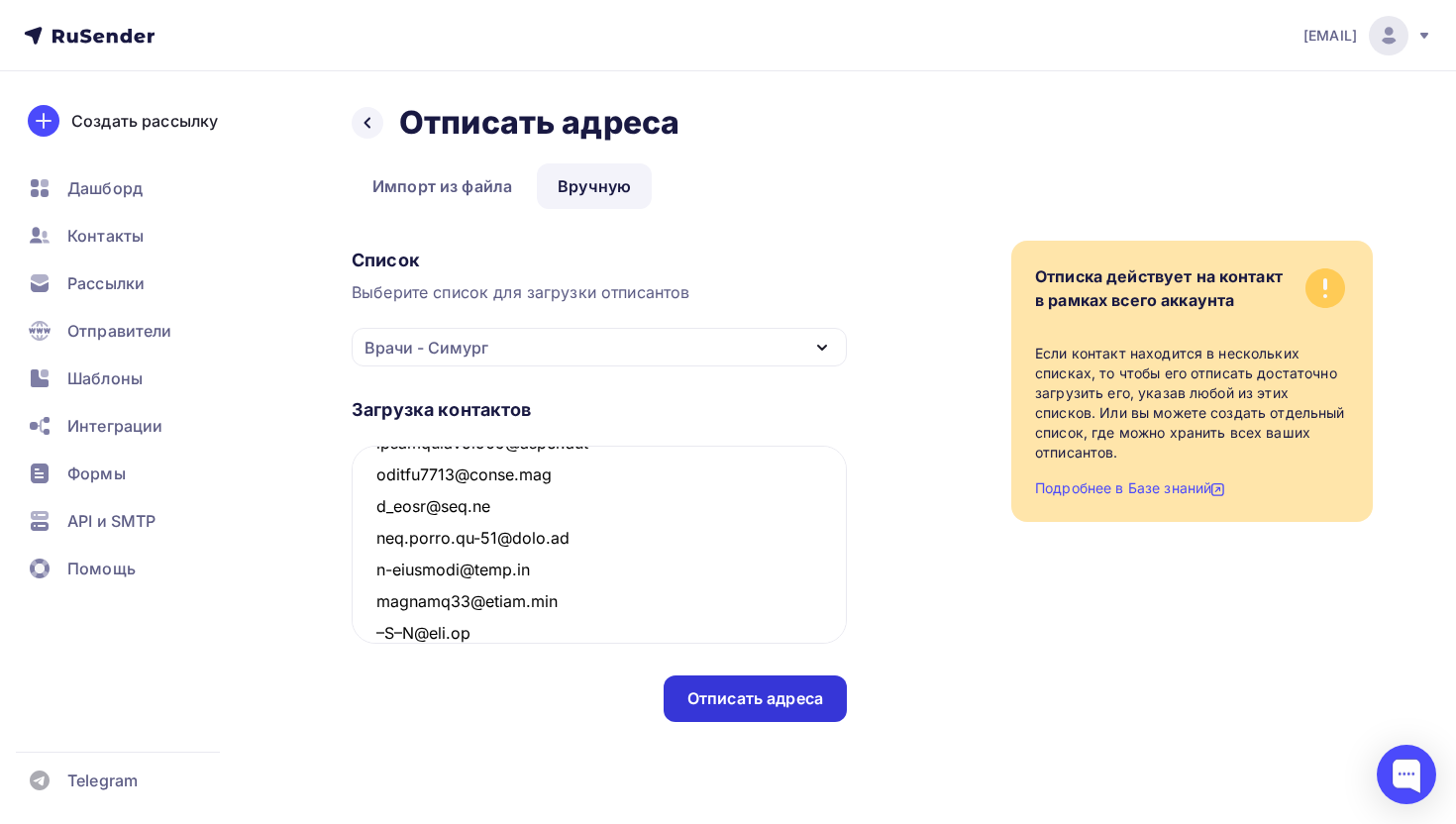 type on "[EMAIL]
[EMAIL]
[EMAIL]
[EMAIL]
[EMAIL]
[EMAIL]
[EMAIL]
[EMAIL]
[EMAIL]
[EMAIL]
[EMAIL]
[EMAIL]
[EMAIL]
[EMAIL]
[EMAIL]
[EMAIL]
[EMAIL]
[EMAIL]
[EMAIL]
[EMAIL]
[EMAIL]
[EMAIL]
[EMAIL]
[EMAIL]
[EMAIL]
[EMAIL]
[EMAIL]
[EMAIL]
[EMAIL]
[EMAIL]
[EMAIL]
[EMAIL]
[EMAIL]
[EMAIL]
[EMAIL]
[EMAIL]
[EMAIL]
[EMAIL]
[EMAIL]
[EMAIL]
[EMAIL]
[EMAIL]
[EMAIL]
[EMAIL]
[EMAIL]
[EMAIL]
[EMAIL]
[EMAIL]
[EMAIL]
..." 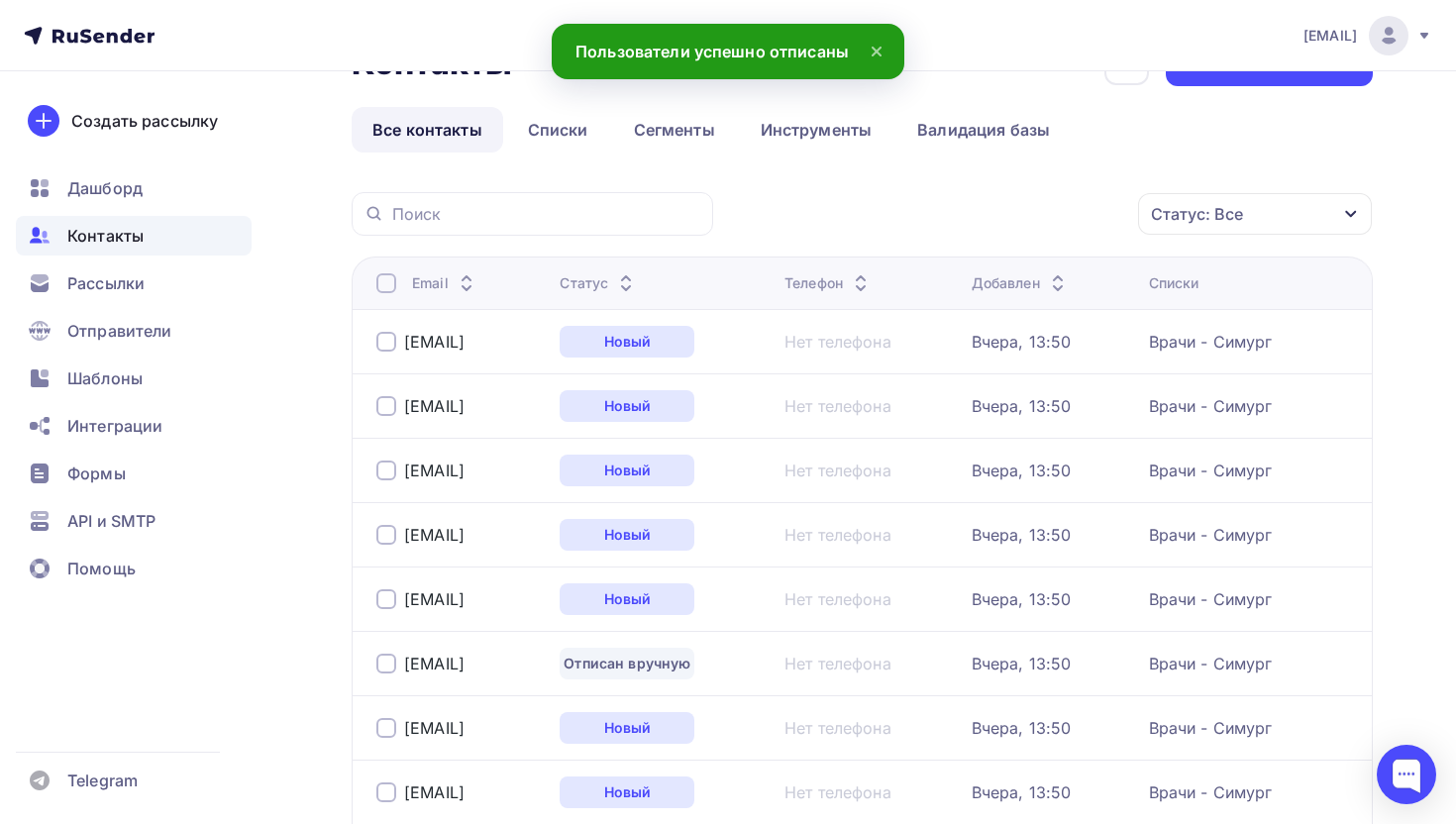 scroll, scrollTop: 76, scrollLeft: 0, axis: vertical 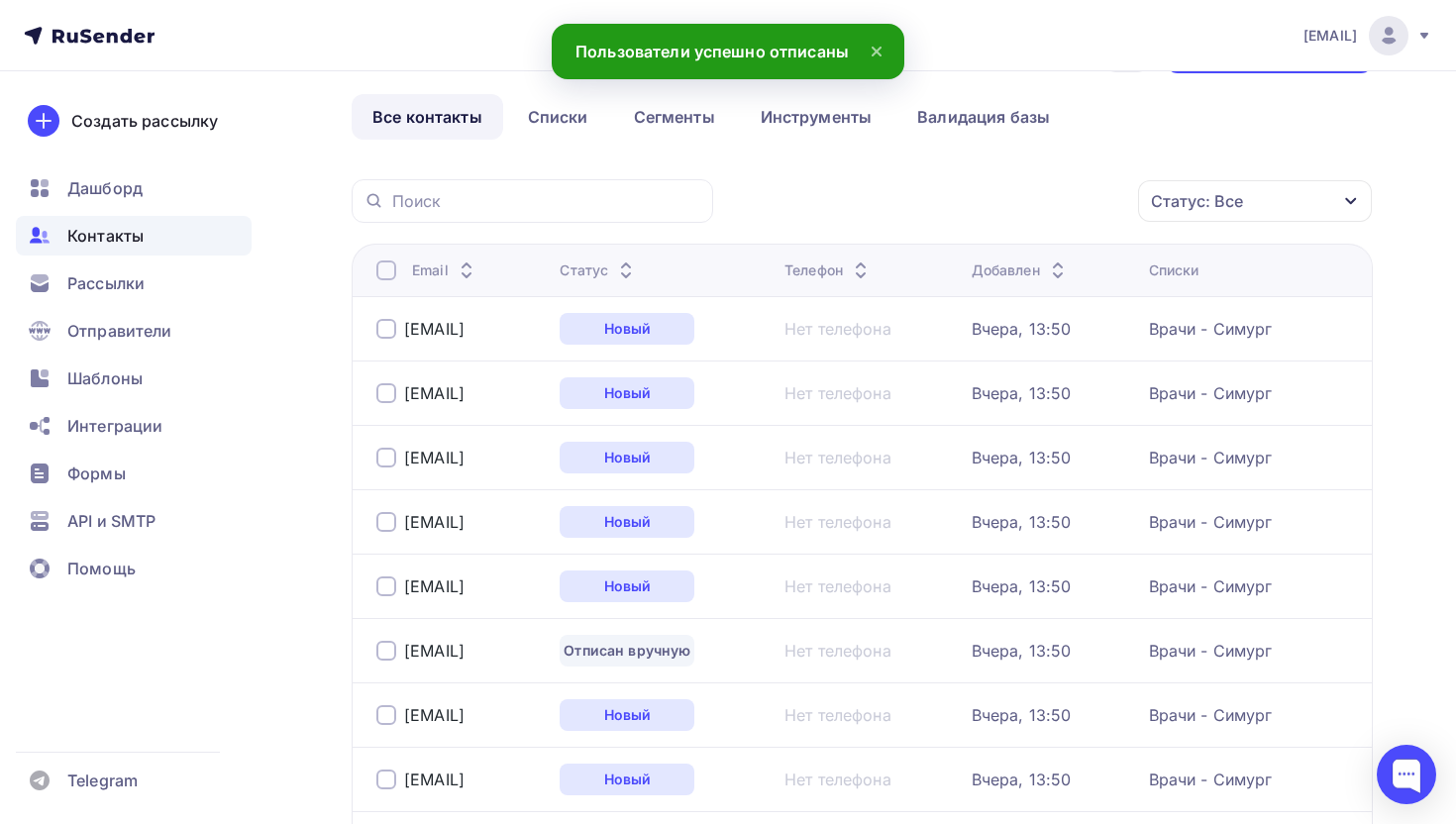 click at bounding box center [386, 393] 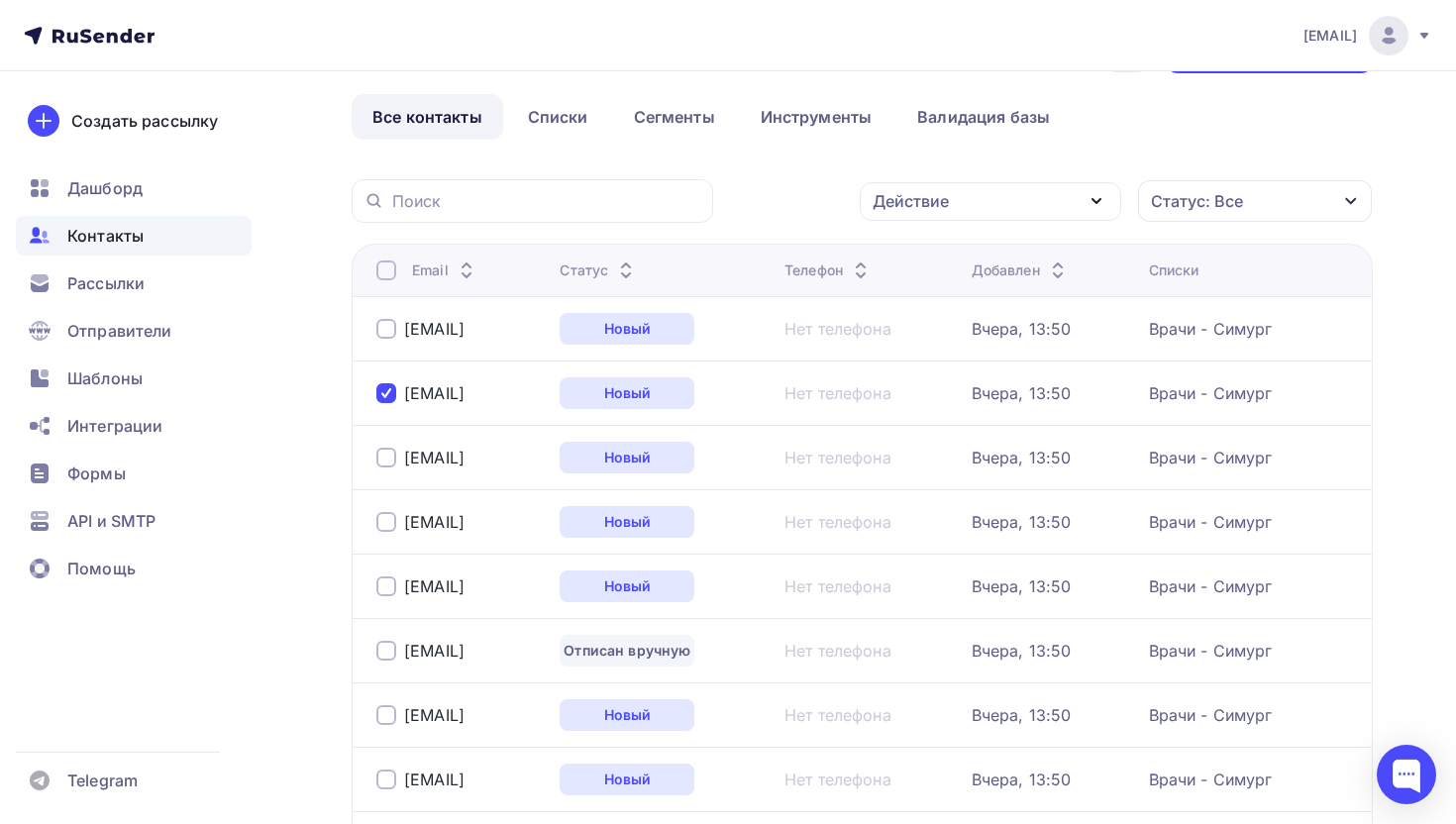 click on "Действие" at bounding box center [910, 201] 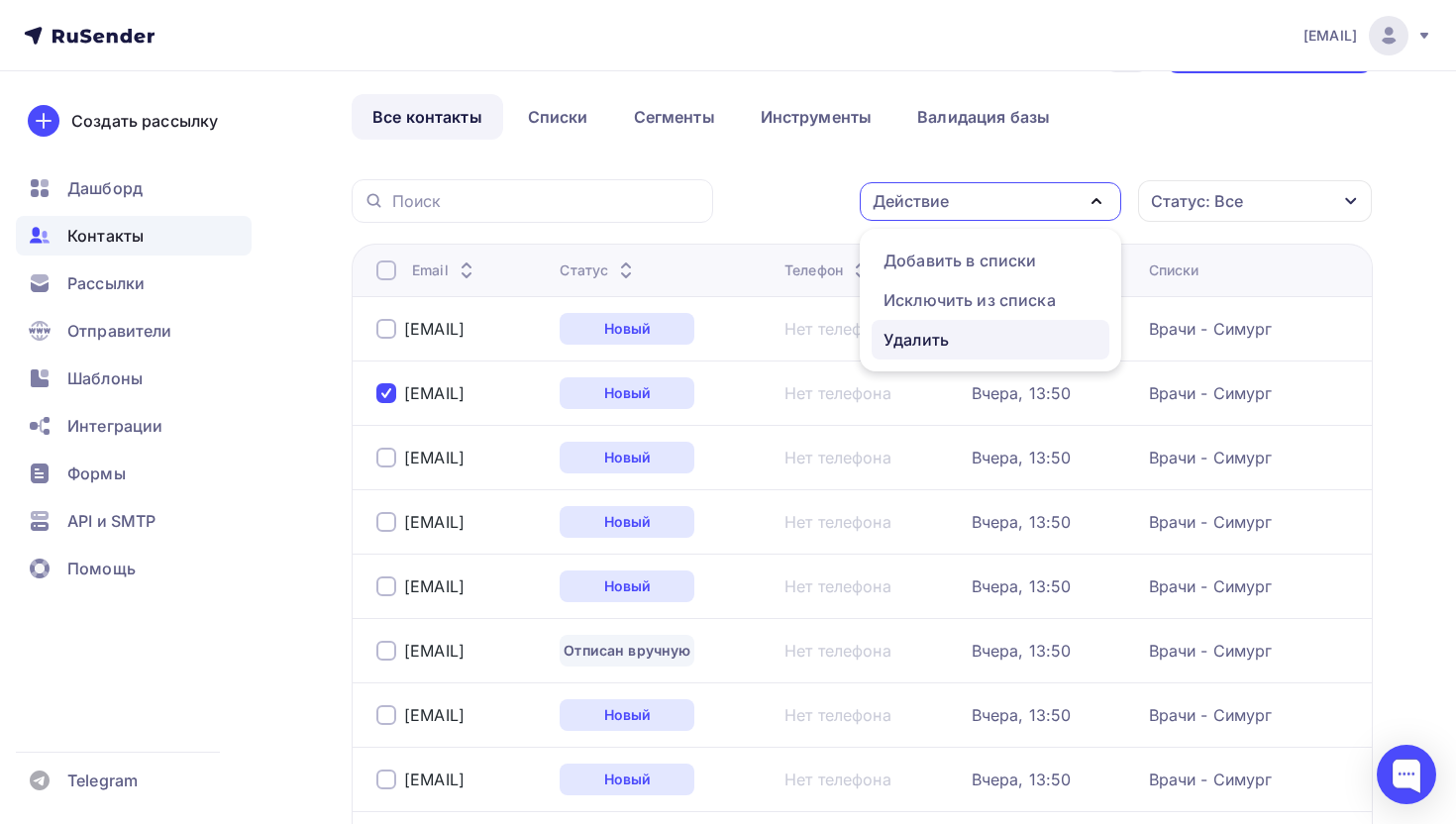 click on "Удалить" at bounding box center (916, 340) 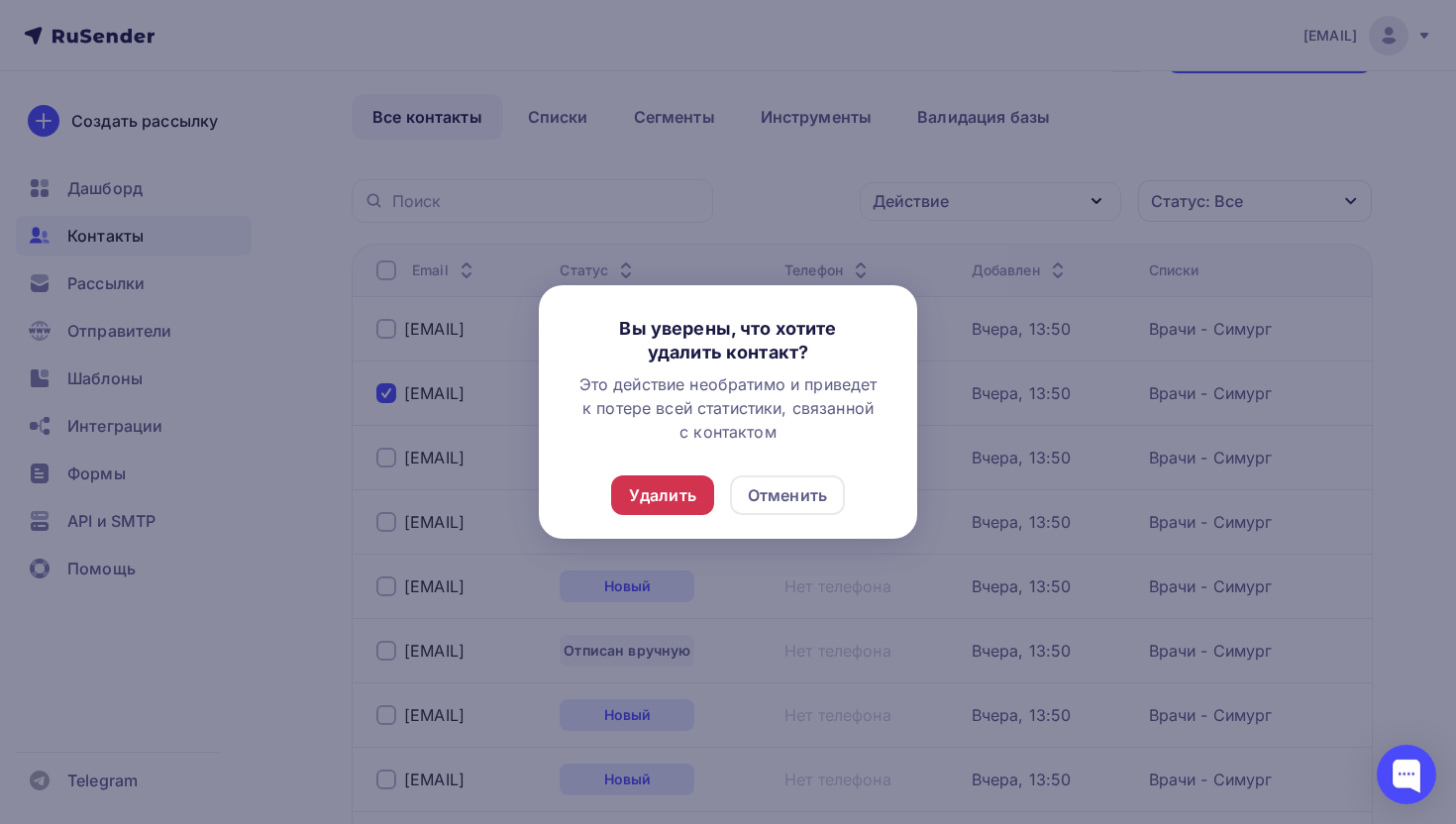 click on "Удалить" at bounding box center (663, 495) 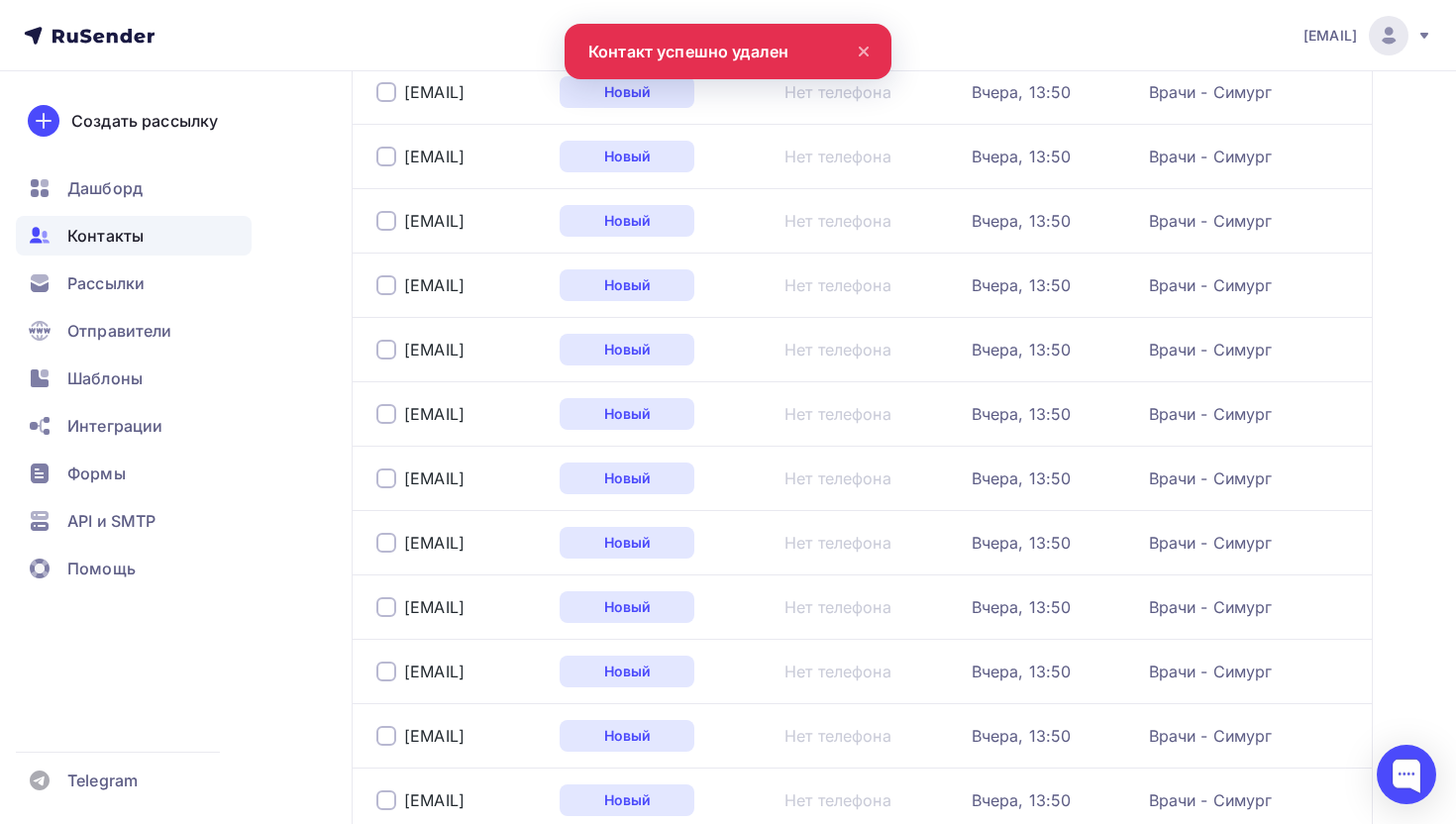 scroll, scrollTop: 1033, scrollLeft: 0, axis: vertical 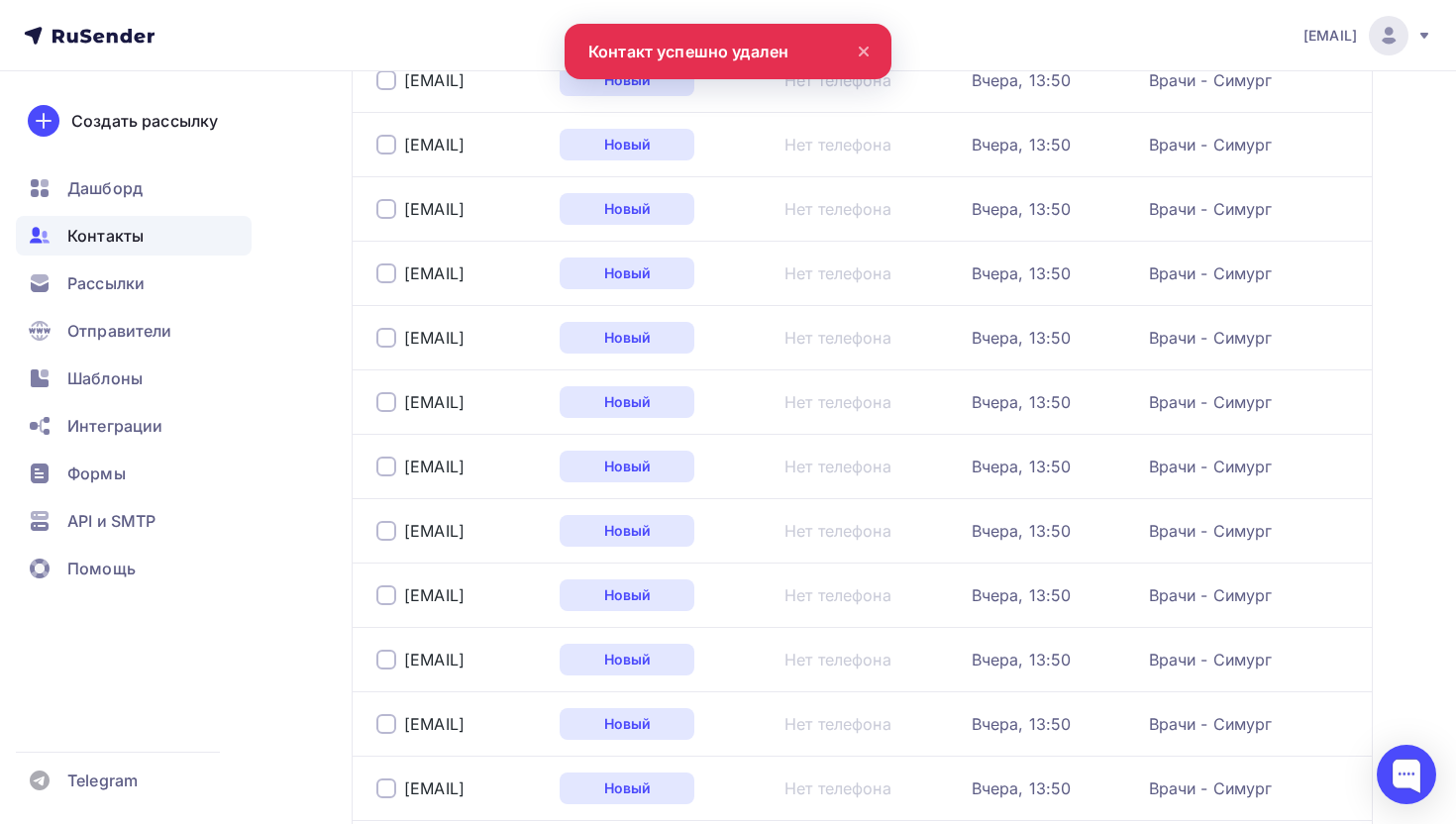 click at bounding box center (386, 145) 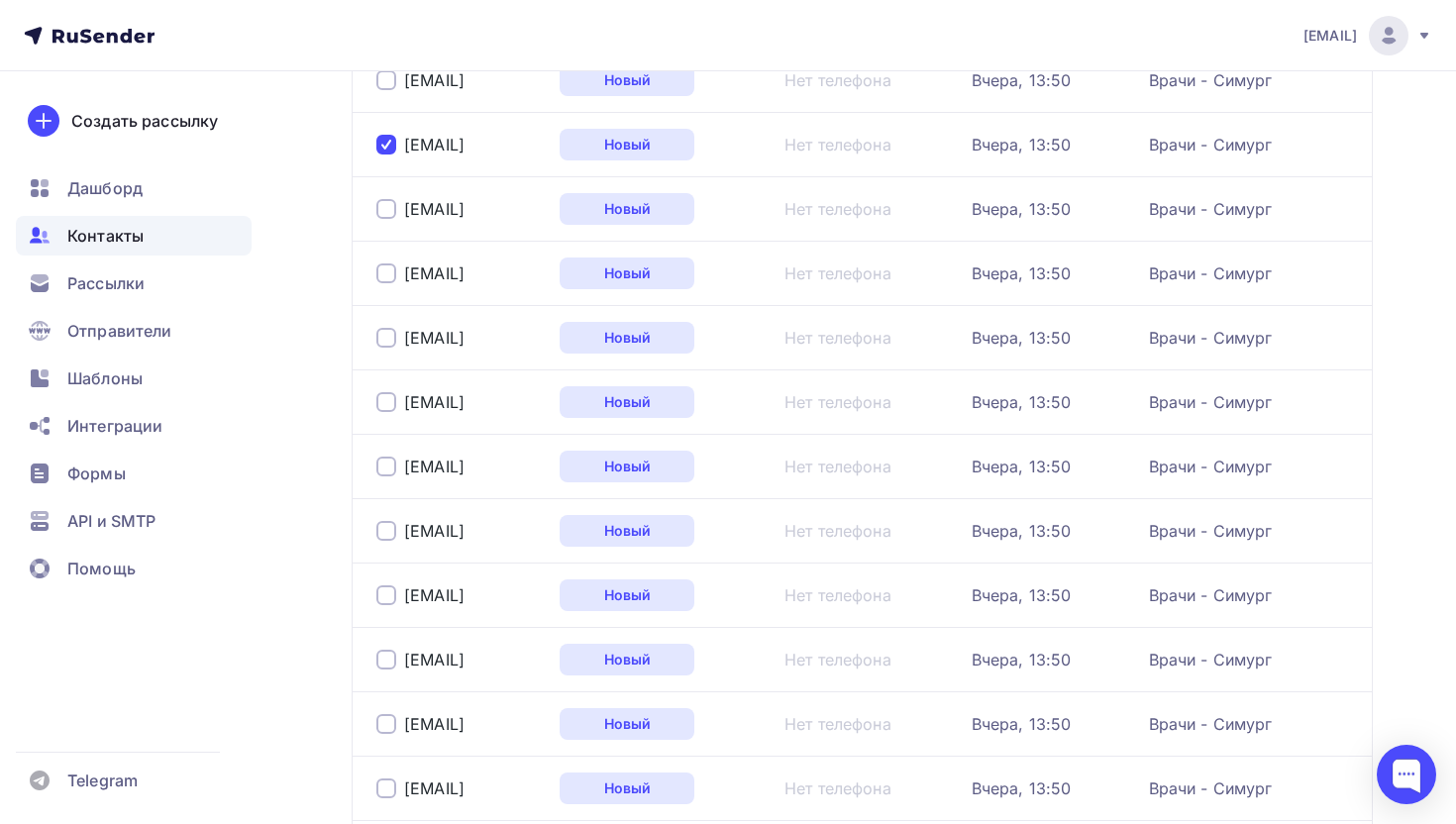 click at bounding box center (386, 145) 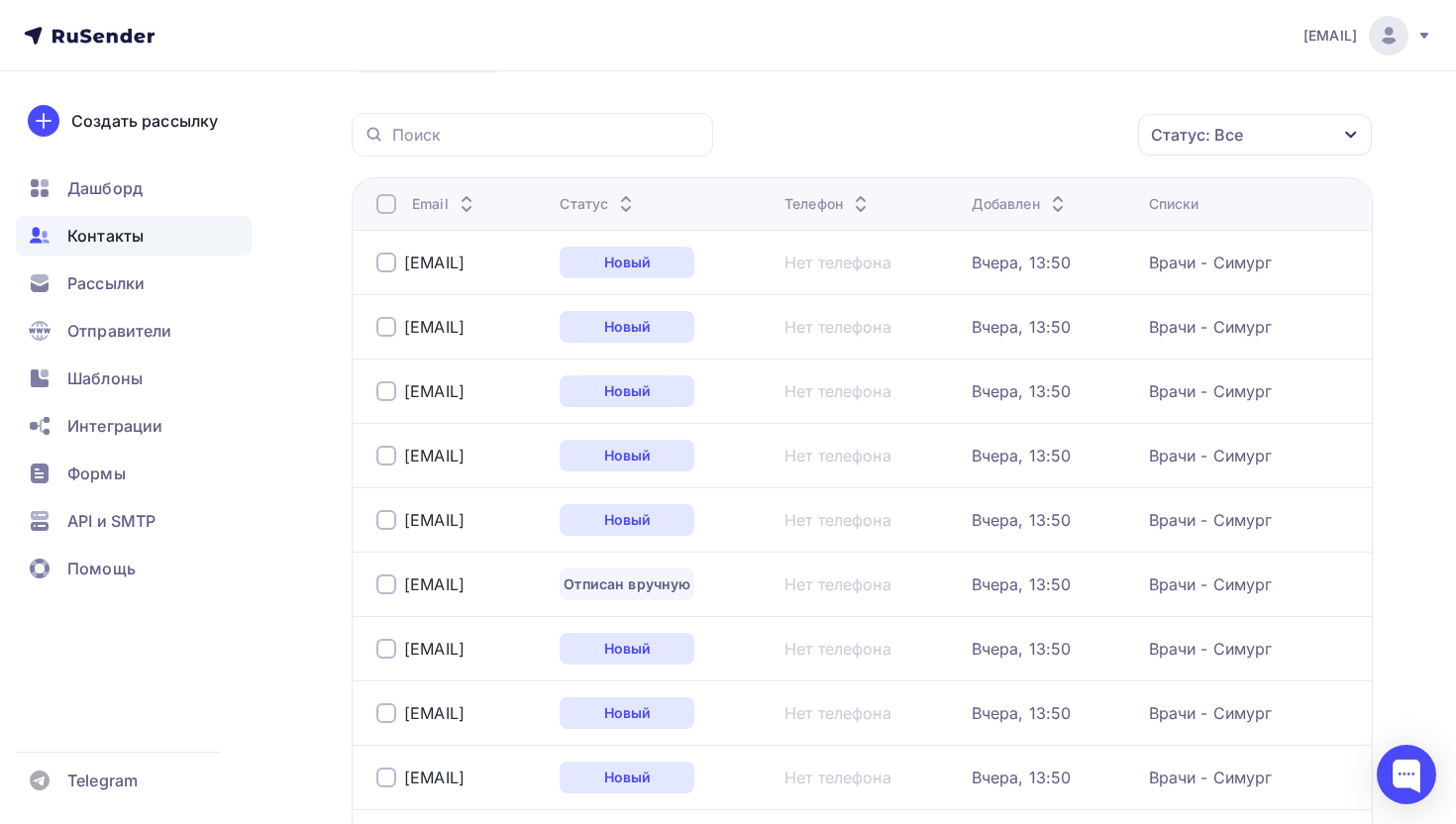 scroll, scrollTop: 0, scrollLeft: 0, axis: both 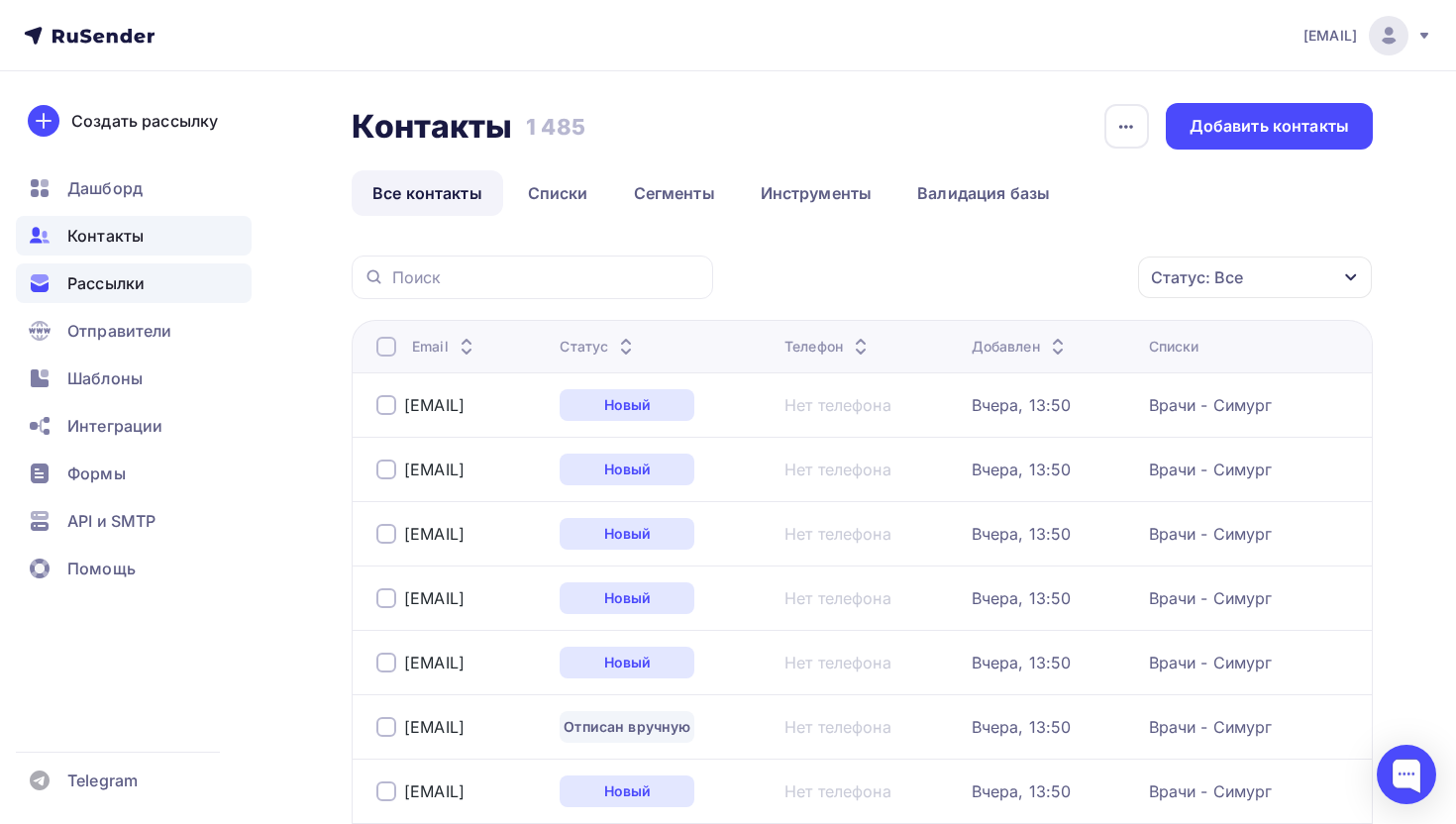 click on "Рассылки" at bounding box center [106, 283] 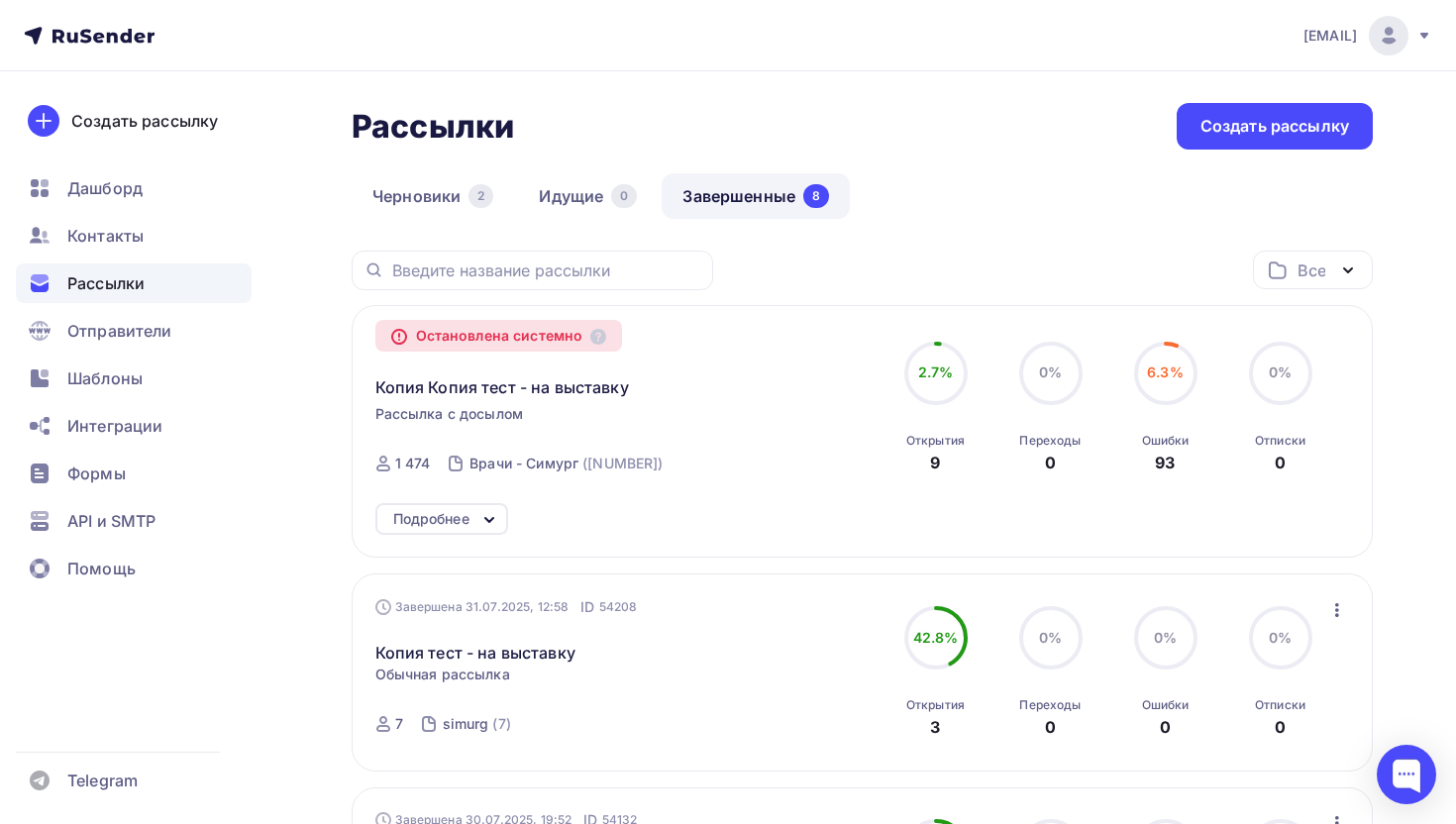 click 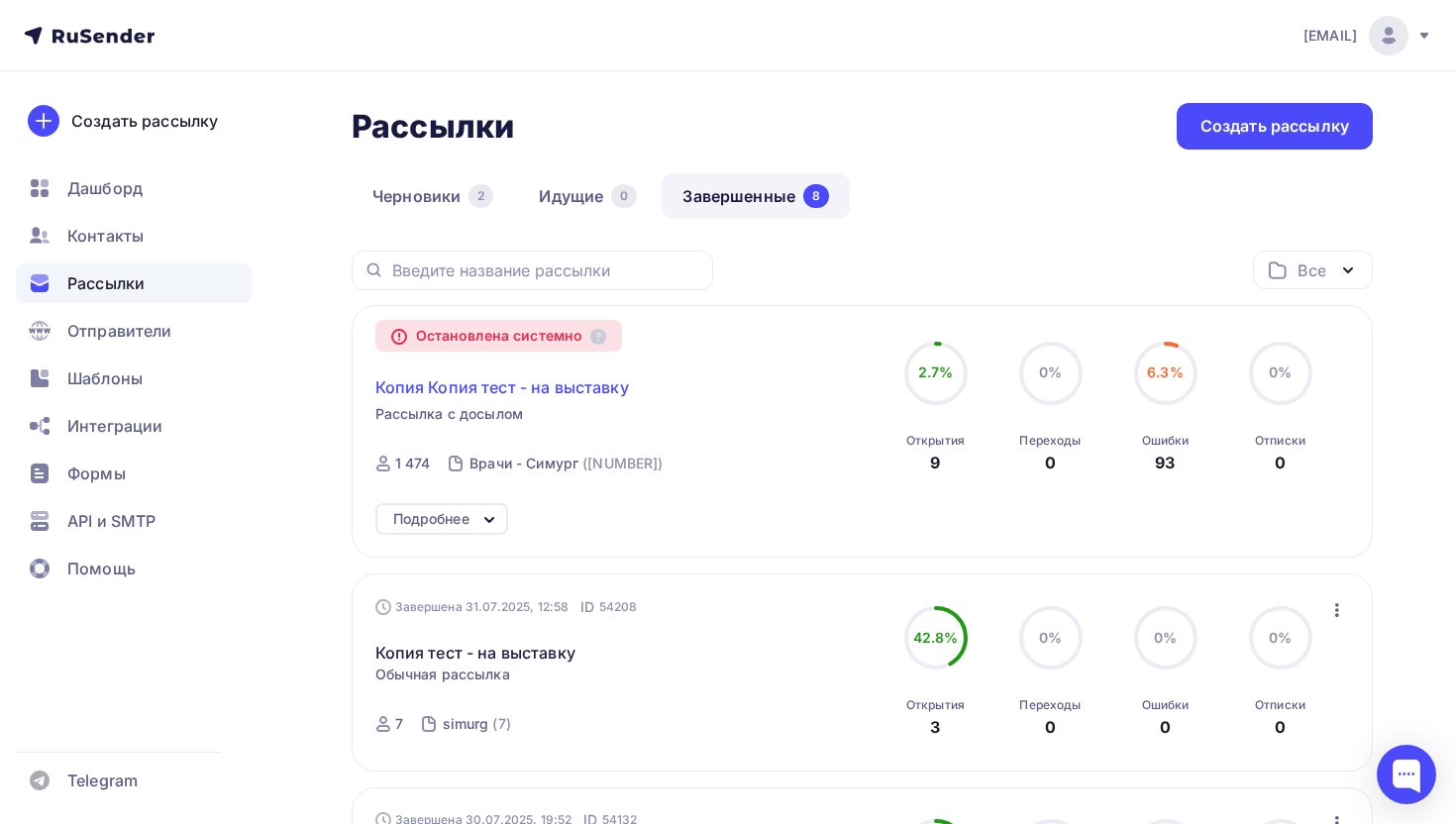 click on "Копия Копия тест - на выставку" at bounding box center (502, 387) 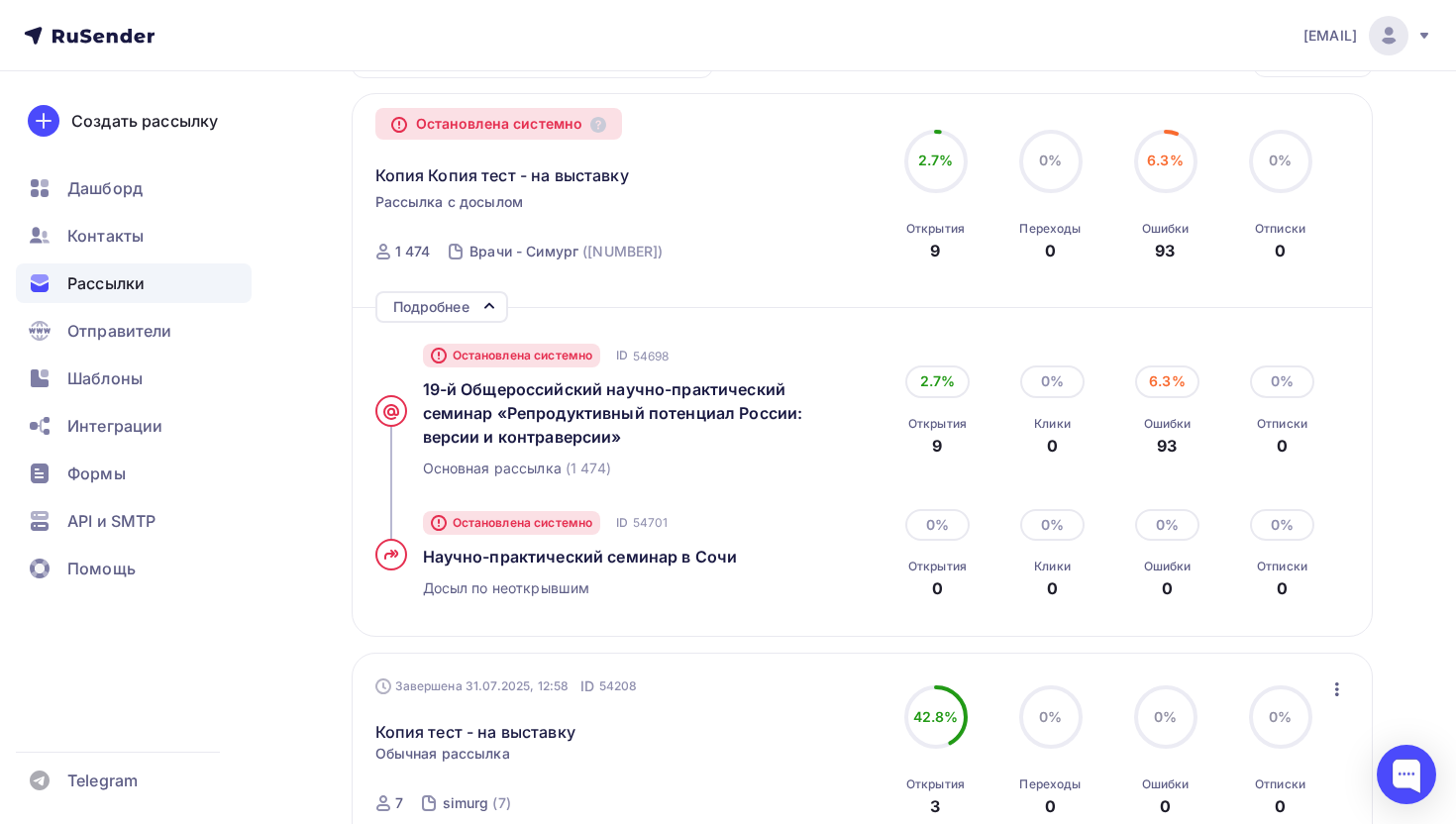 scroll, scrollTop: 286, scrollLeft: 0, axis: vertical 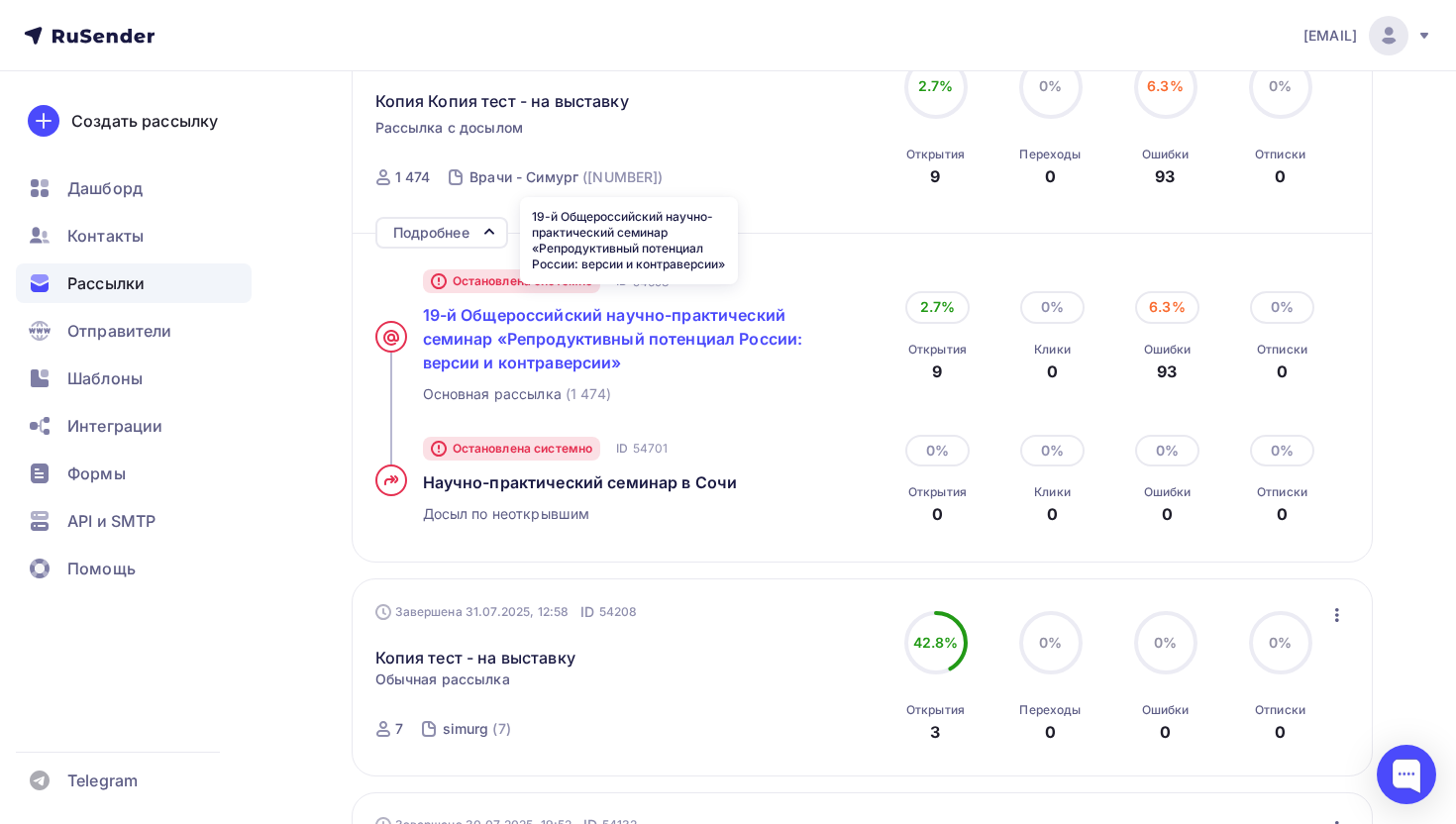 click on "19-й Общероссийский научно-практический семинар «Репродуктивный потенциал России: версии и контраверсии»" at bounding box center [613, 339] 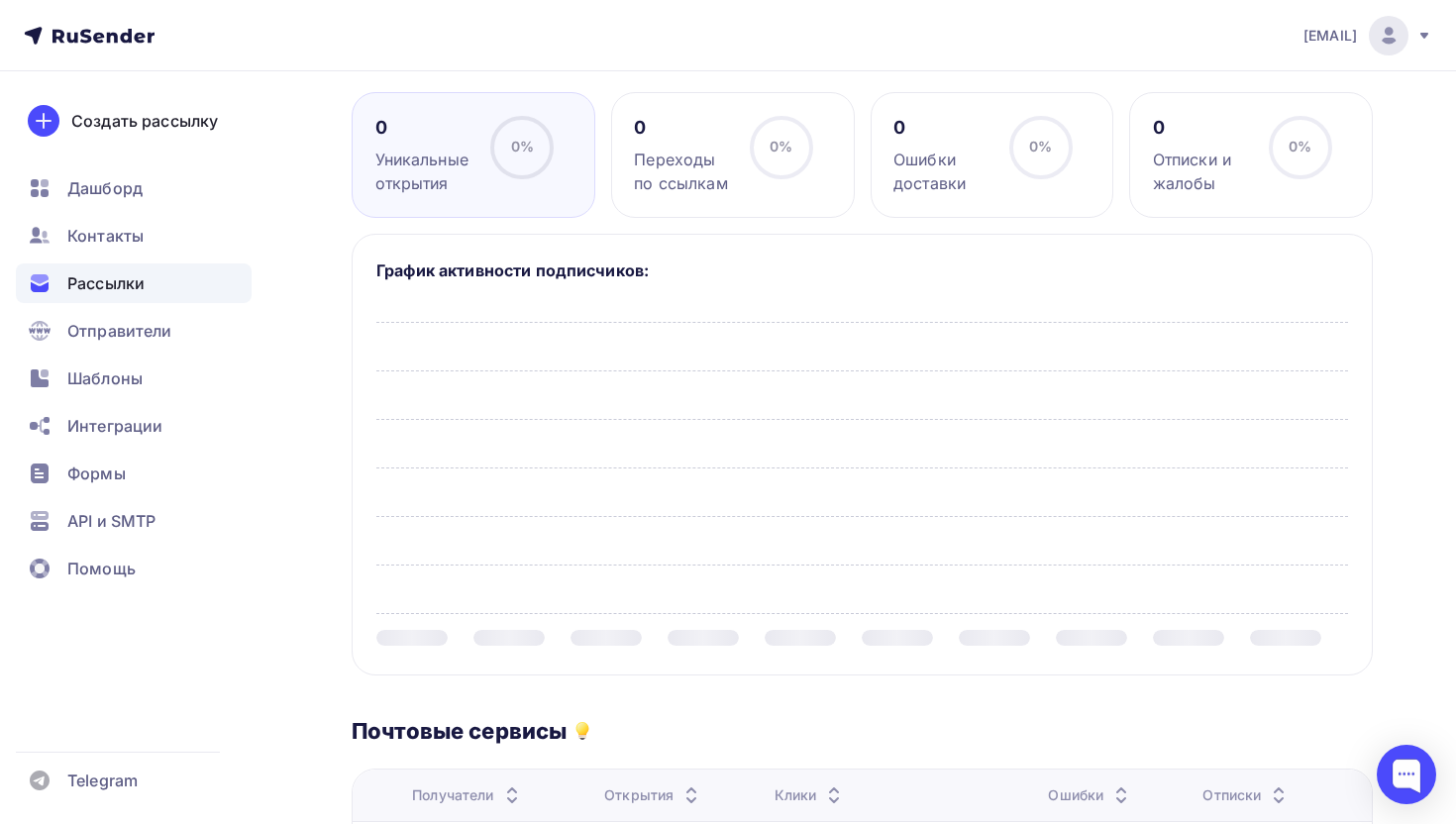 scroll, scrollTop: 0, scrollLeft: 0, axis: both 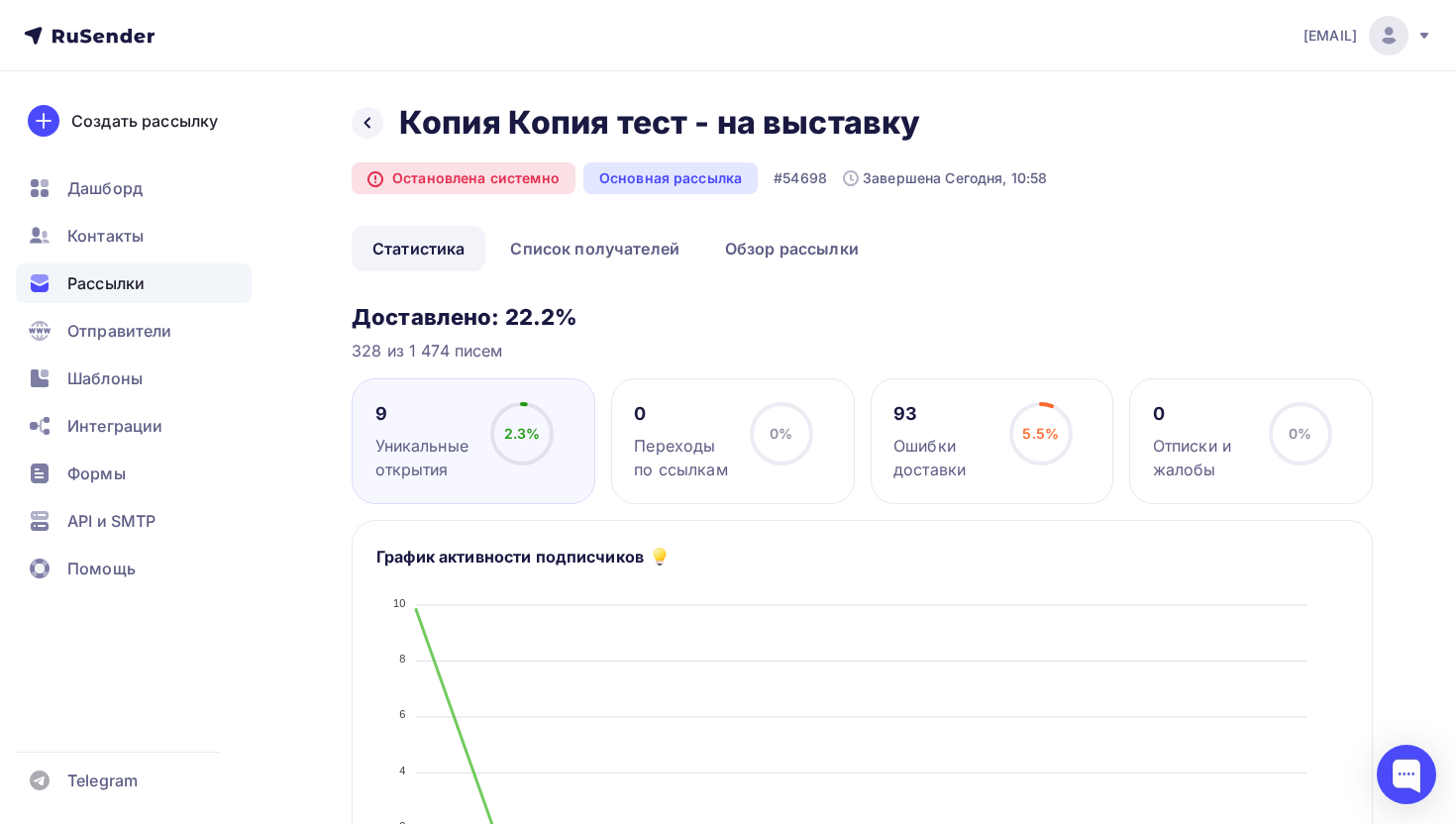 click on "Ошибки доставки" at bounding box center [942, 458] 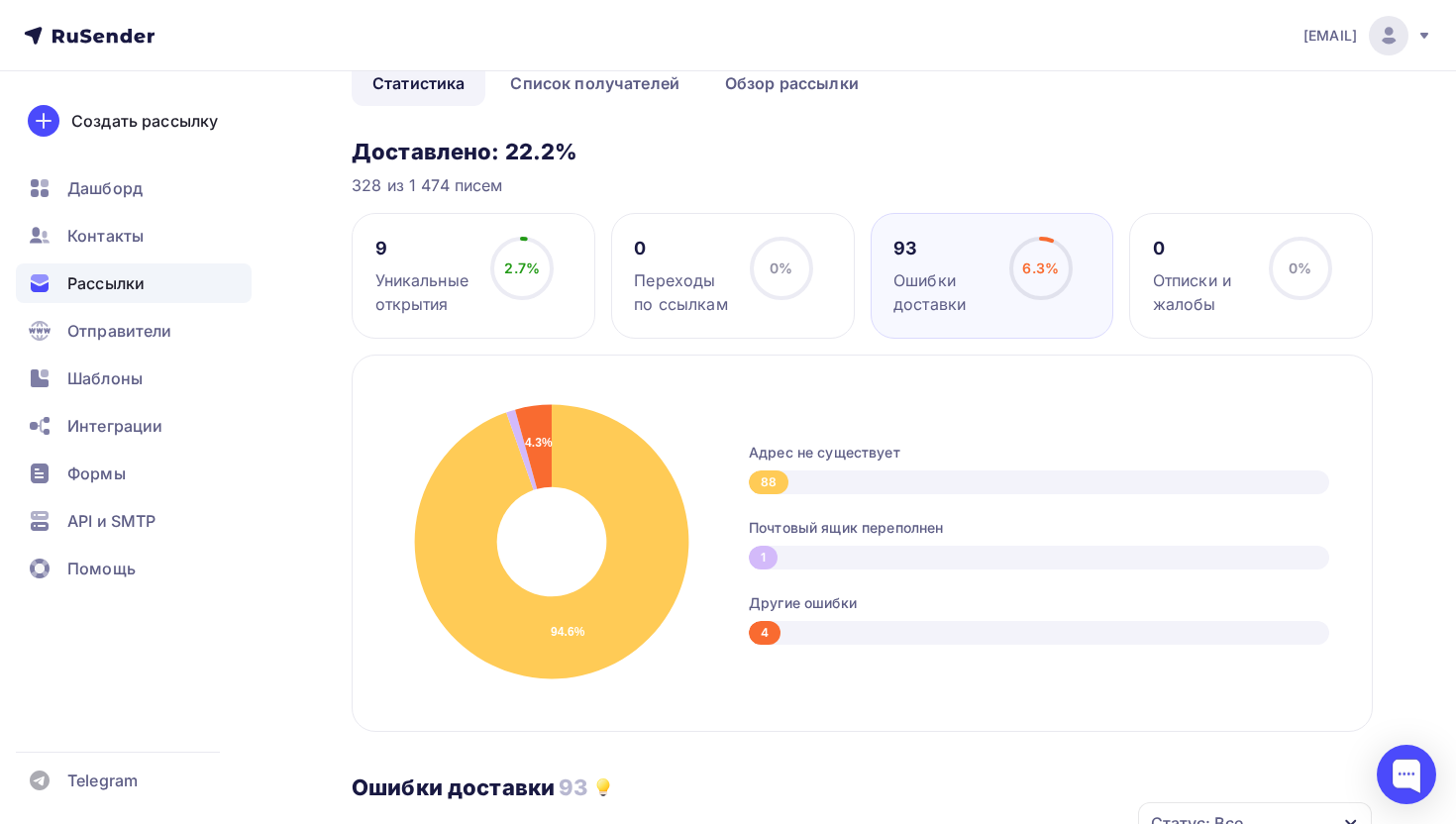 scroll, scrollTop: 295, scrollLeft: 0, axis: vertical 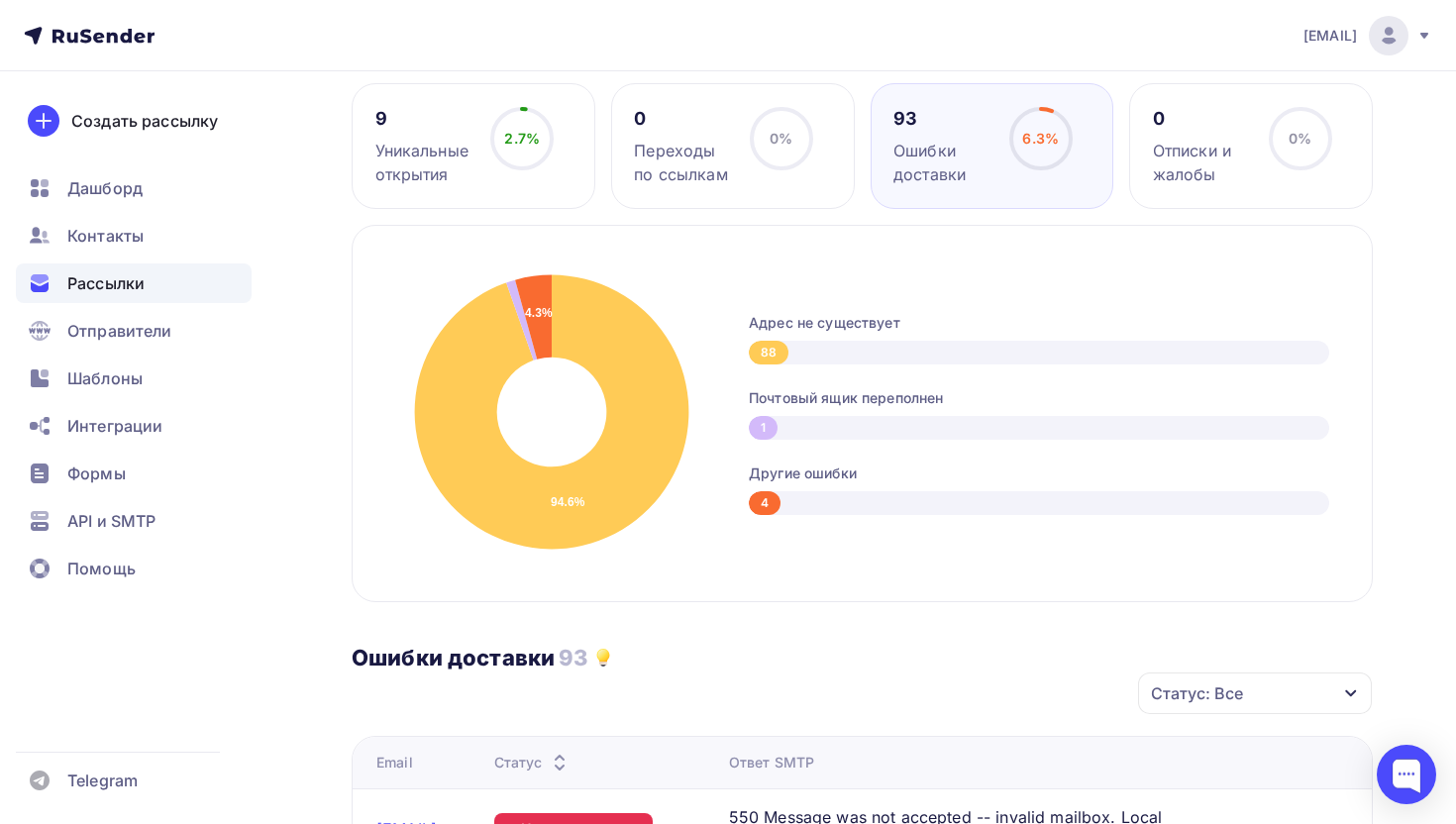drag, startPoint x: 754, startPoint y: 354, endPoint x: 838, endPoint y: 351, distance: 84.053554 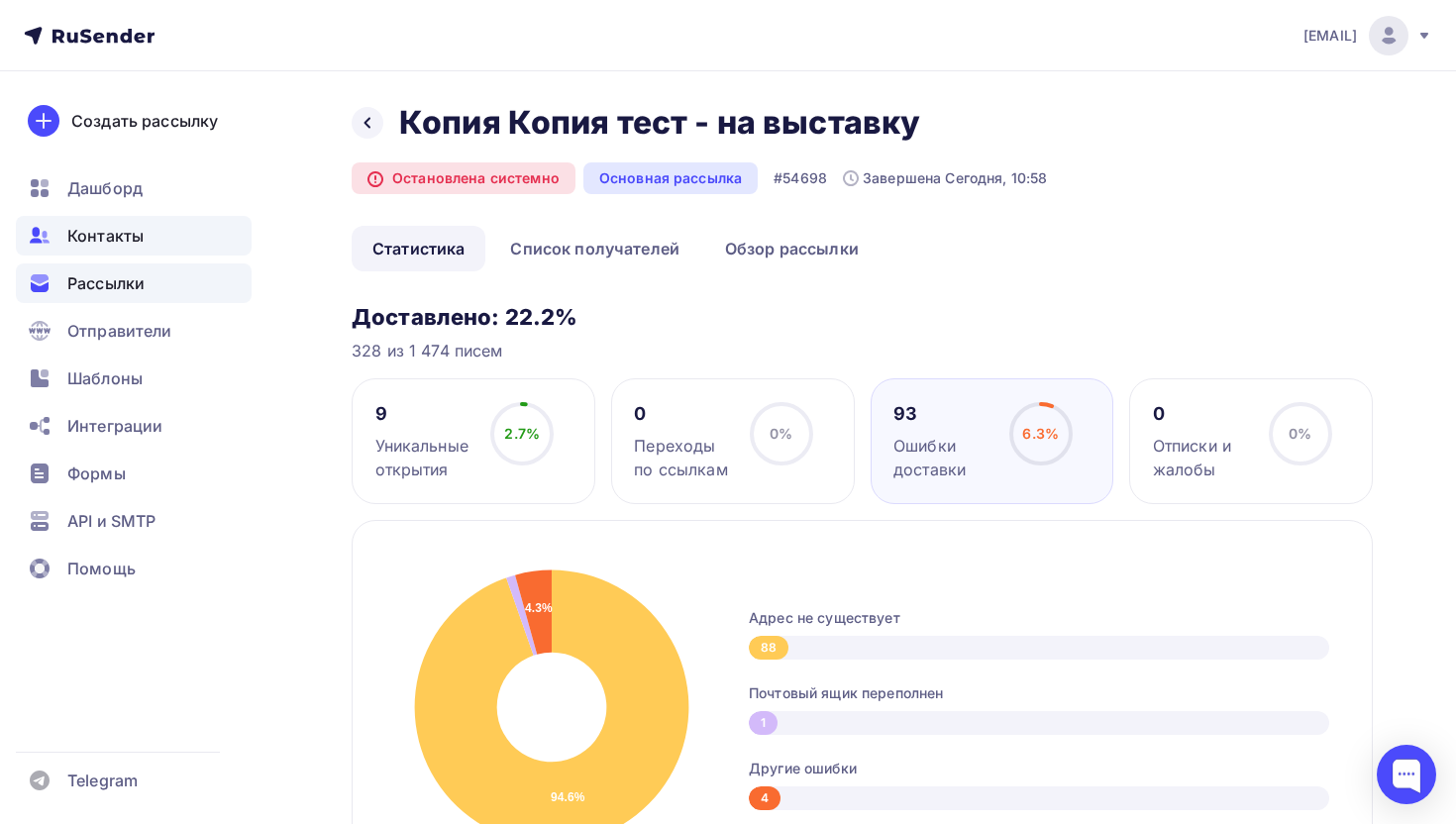 click on "Контакты" at bounding box center (105, 236) 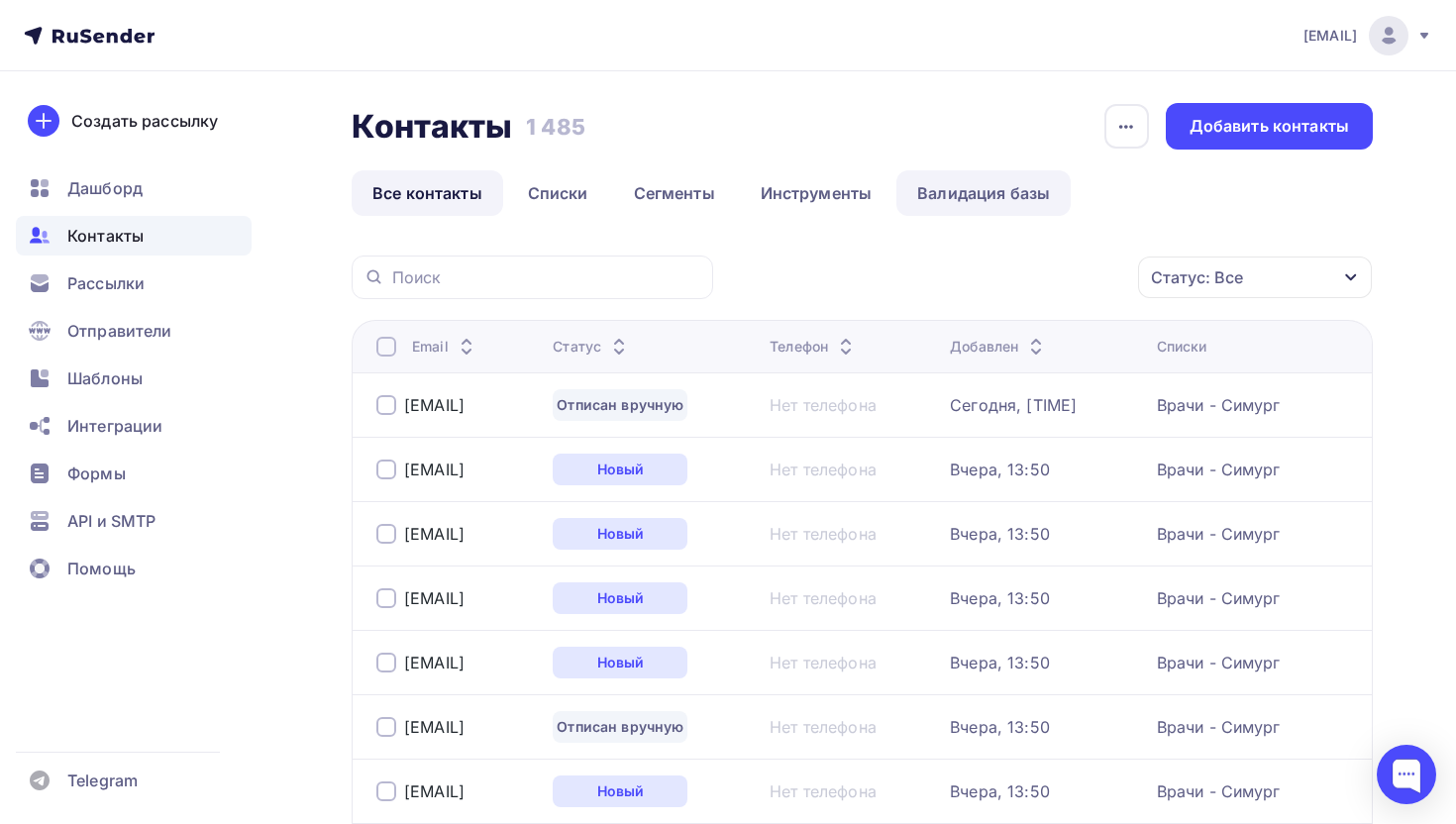 click on "Валидация базы" at bounding box center (984, 193) 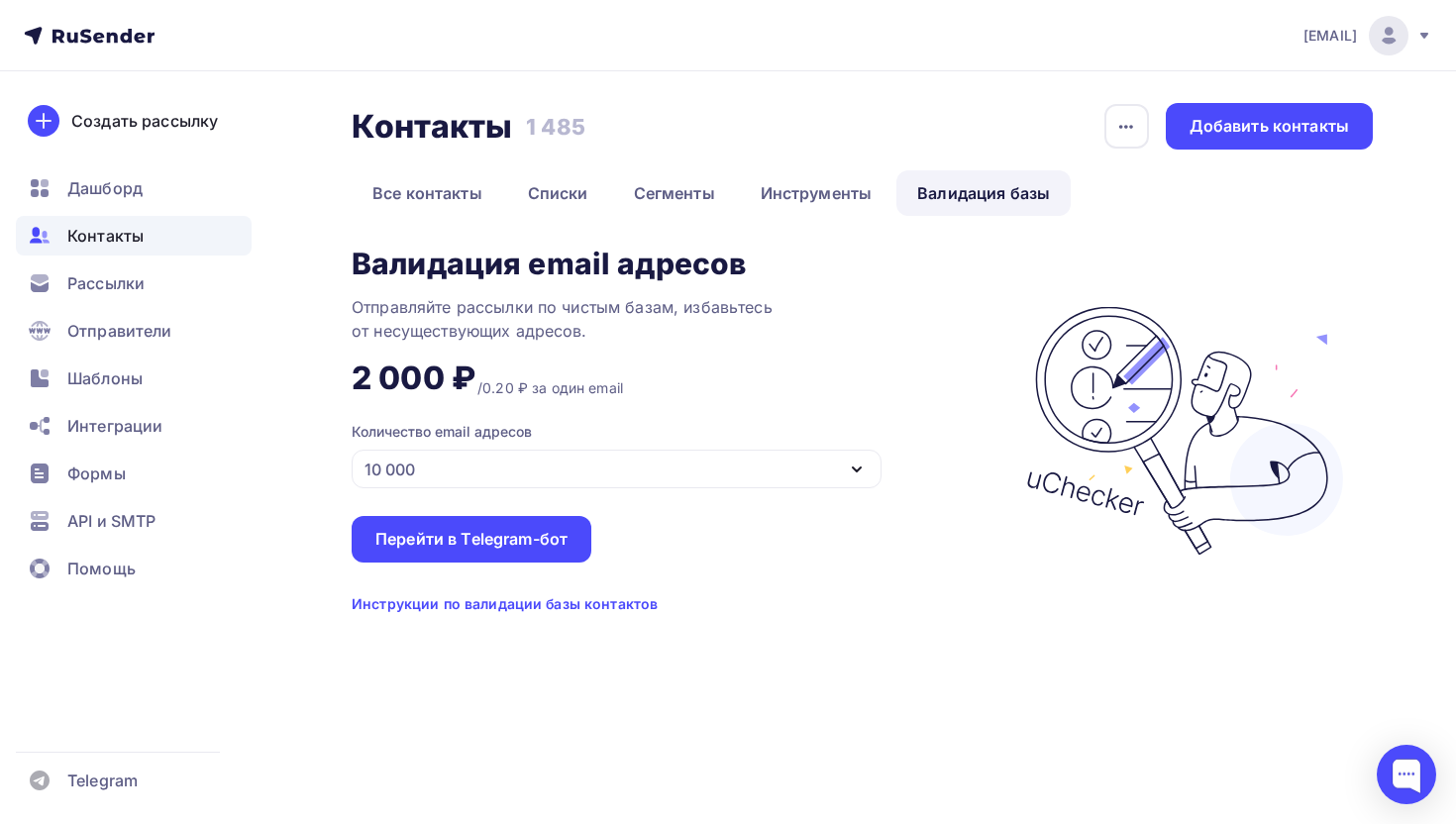 click on "10 000" at bounding box center [616, 468] 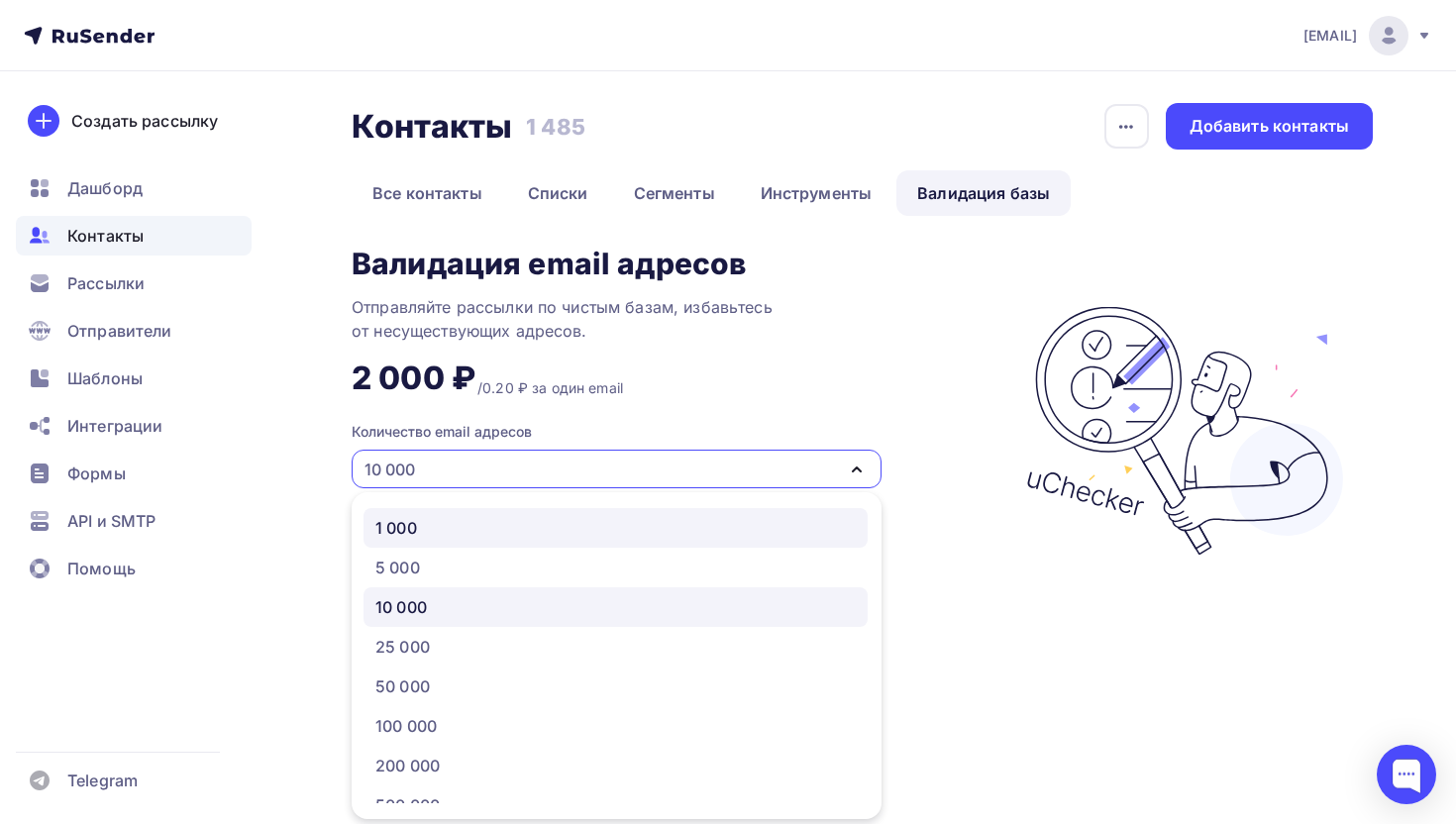 click on "1 000" at bounding box center [615, 528] 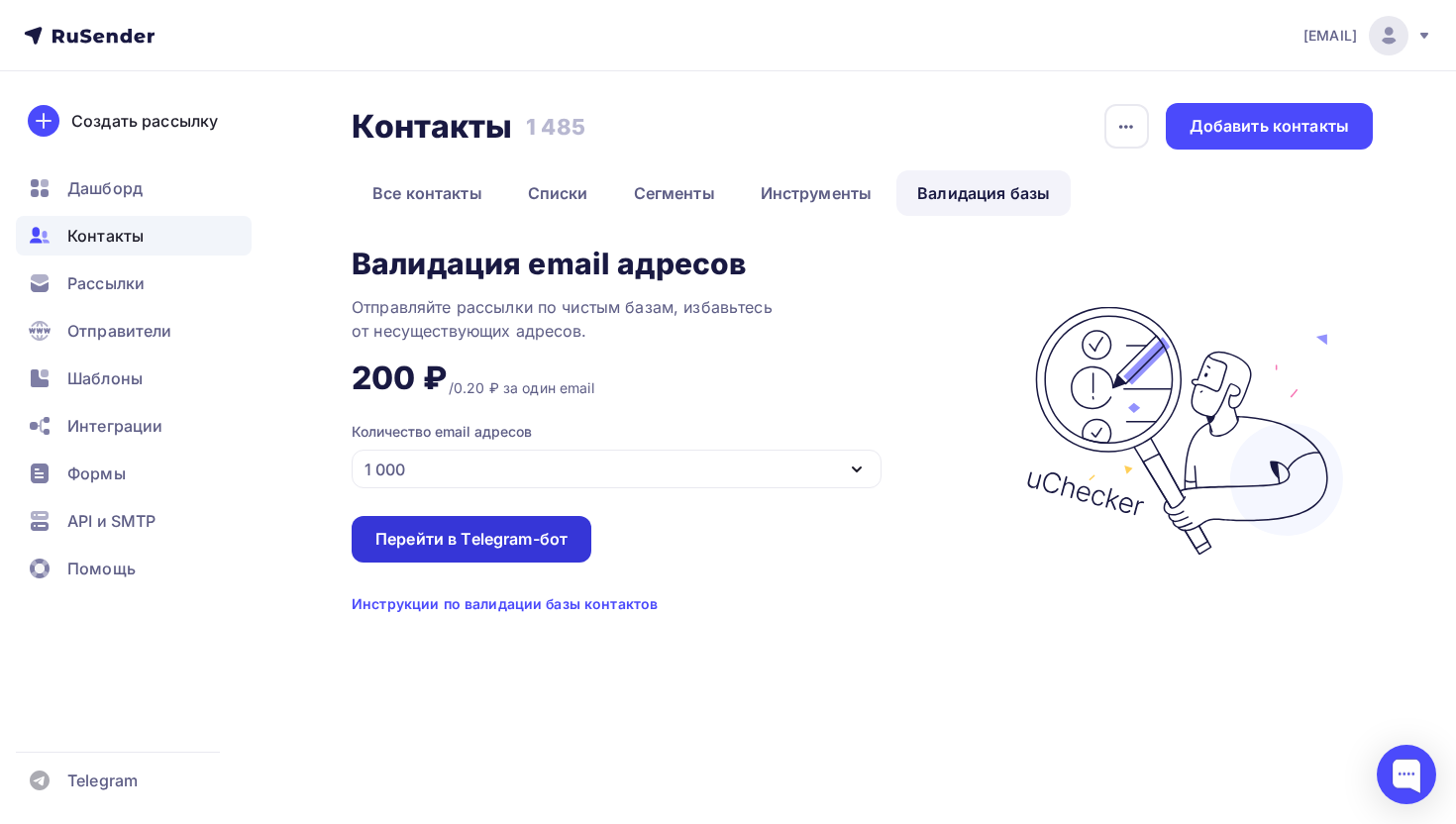 click on "Перейти в Telegram-бот" at bounding box center (471, 539) 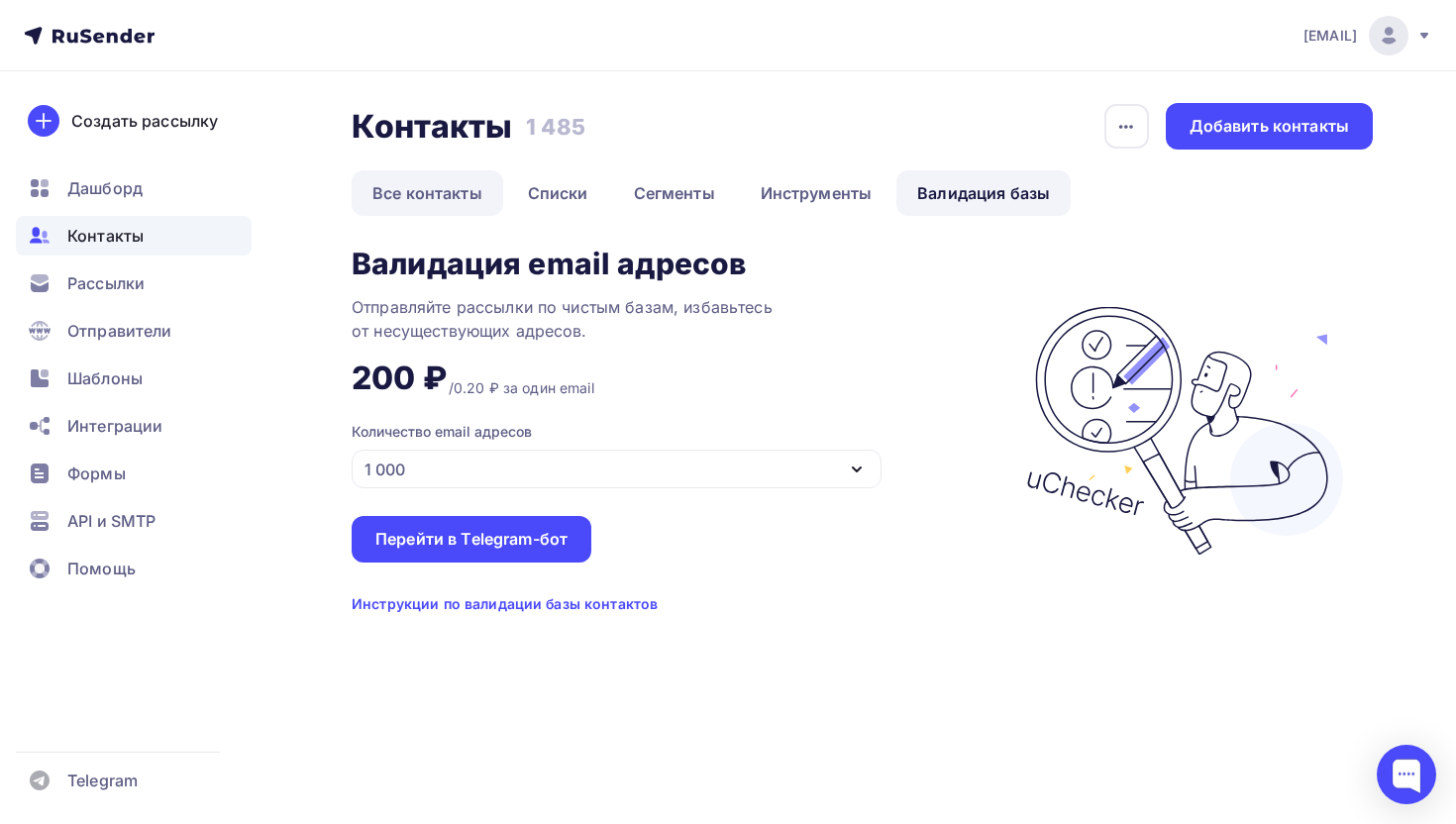 click on "Все контакты" at bounding box center (427, 193) 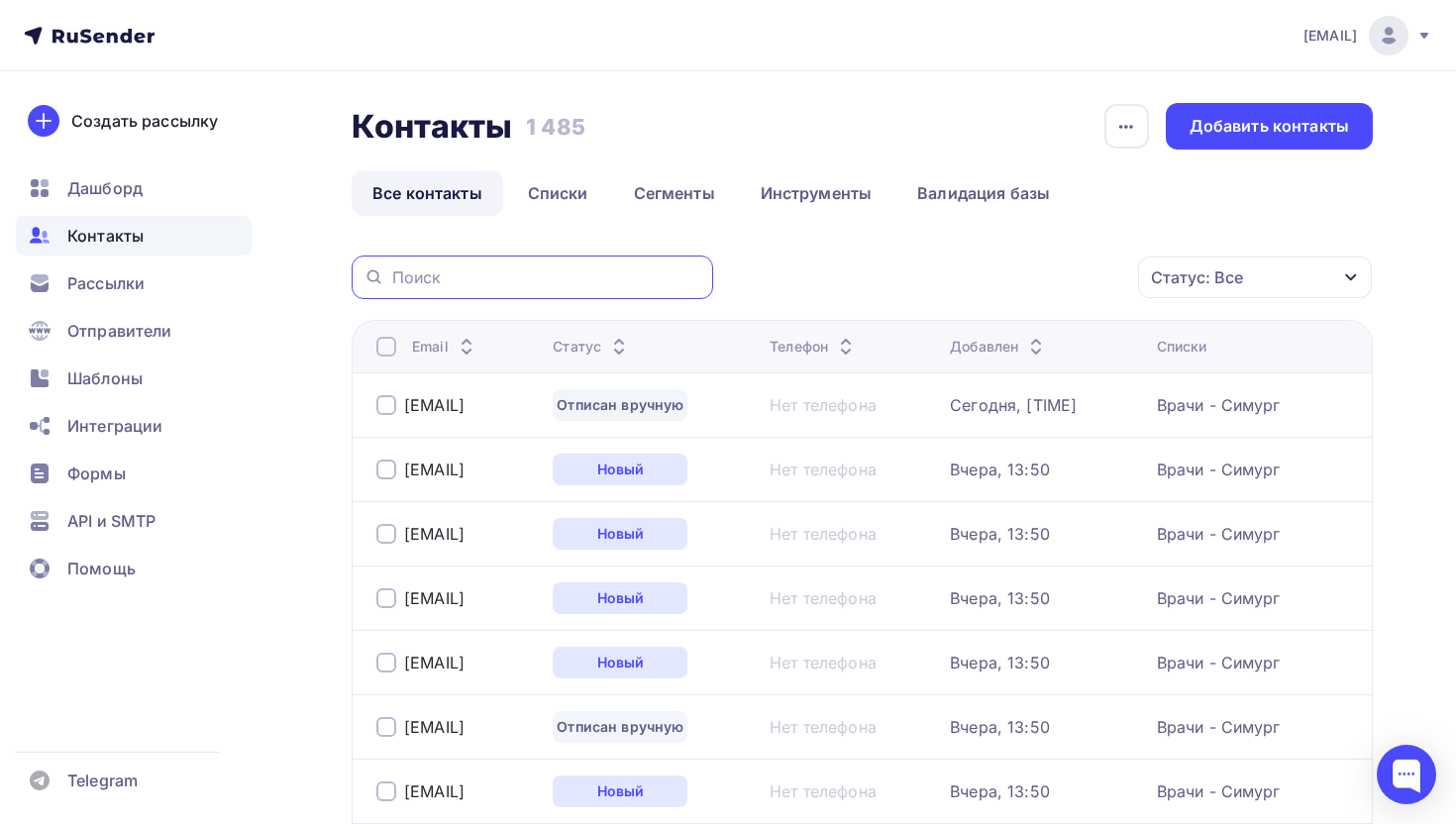 click at bounding box center (547, 277) 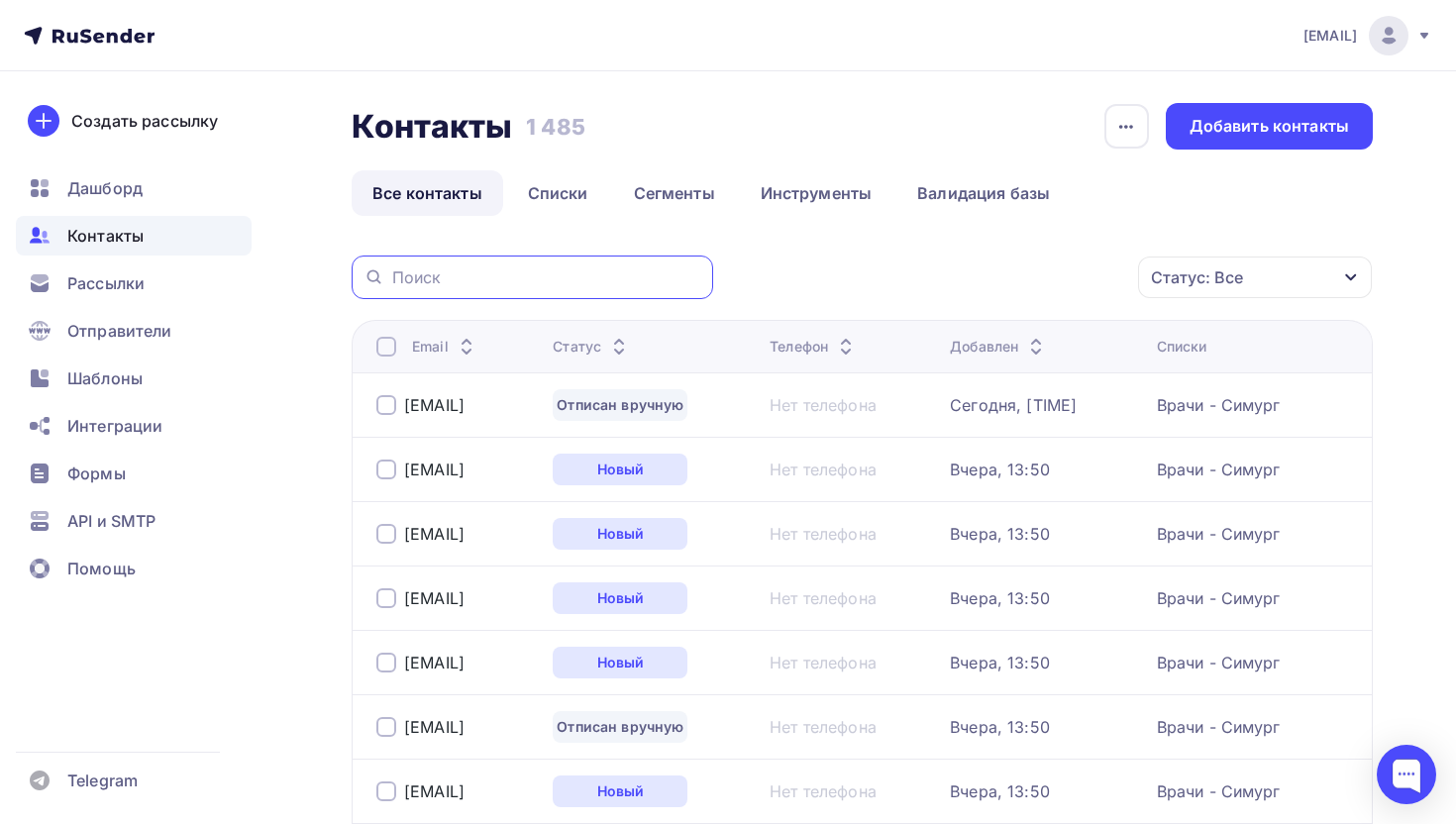 click on "Статус: Все" at bounding box center [1196, 277] 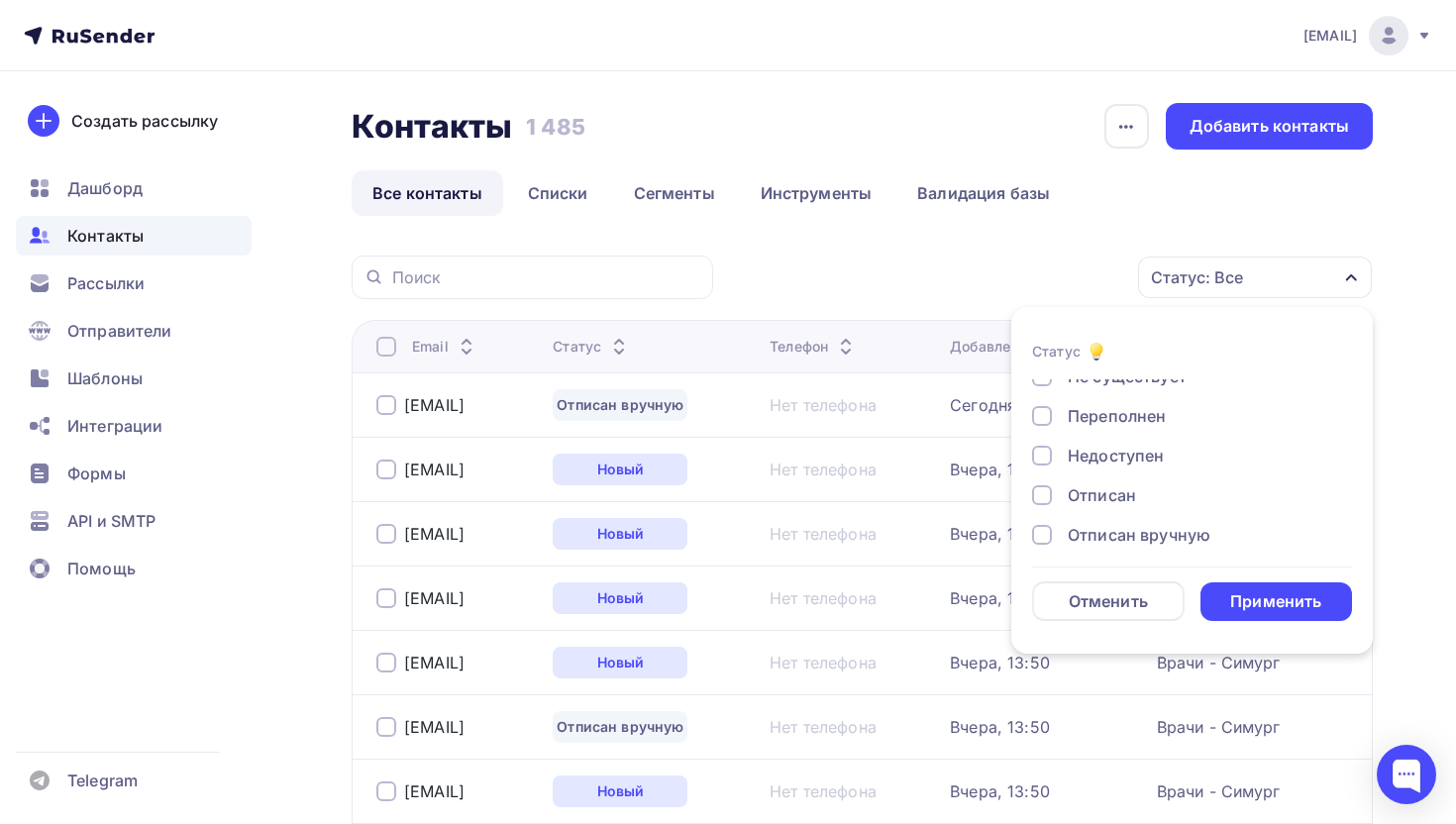 scroll, scrollTop: 131, scrollLeft: 0, axis: vertical 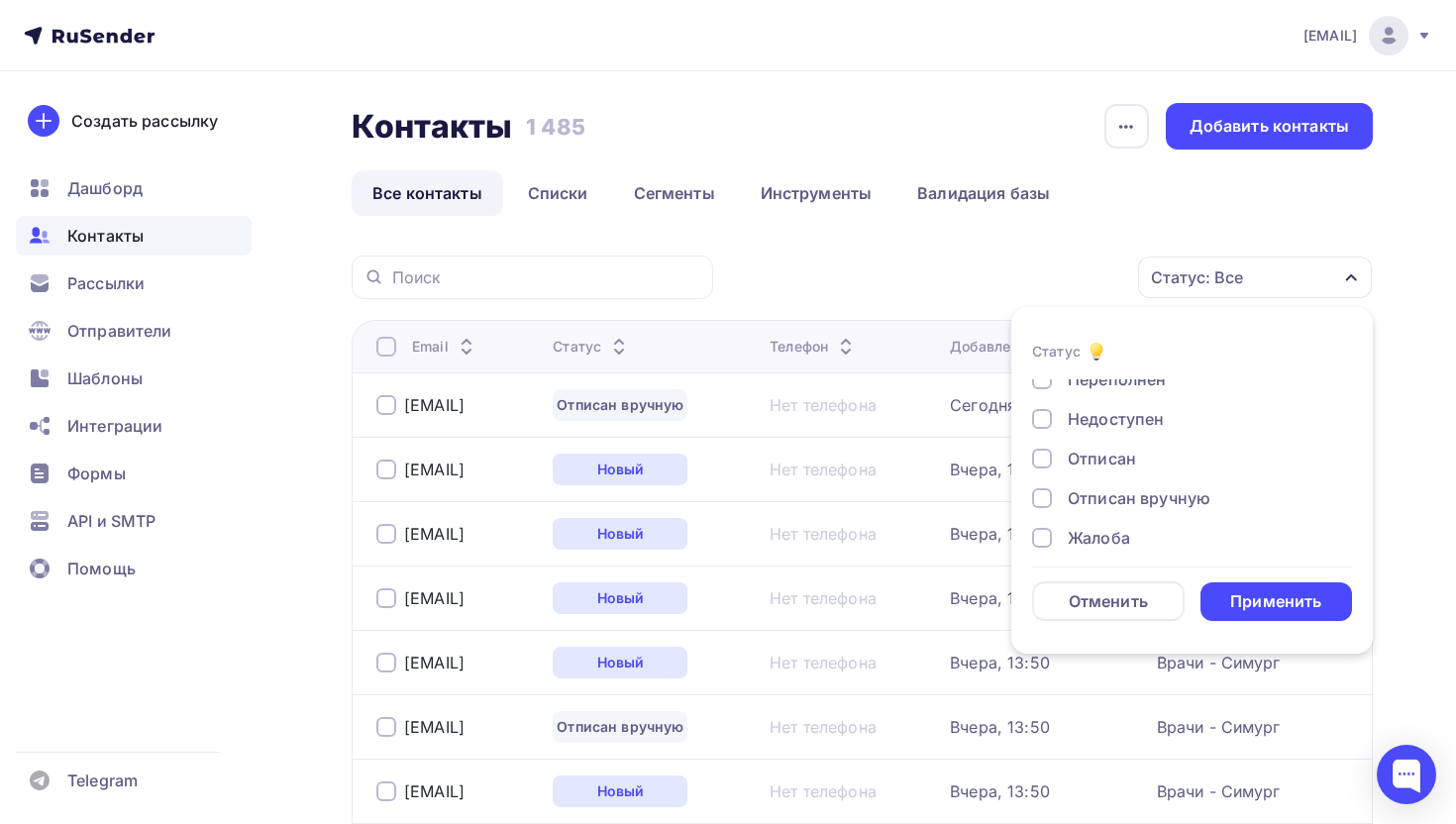 click on "Отписан" at bounding box center [1101, 459] 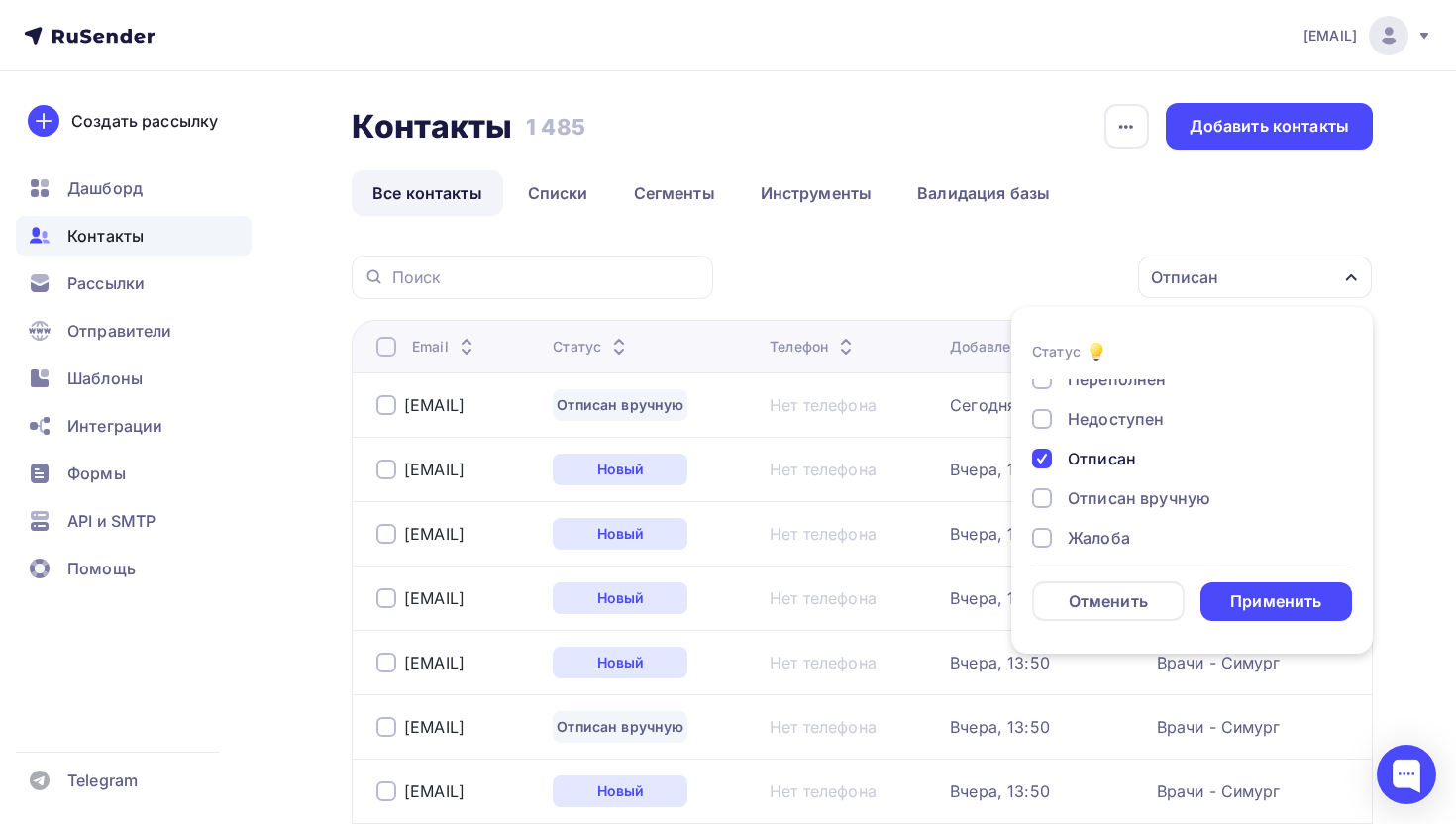 click on "Отписан" at bounding box center [1101, 459] 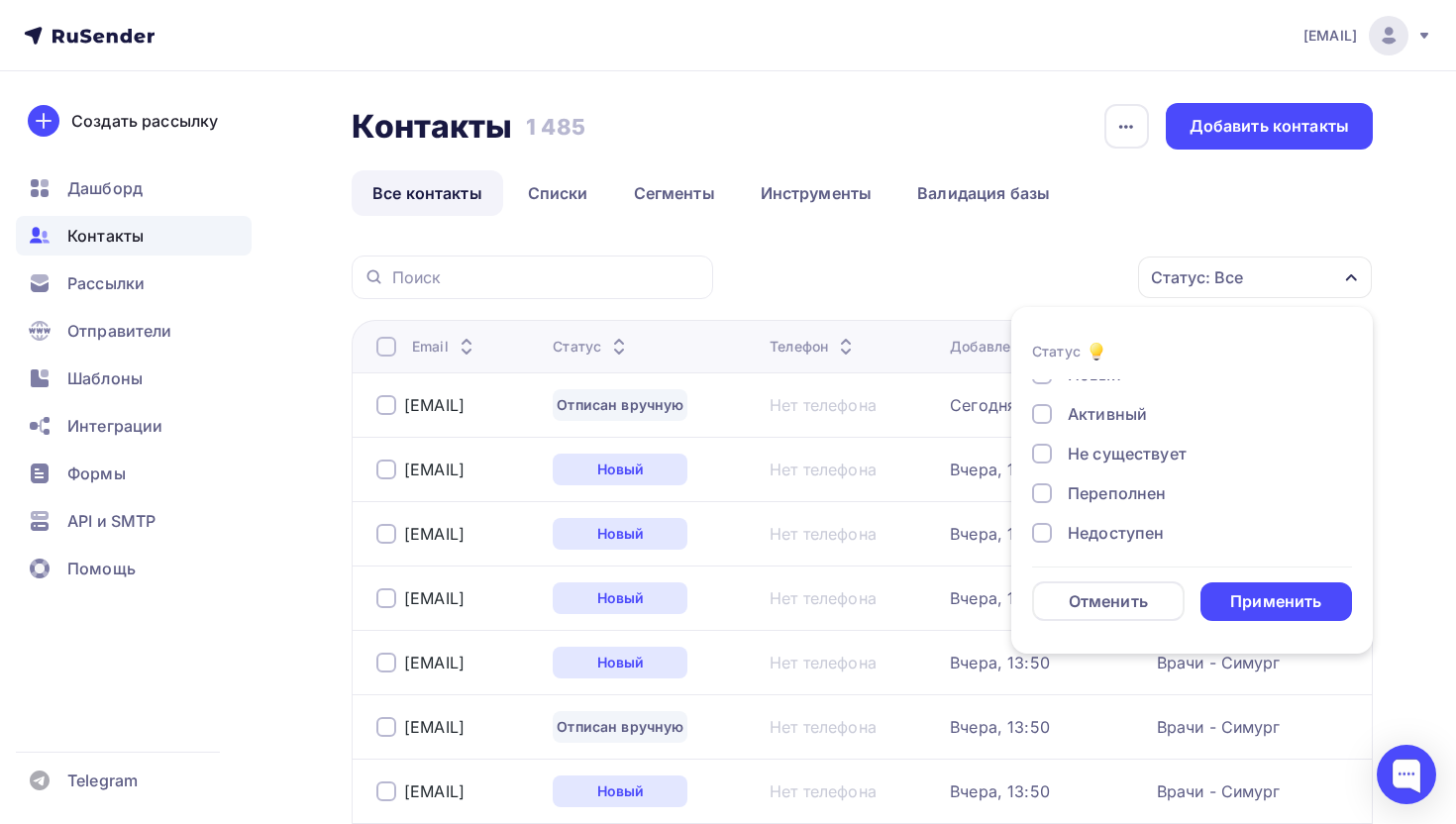 scroll, scrollTop: 0, scrollLeft: 0, axis: both 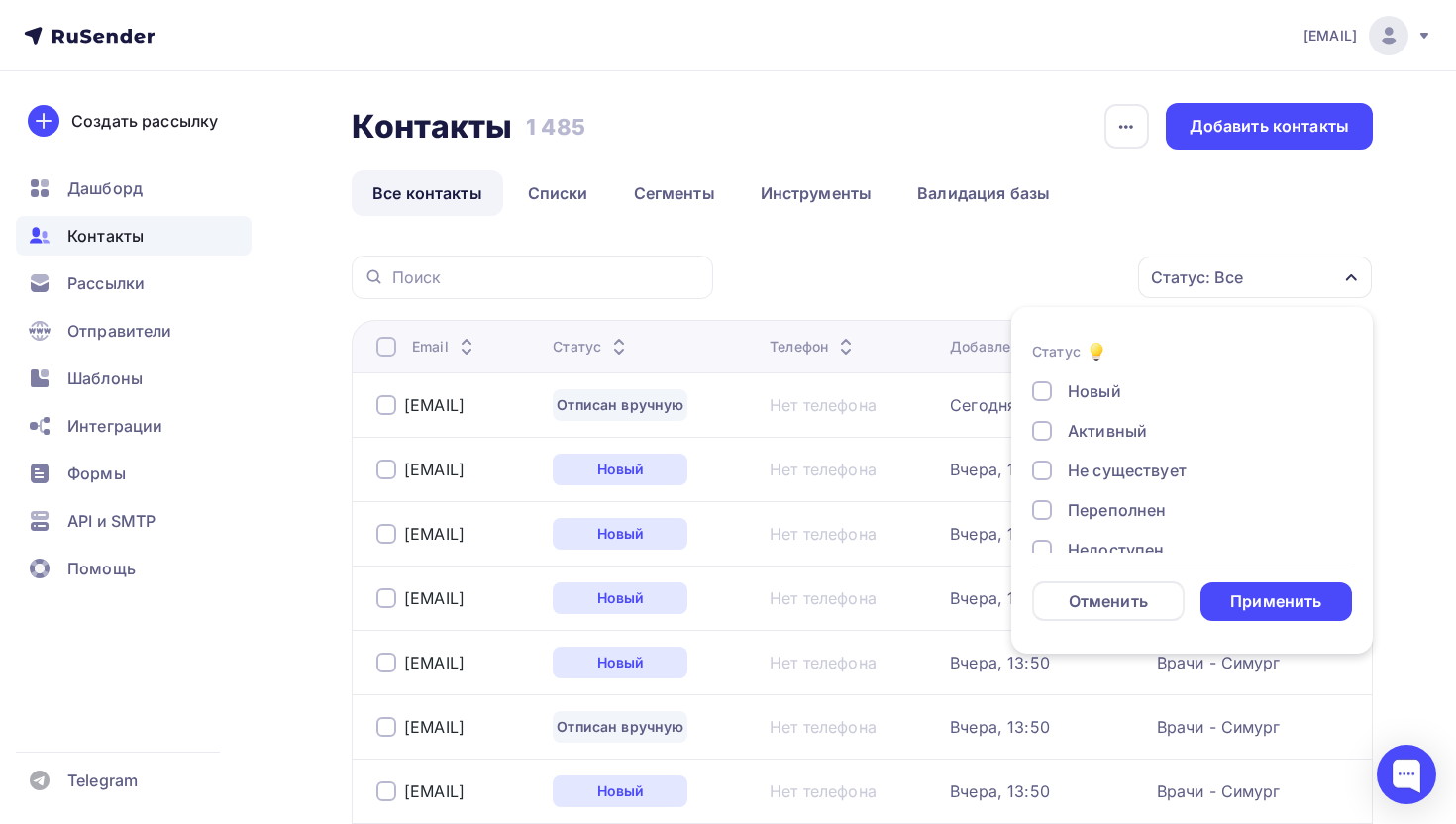 click on "Новый" at bounding box center [1094, 391] 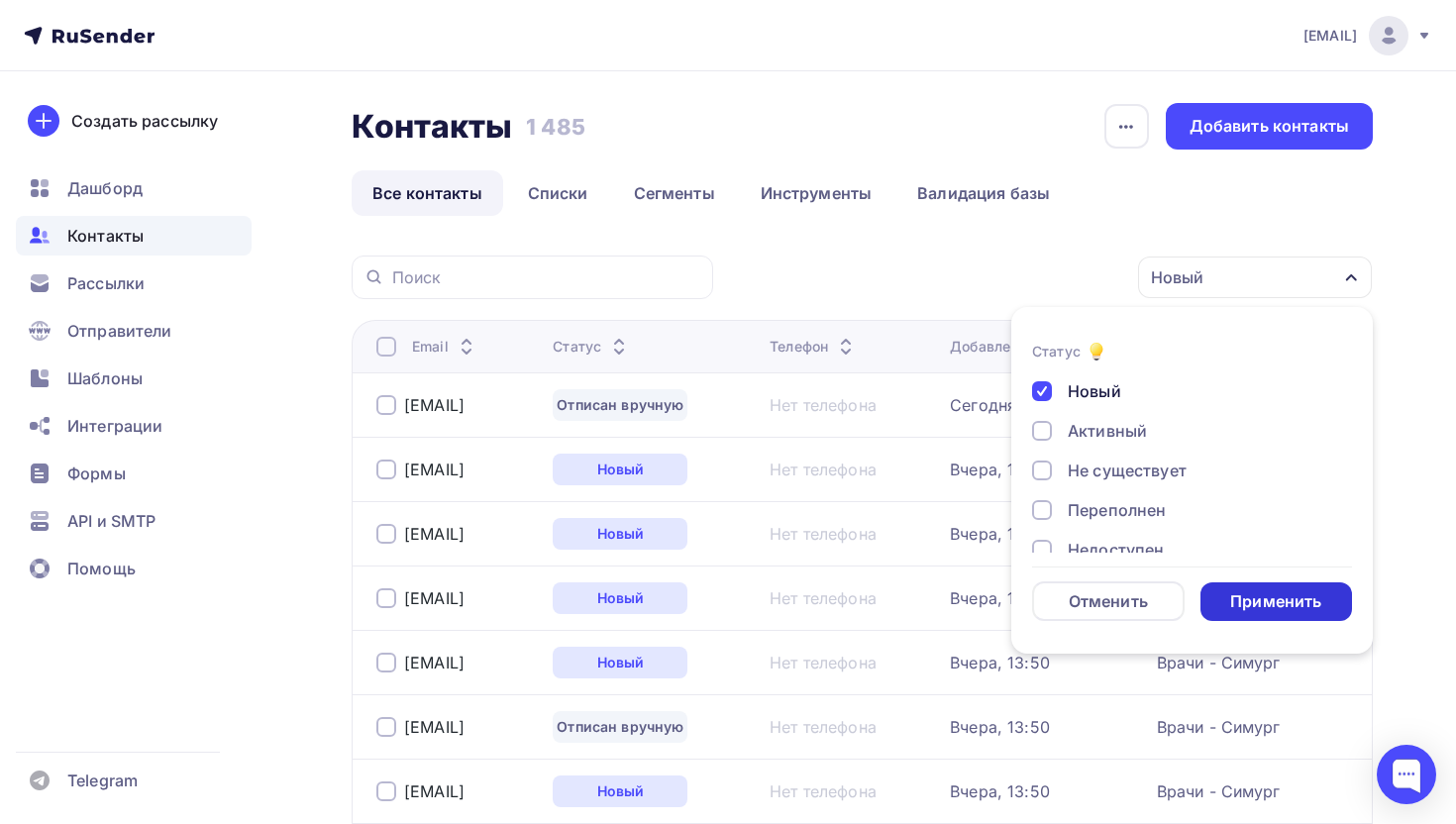 click on "Применить" at bounding box center (1276, 601) 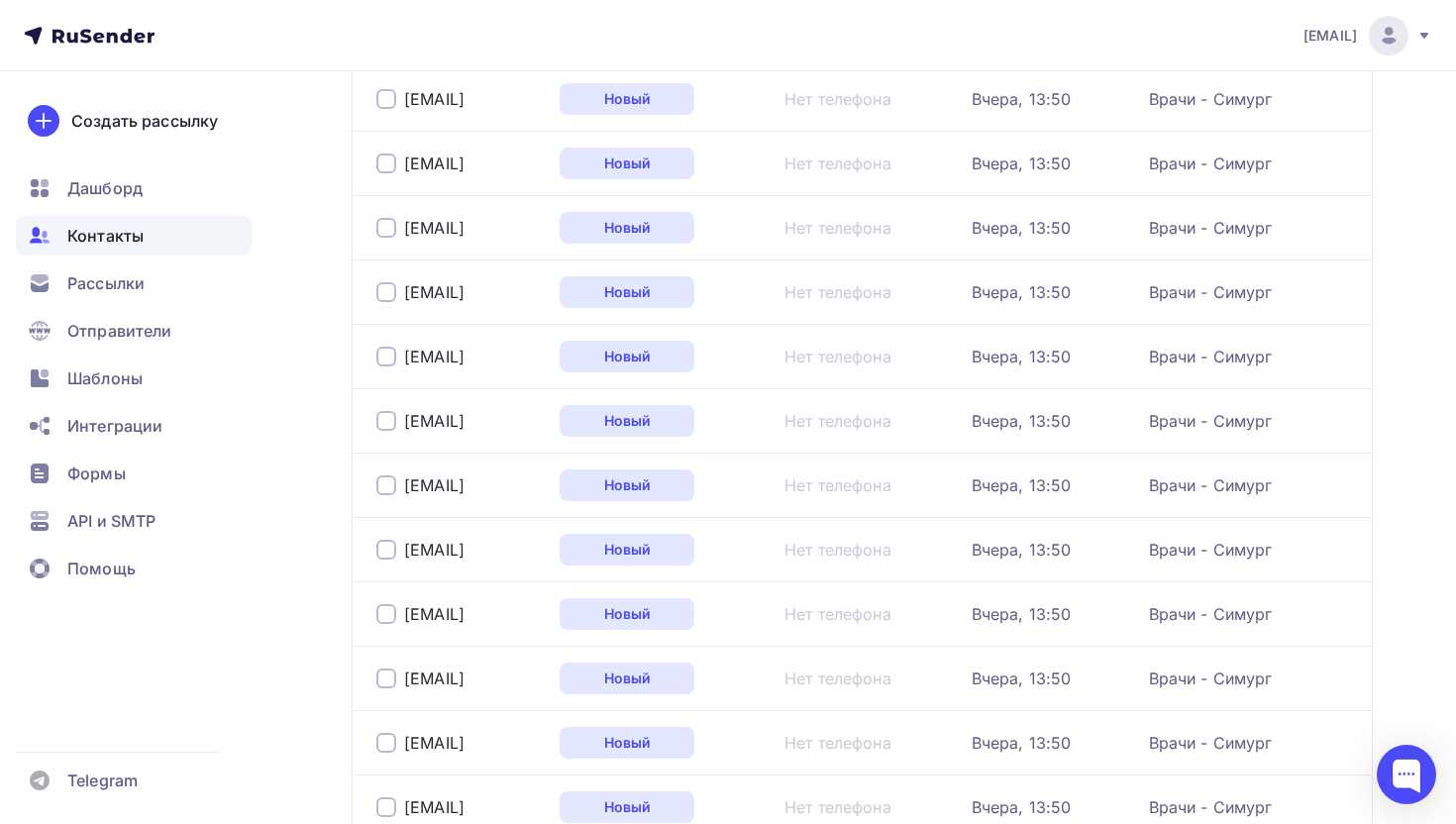 scroll, scrollTop: 0, scrollLeft: 0, axis: both 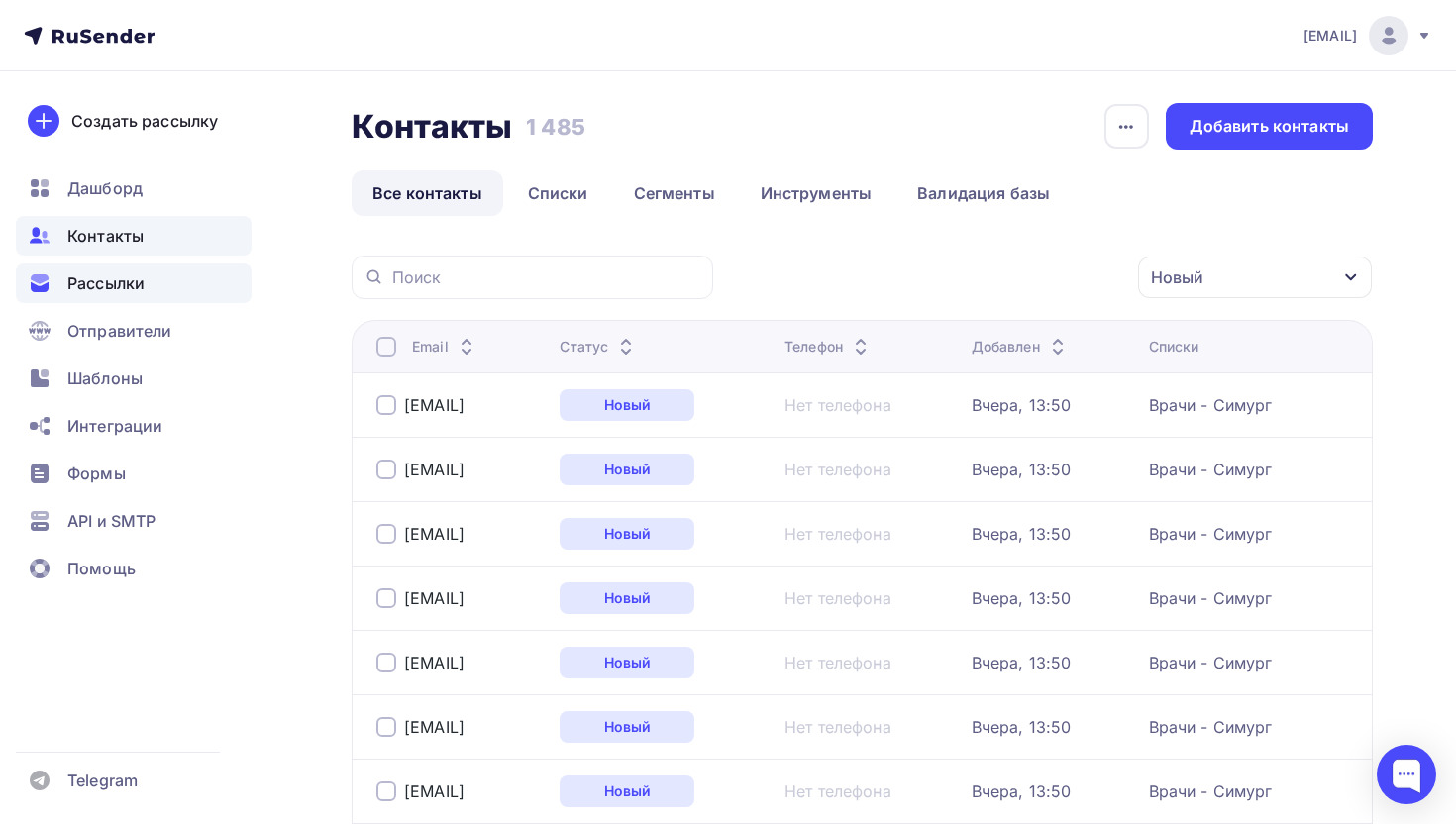 click on "Рассылки" at bounding box center [106, 283] 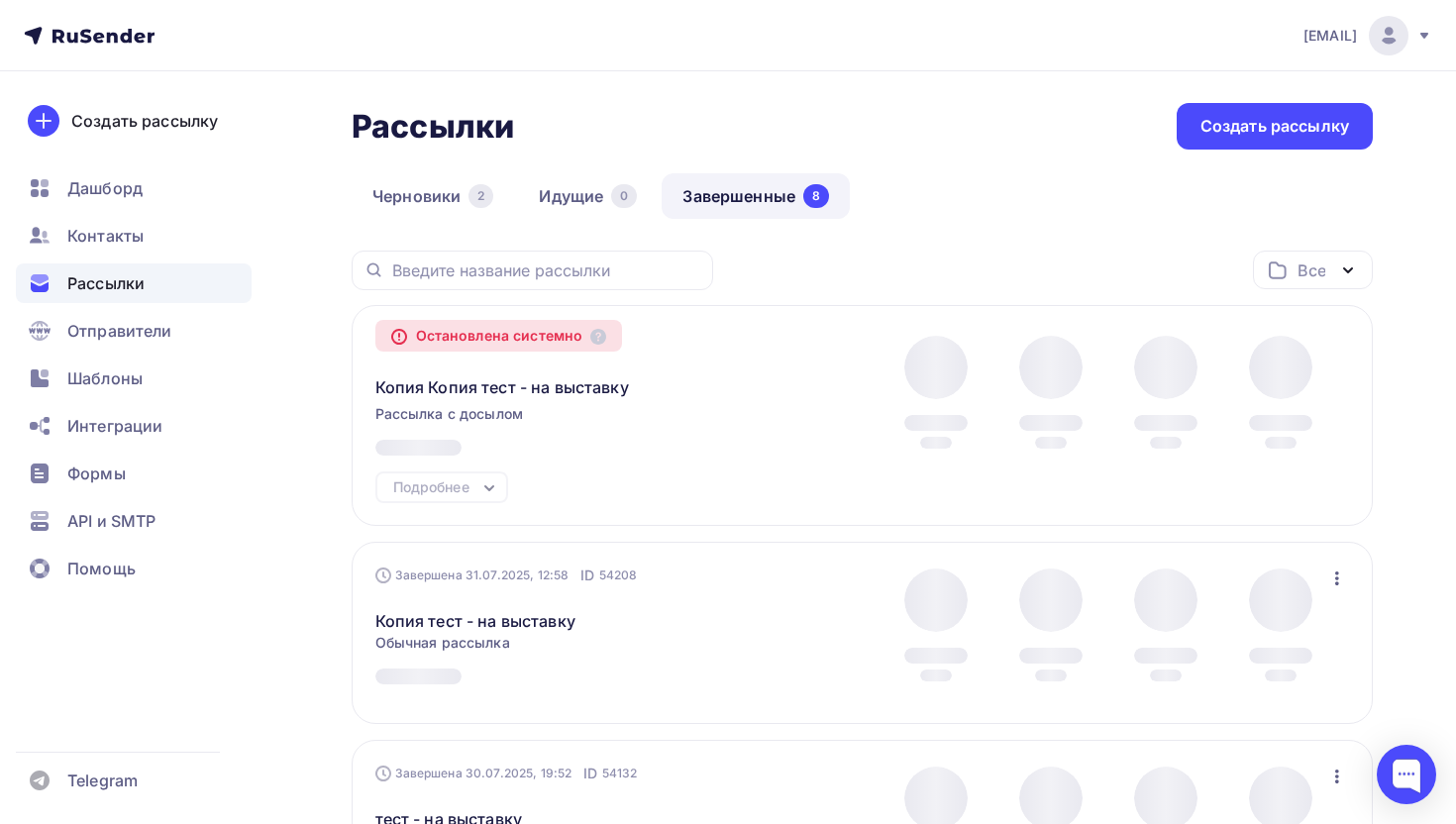 click on "Остановлена системно" at bounding box center [499, 336] 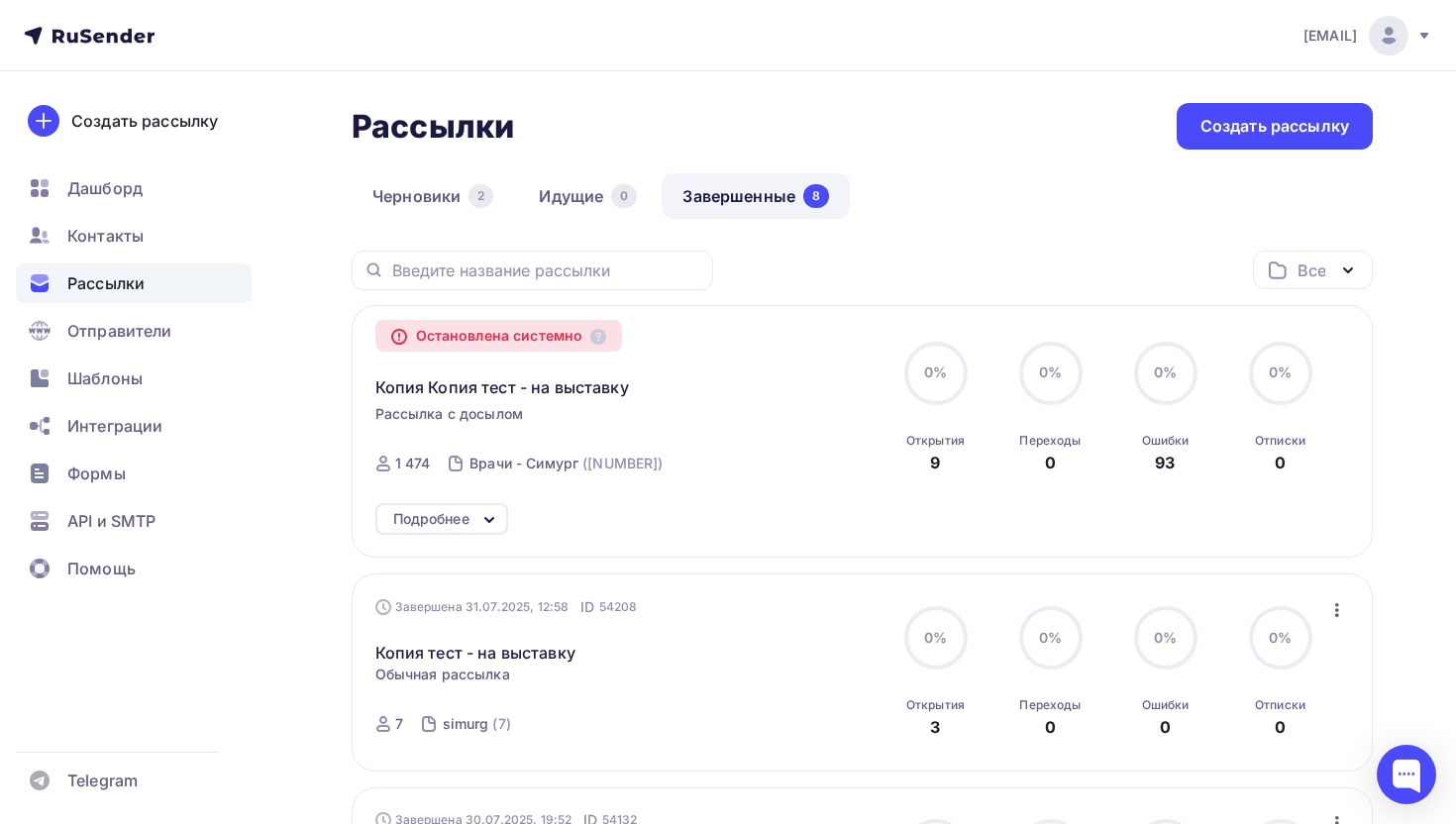 click on "Остановлена системно" at bounding box center [499, 336] 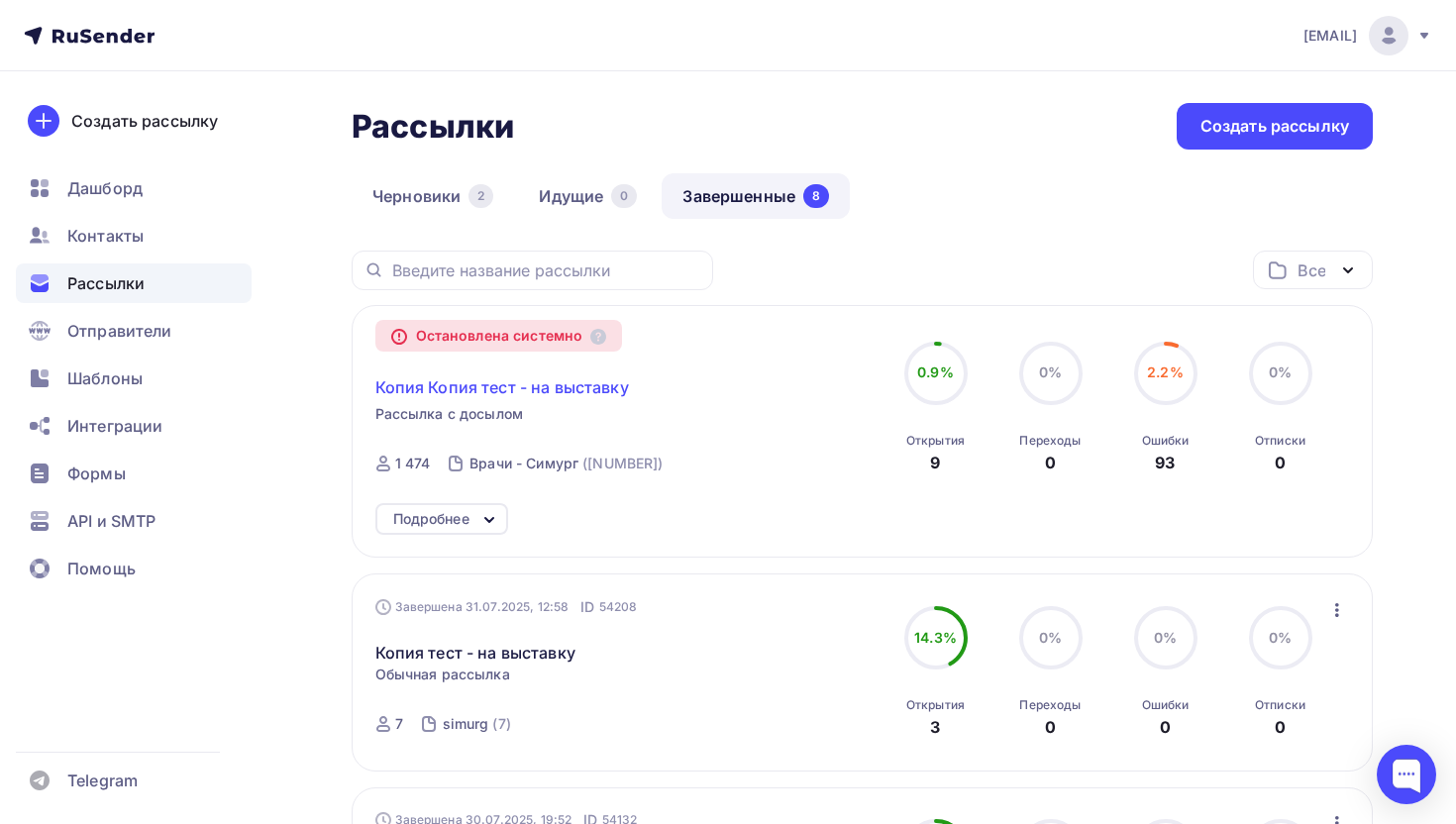 click on "Копия Копия тест - на выставку" at bounding box center (502, 387) 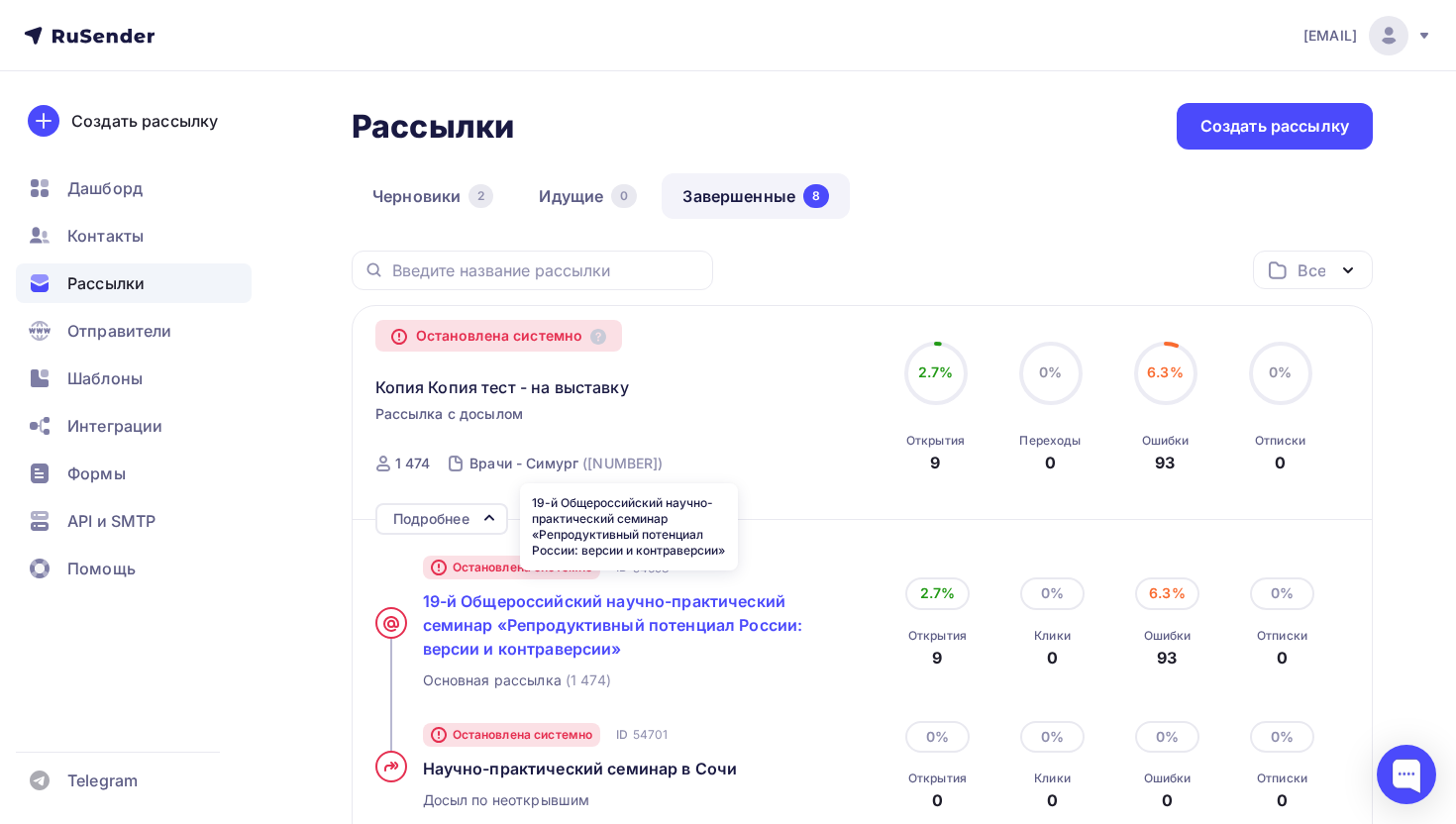 click on "19-й Общероссийский научно-практический семинар «Репродуктивный потенциал России: версии и контраверсии»" at bounding box center [613, 625] 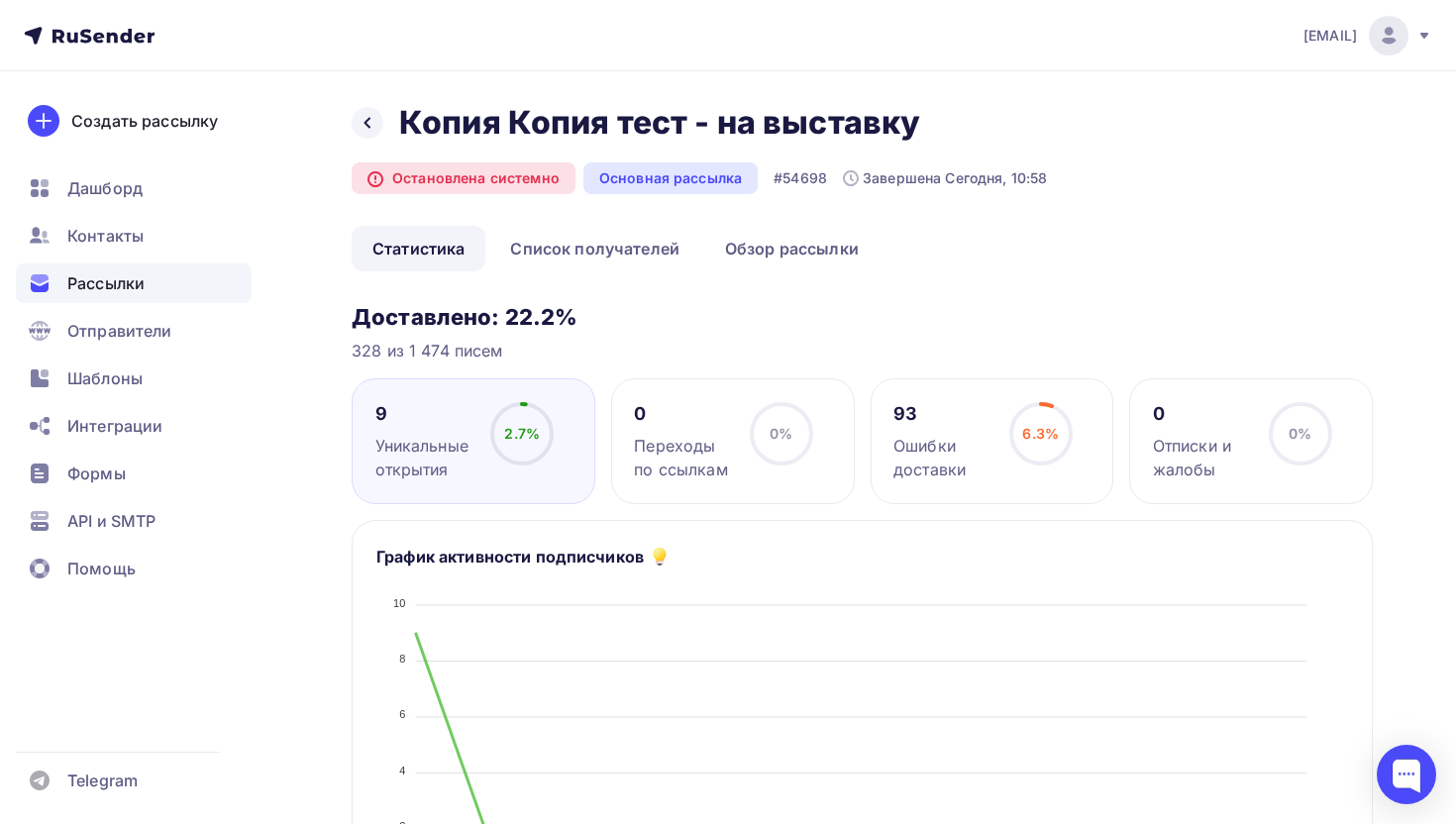 click on "93" at bounding box center (942, 414) 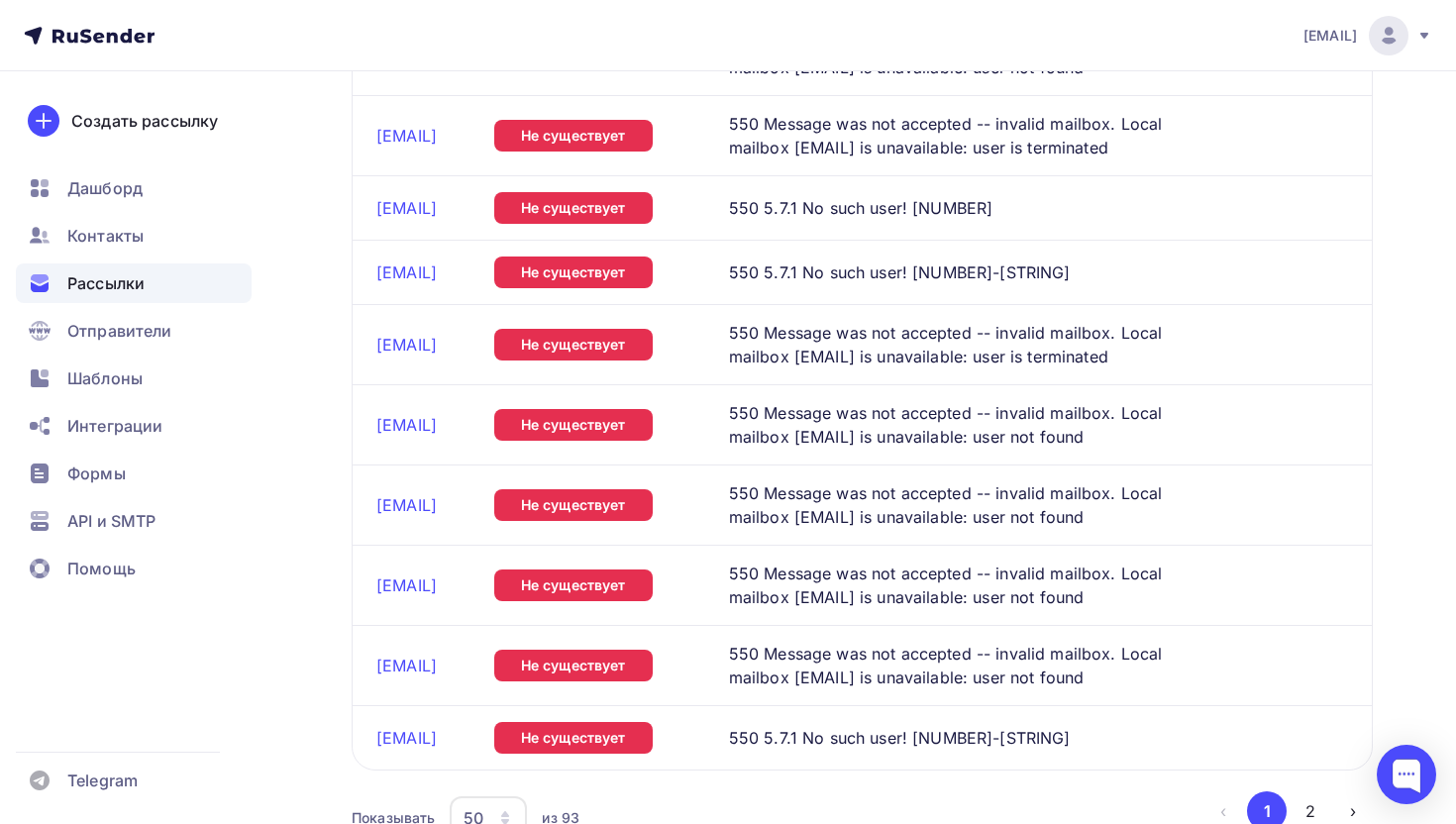 scroll, scrollTop: 5202, scrollLeft: 0, axis: vertical 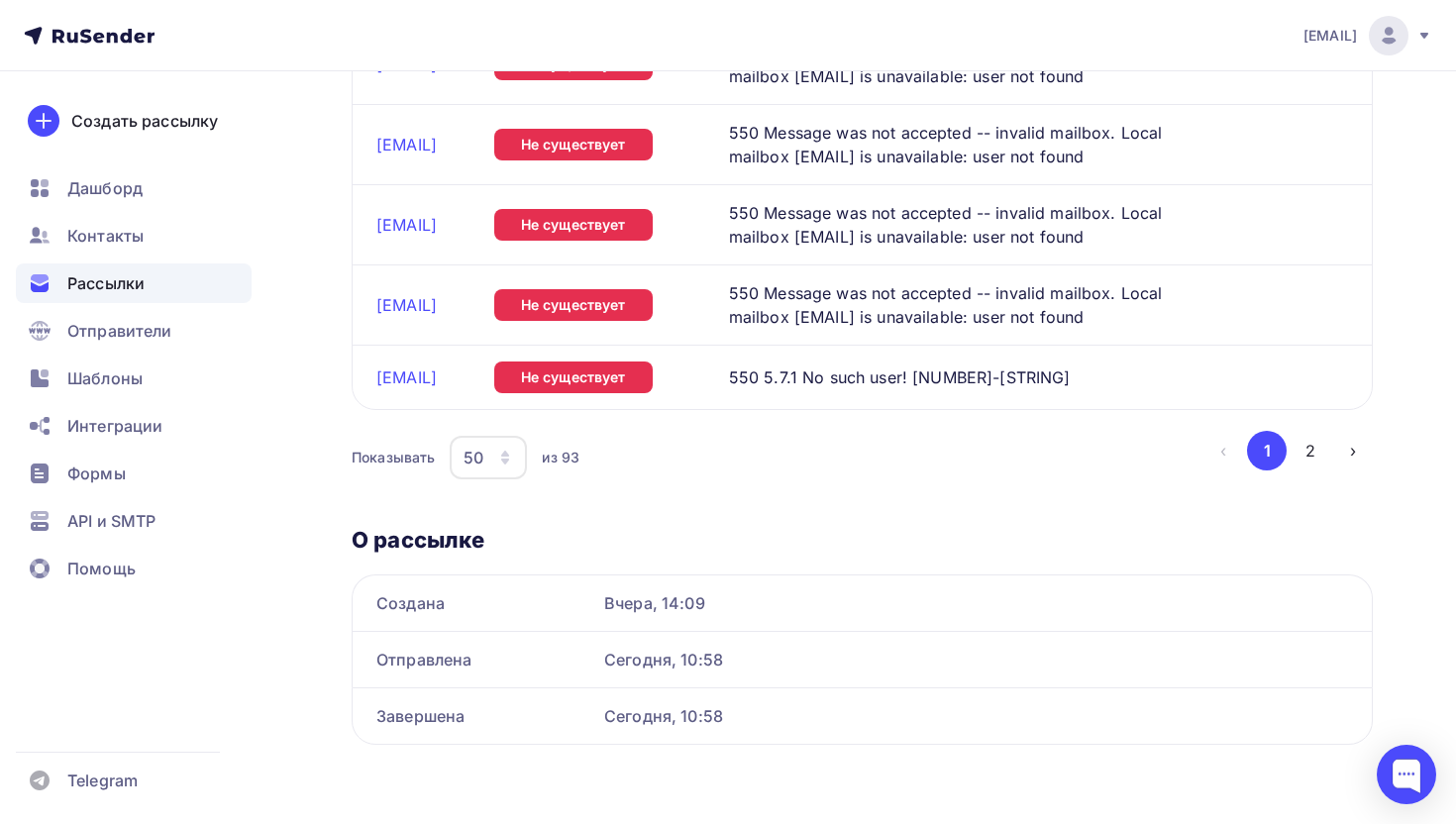 click 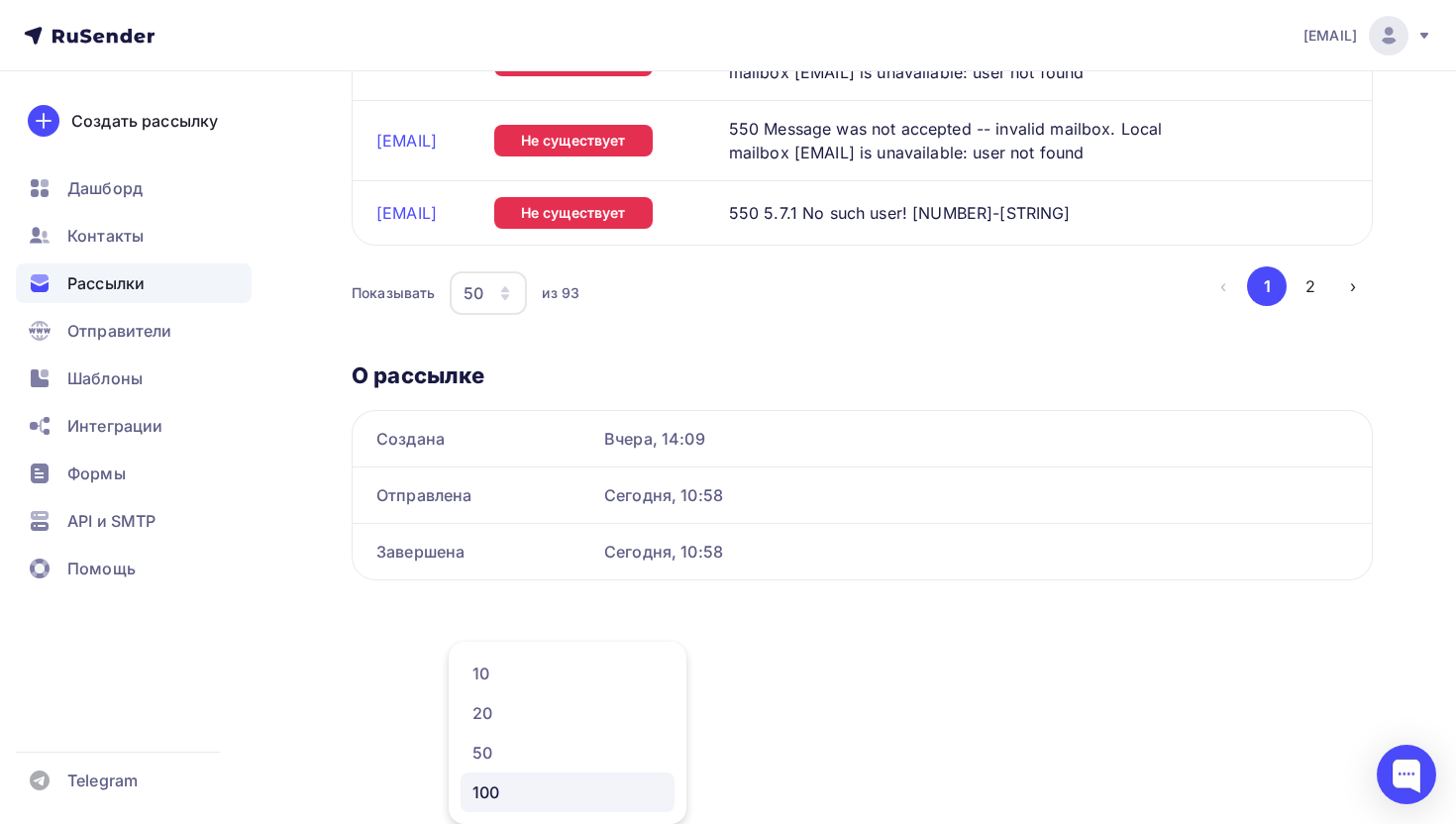 click on "100" at bounding box center (568, 792) 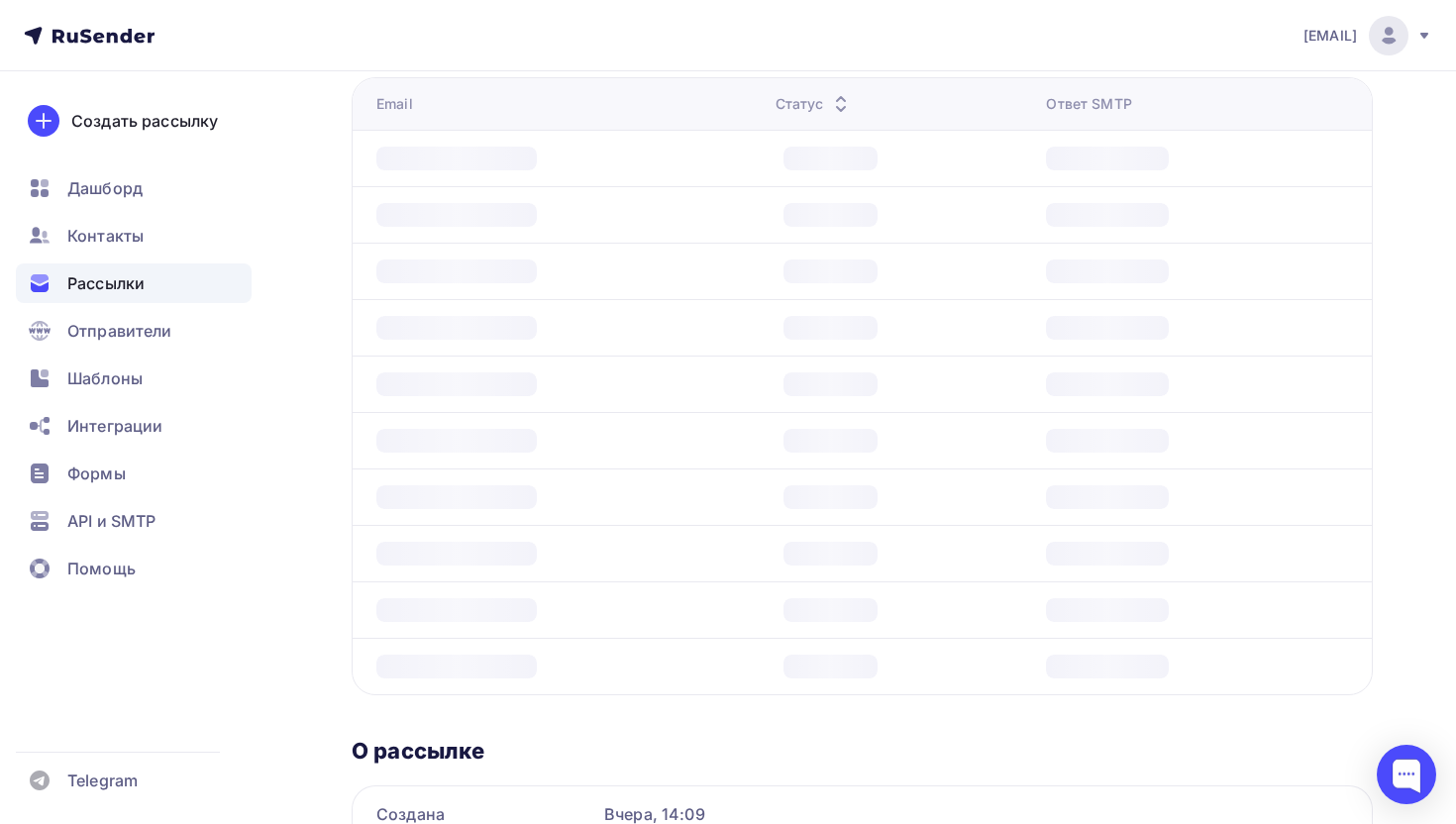 scroll, scrollTop: 869, scrollLeft: 0, axis: vertical 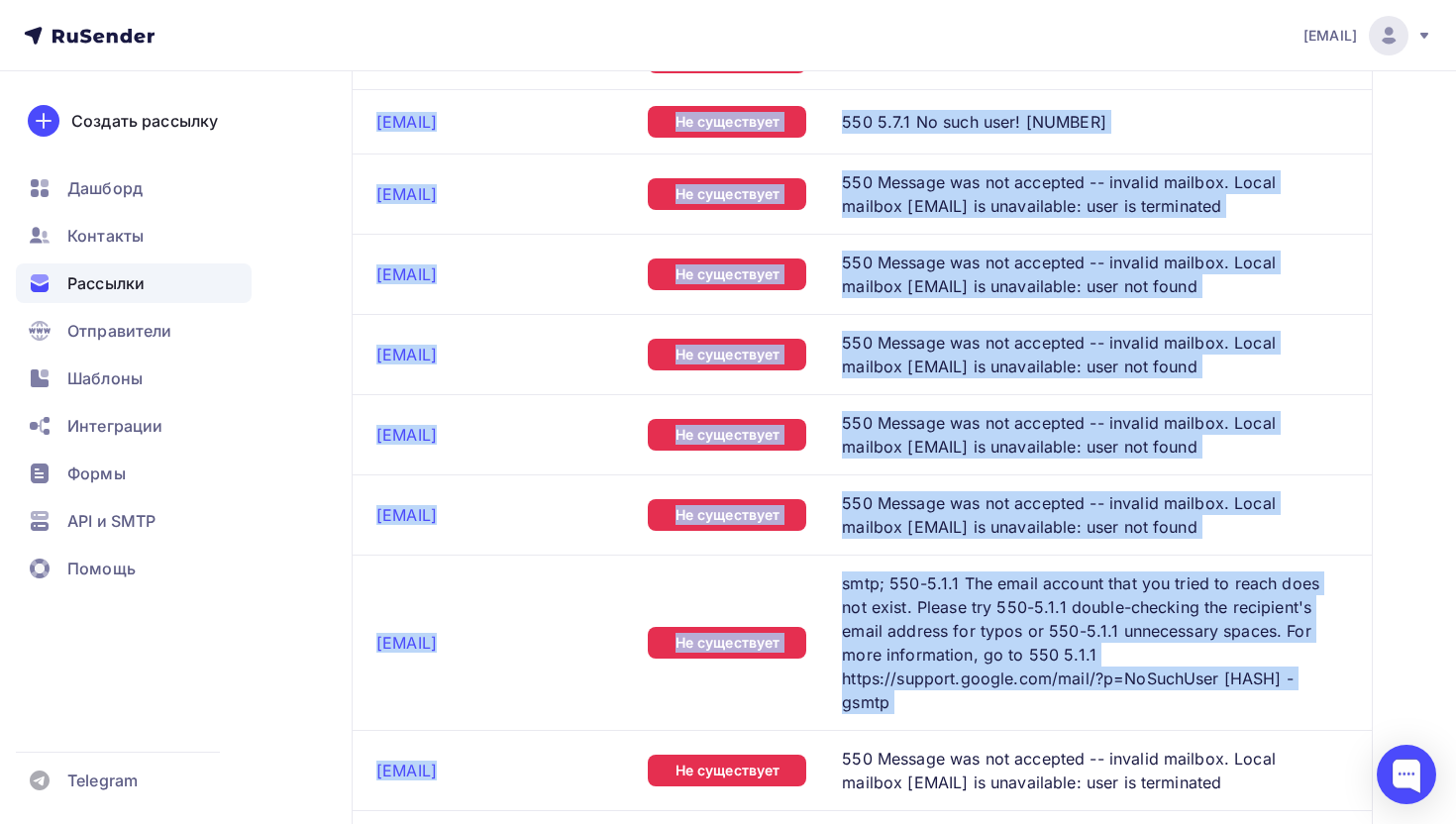 drag, startPoint x: 378, startPoint y: 240, endPoint x: 714, endPoint y: 823, distance: 672.893 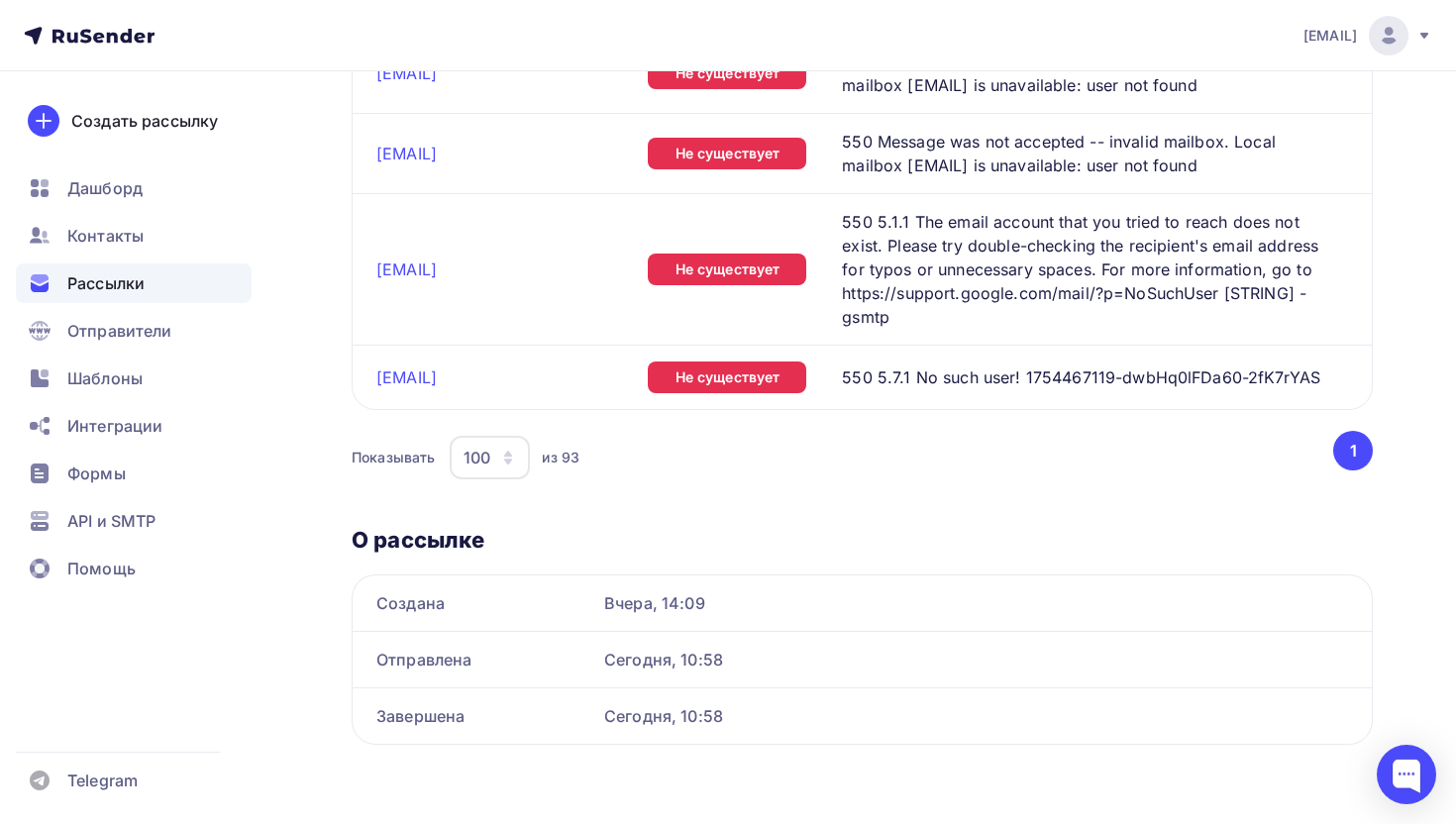 scroll, scrollTop: 9183, scrollLeft: 0, axis: vertical 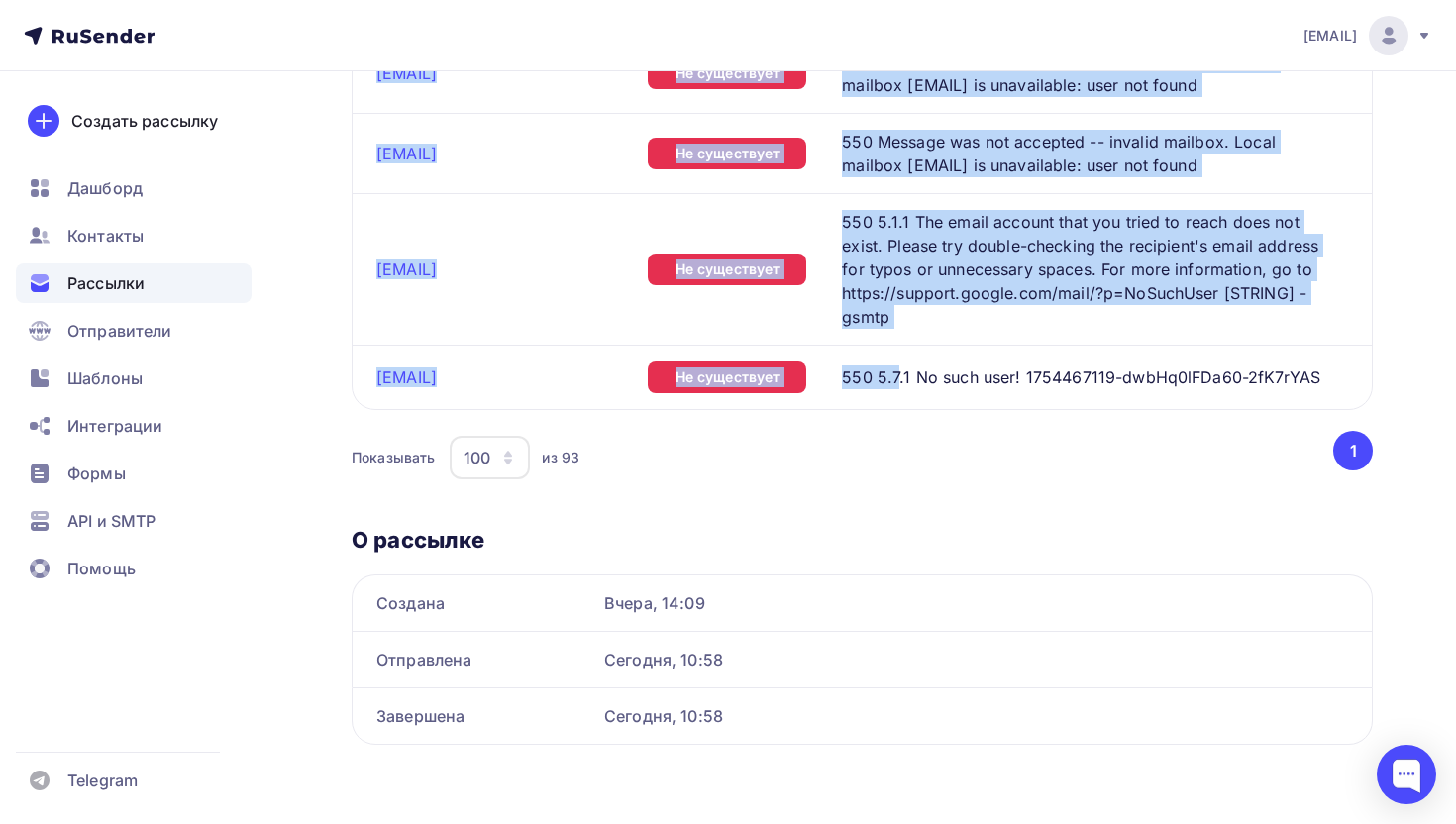 click on "550 5.7.1 No such user! 1754467119-dwbHq0lFDa60-2fK7rYAS" at bounding box center (1081, 377) 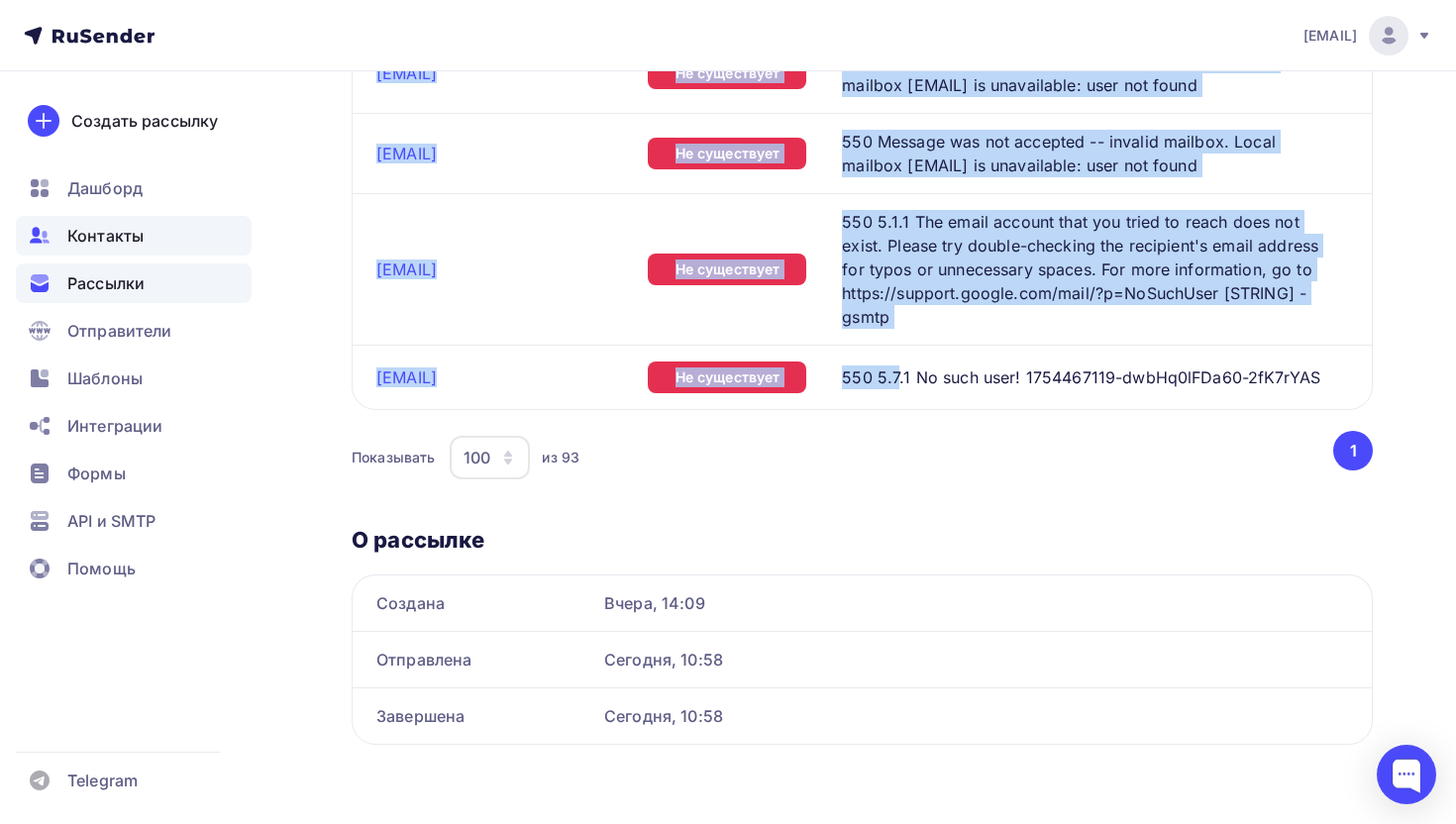 click on "Контакты" at bounding box center (105, 236) 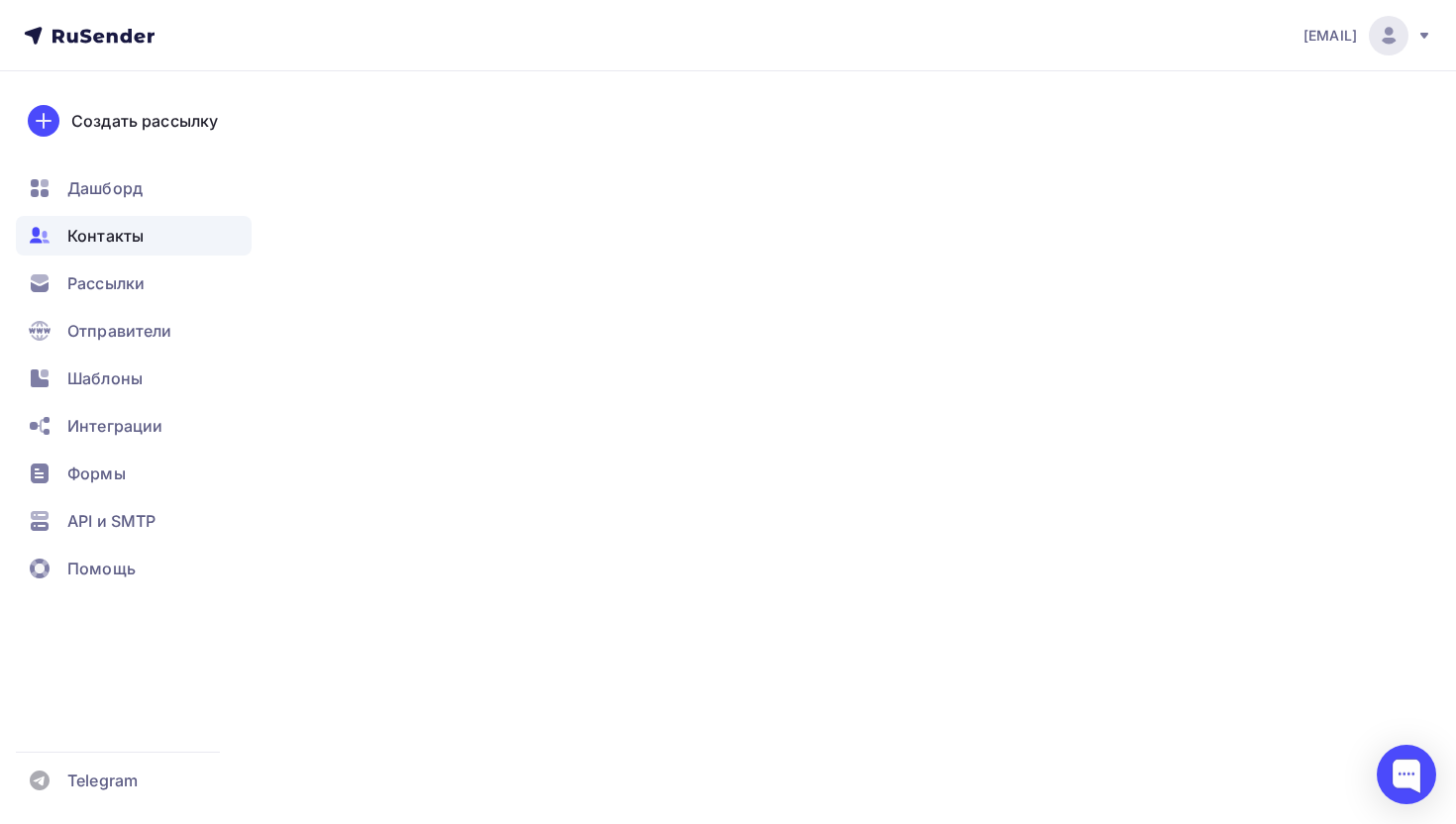 scroll, scrollTop: 0, scrollLeft: 0, axis: both 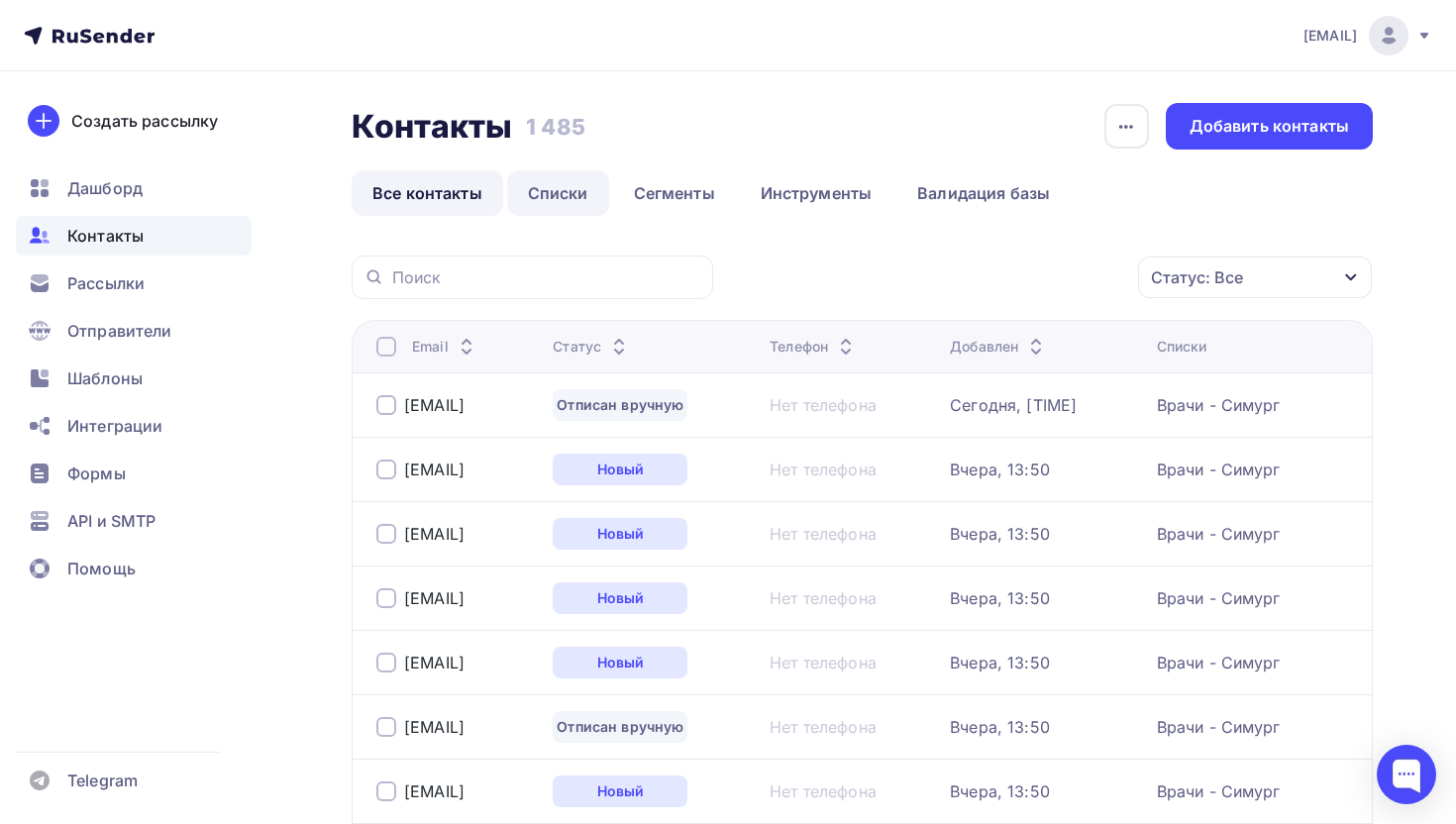 click on "Списки" at bounding box center [558, 193] 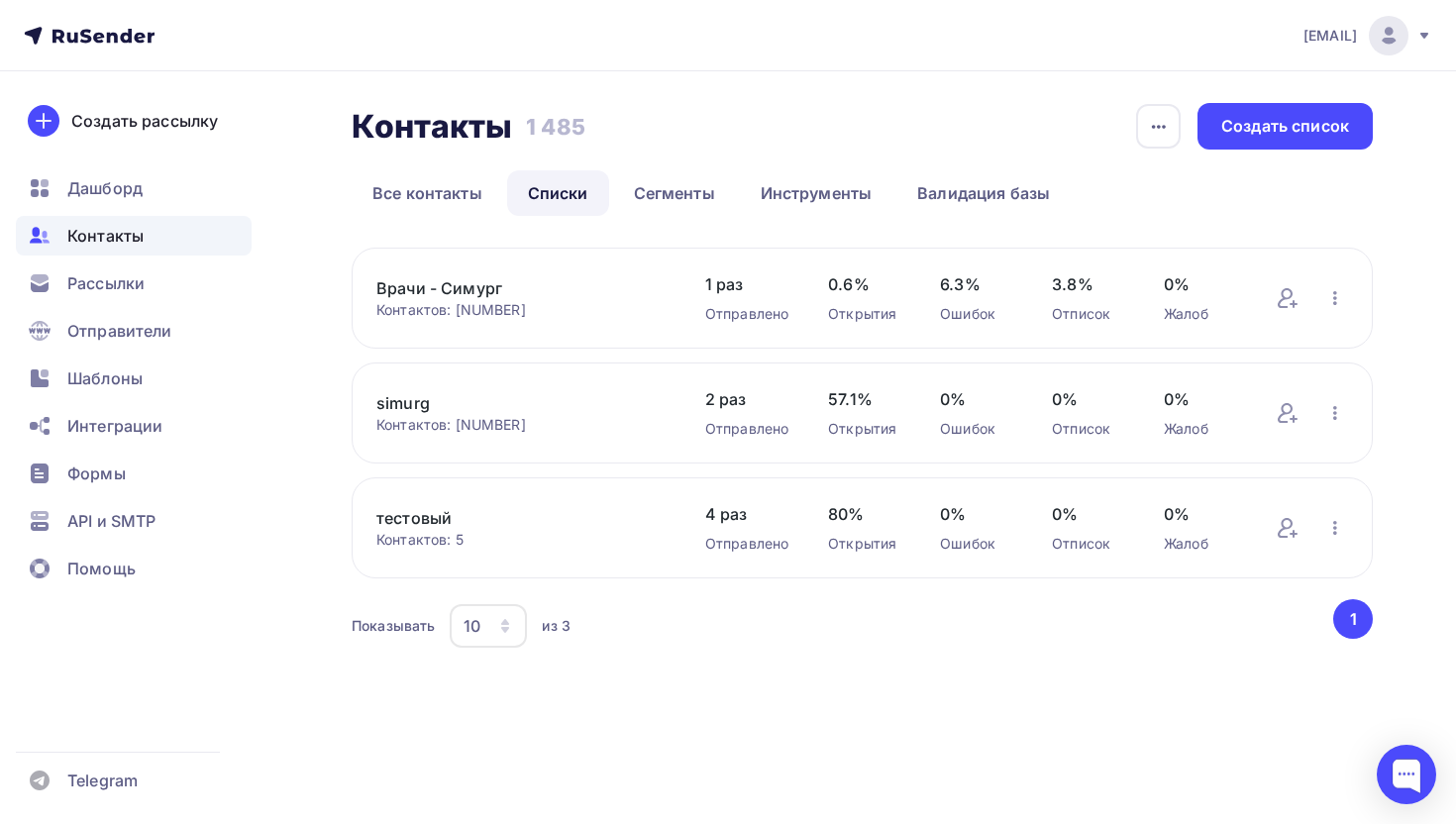 click on "Врачи - Симург" at bounding box center (521, 288) 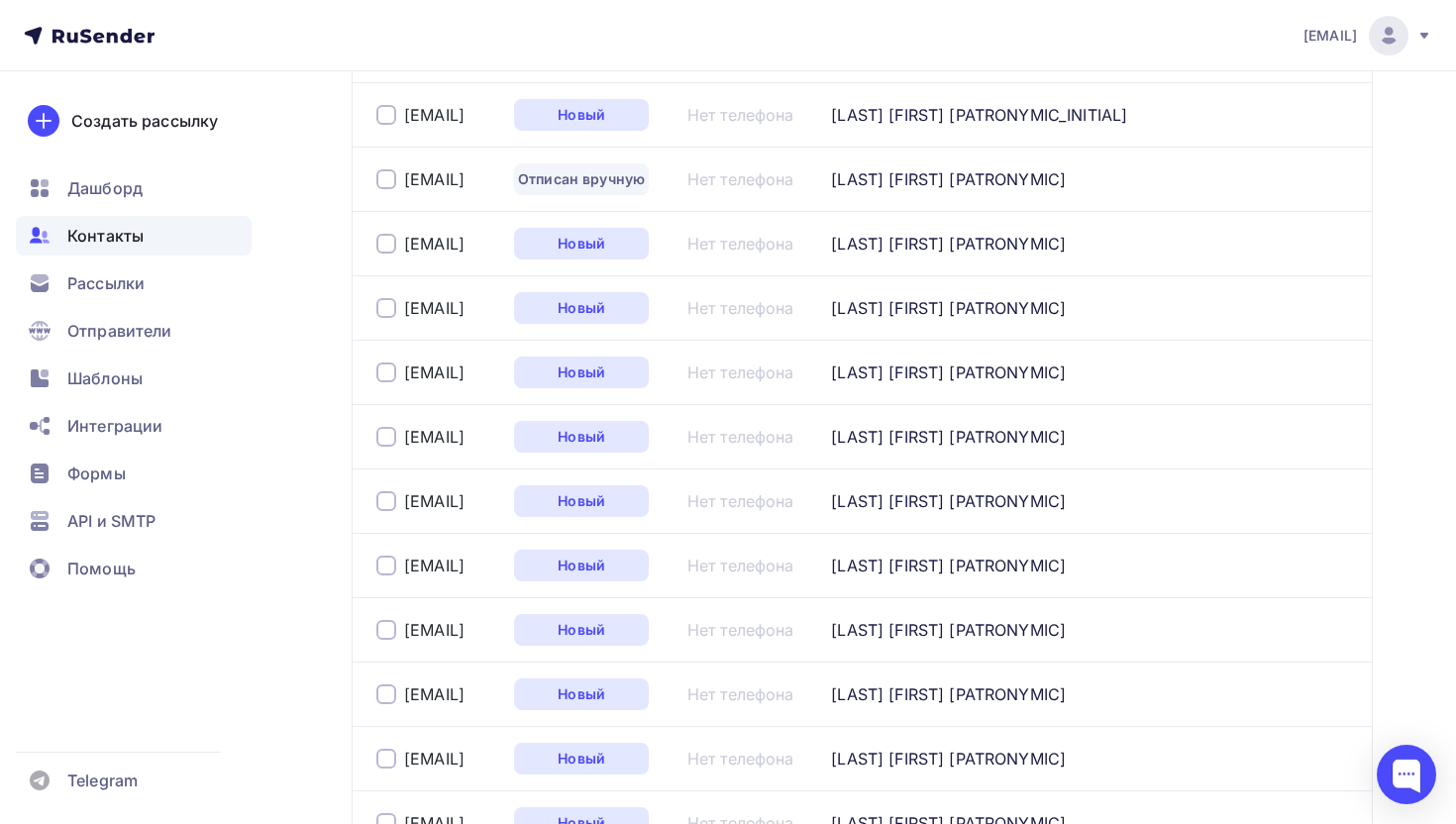 scroll, scrollTop: 0, scrollLeft: 0, axis: both 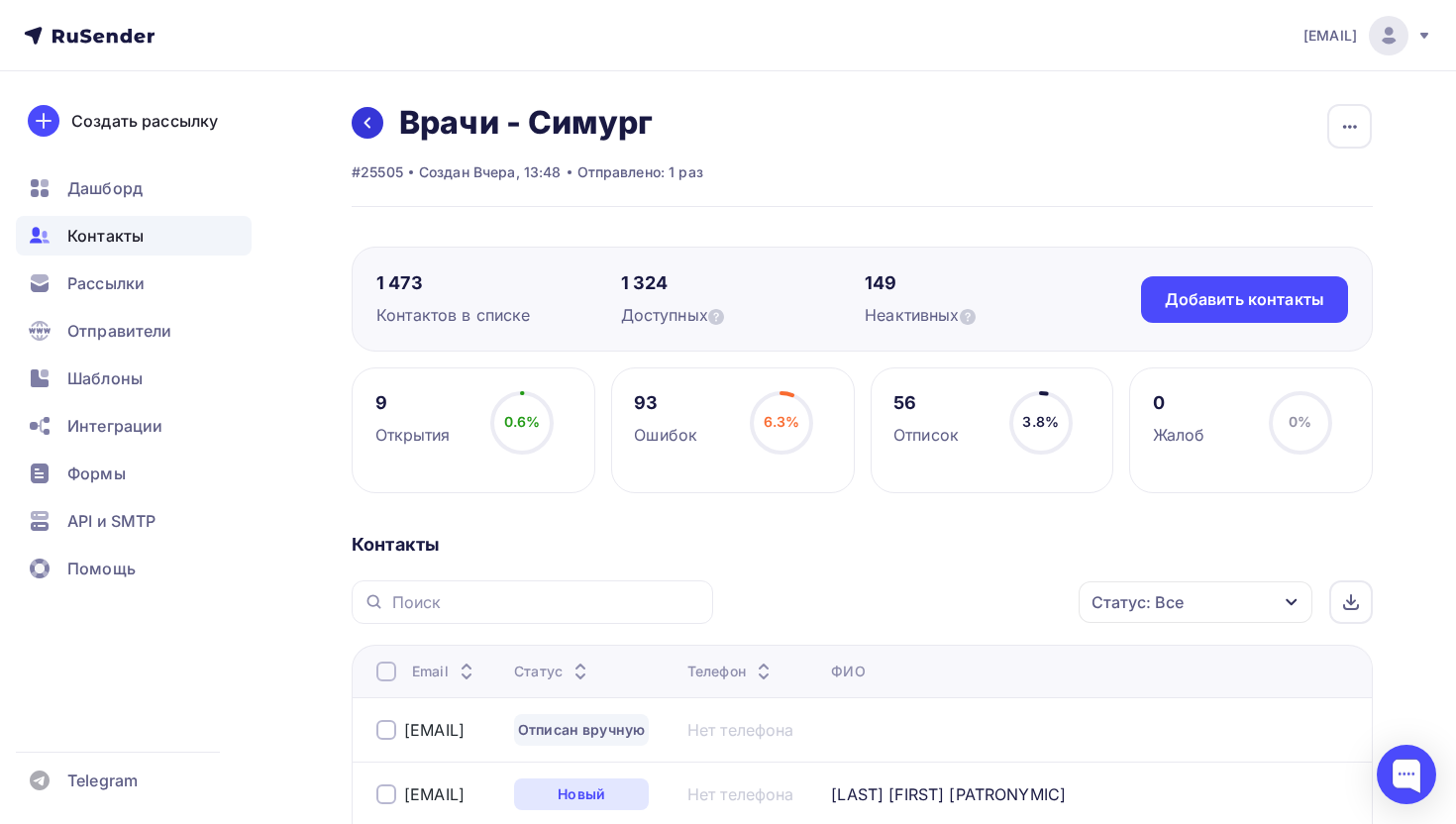 click 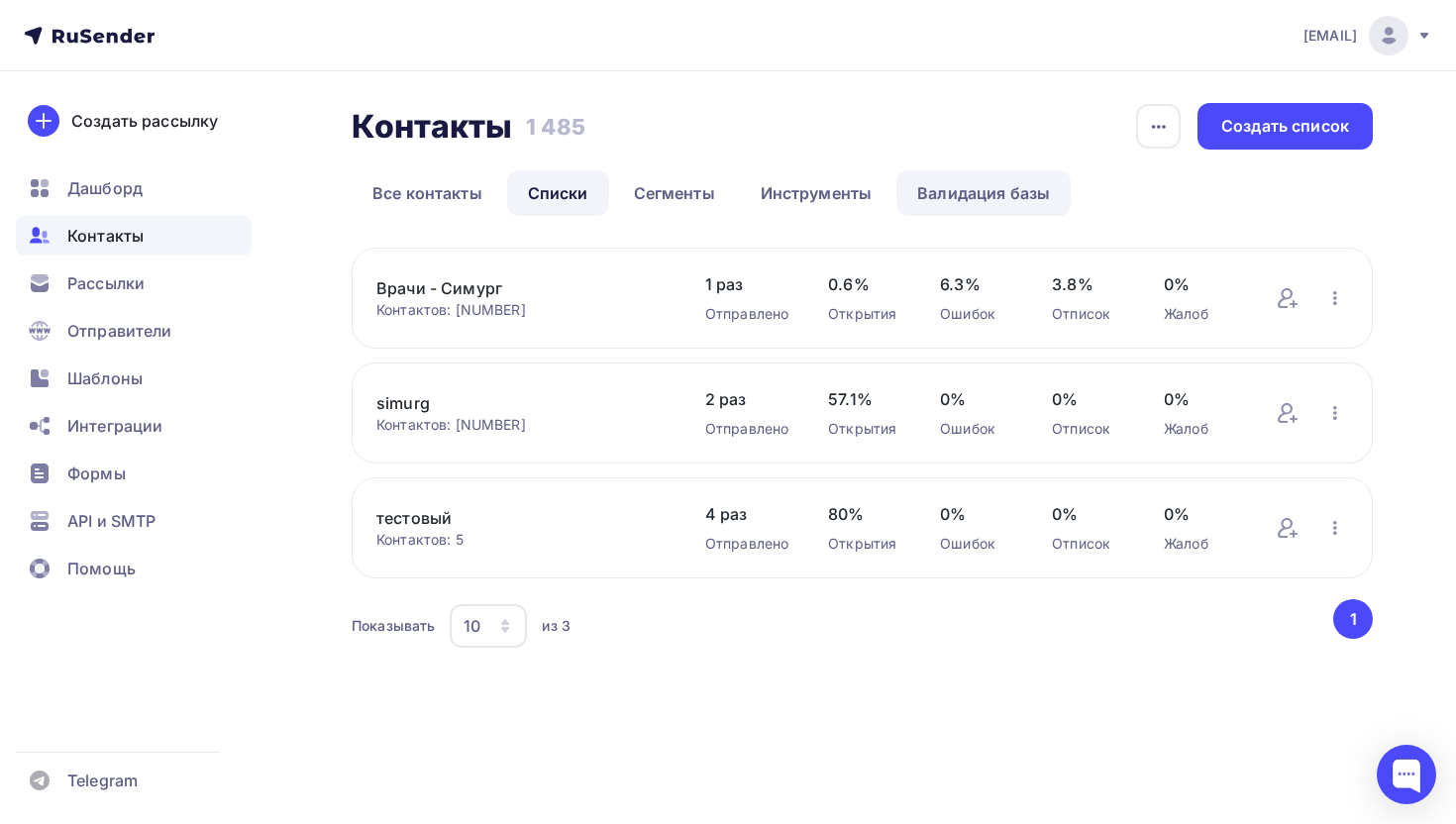 click on "Валидация базы" at bounding box center (984, 193) 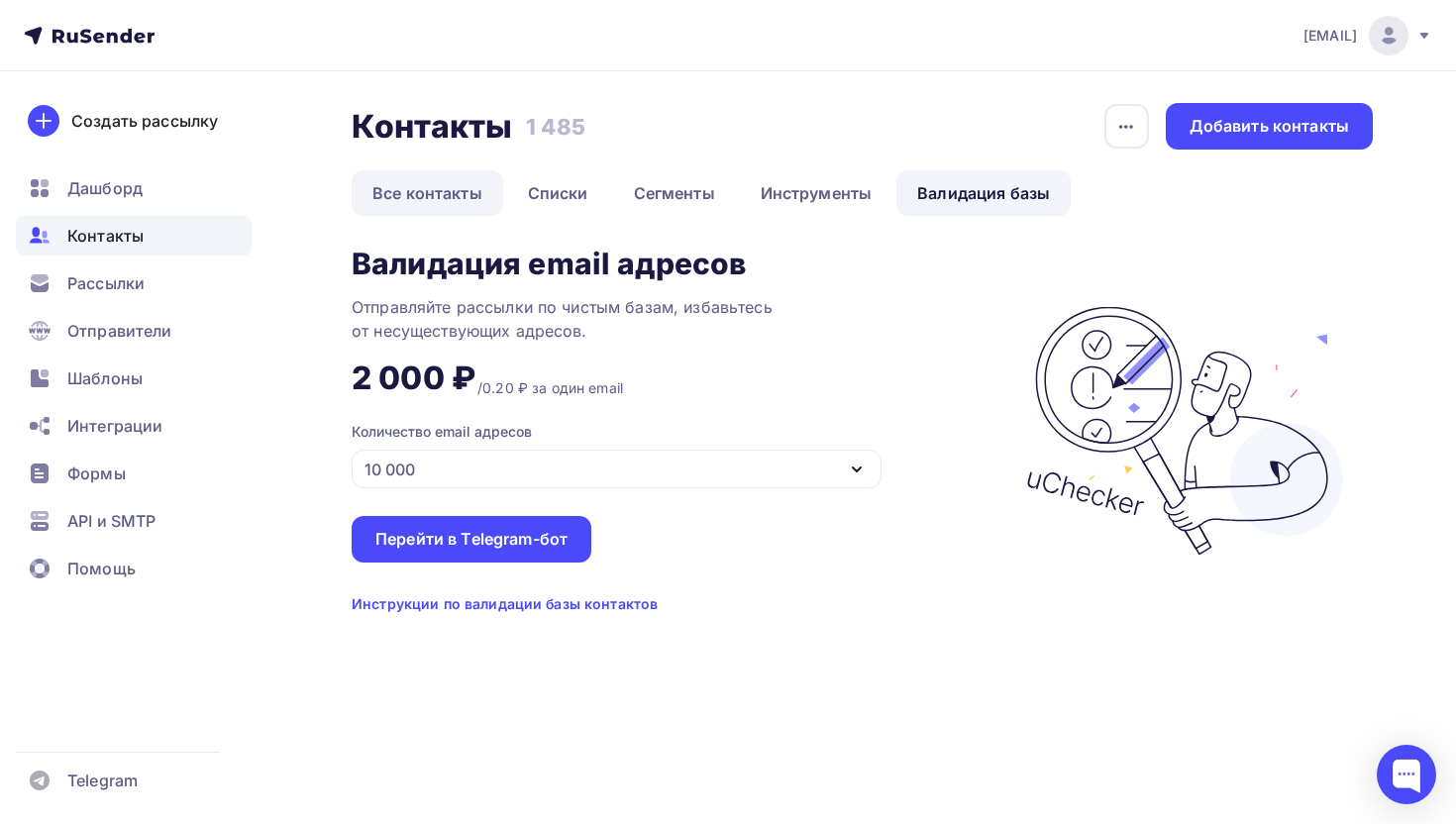 click on "Все контакты" at bounding box center [427, 193] 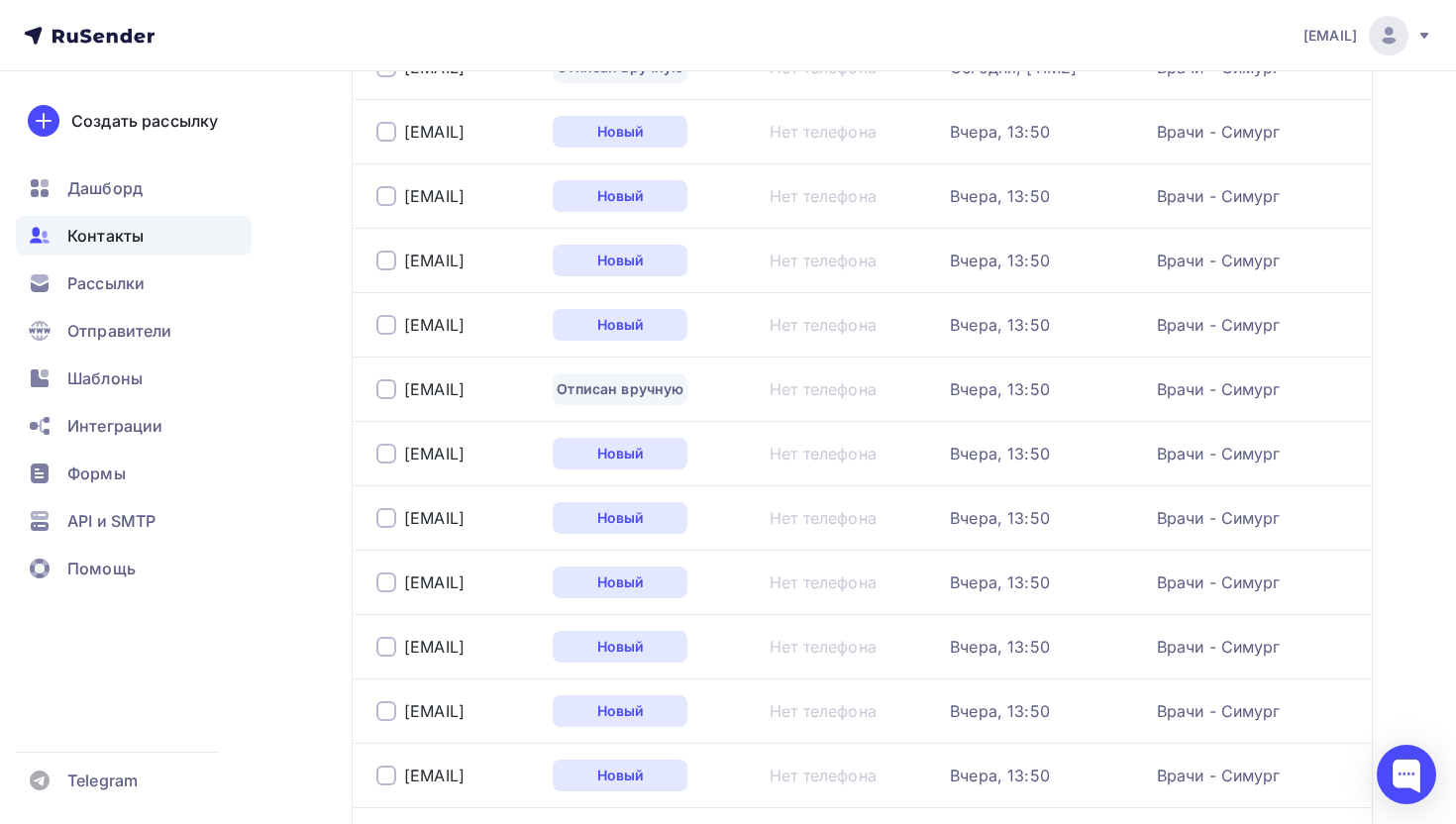 scroll, scrollTop: 0, scrollLeft: 0, axis: both 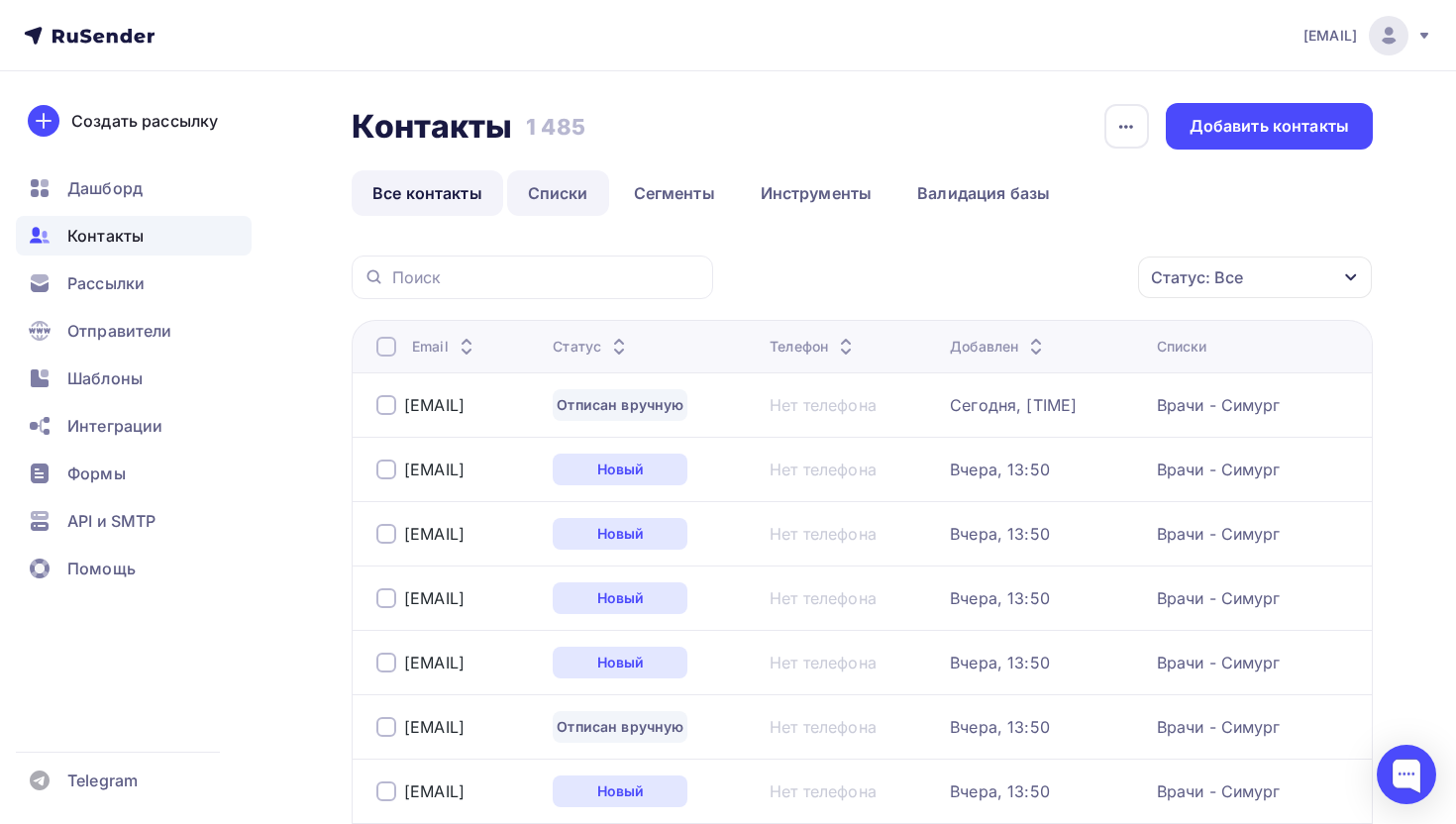 click on "Списки" at bounding box center [558, 193] 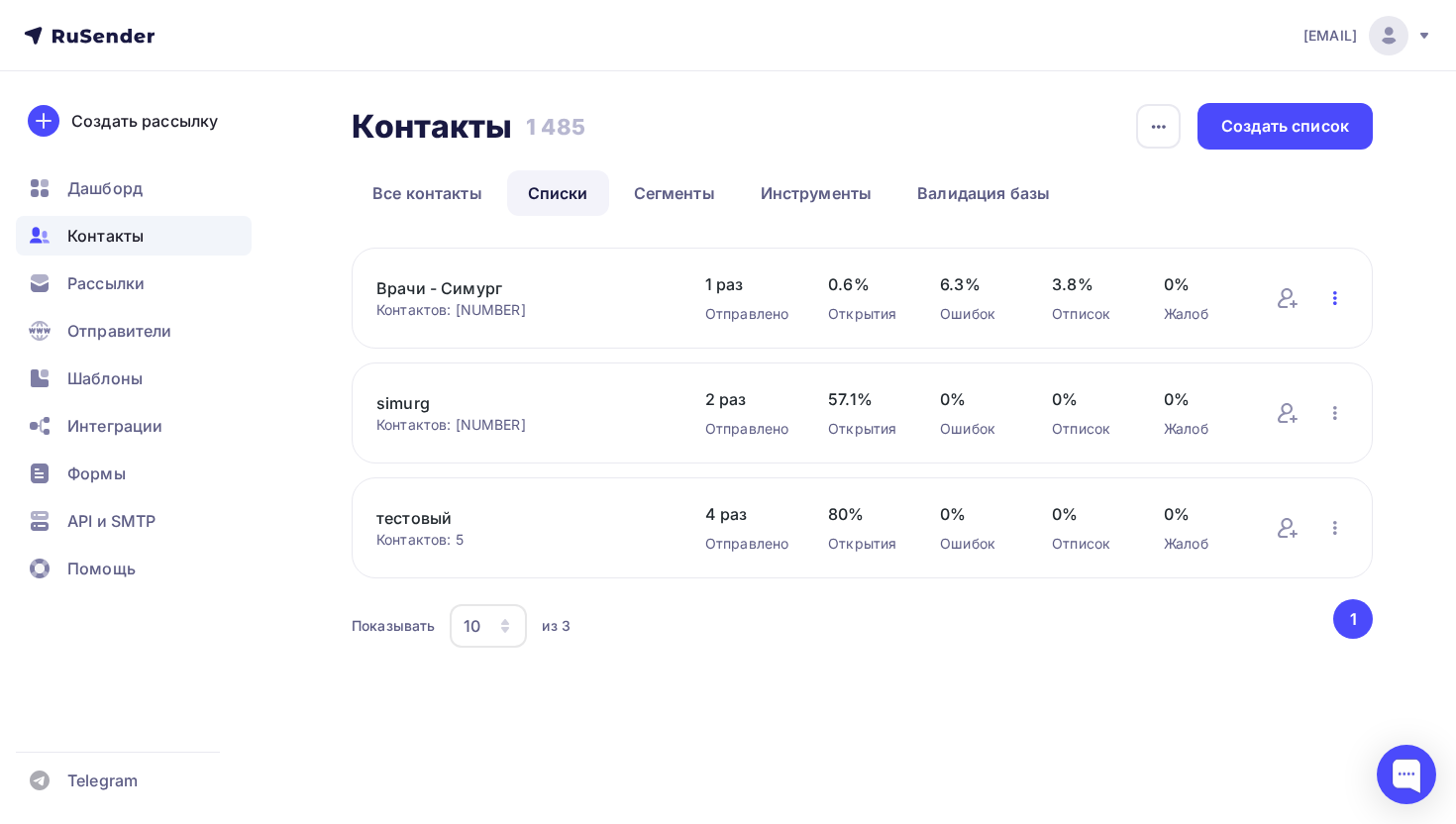 click 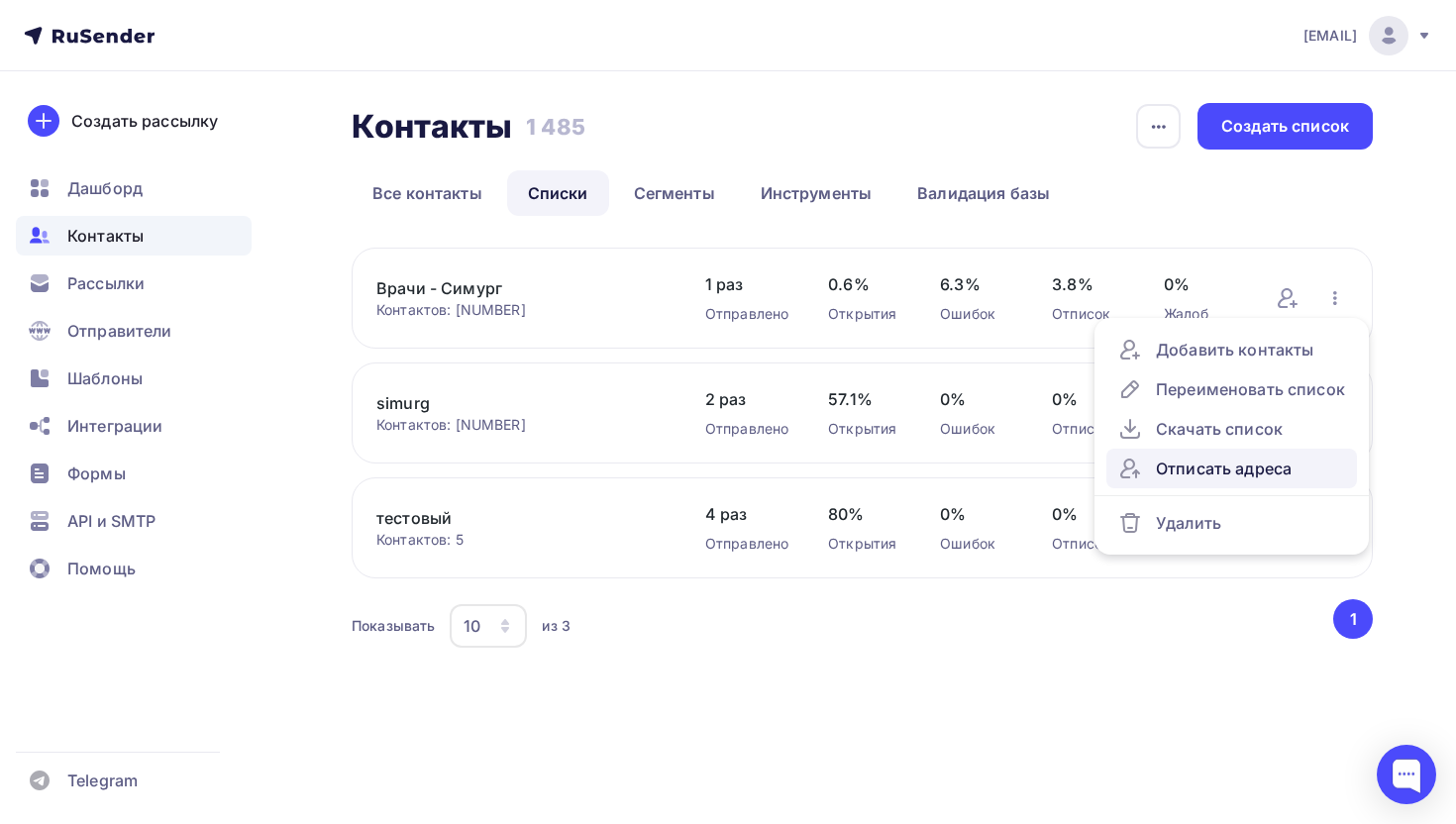 click on "Отписать адреса" at bounding box center (1231, 468) 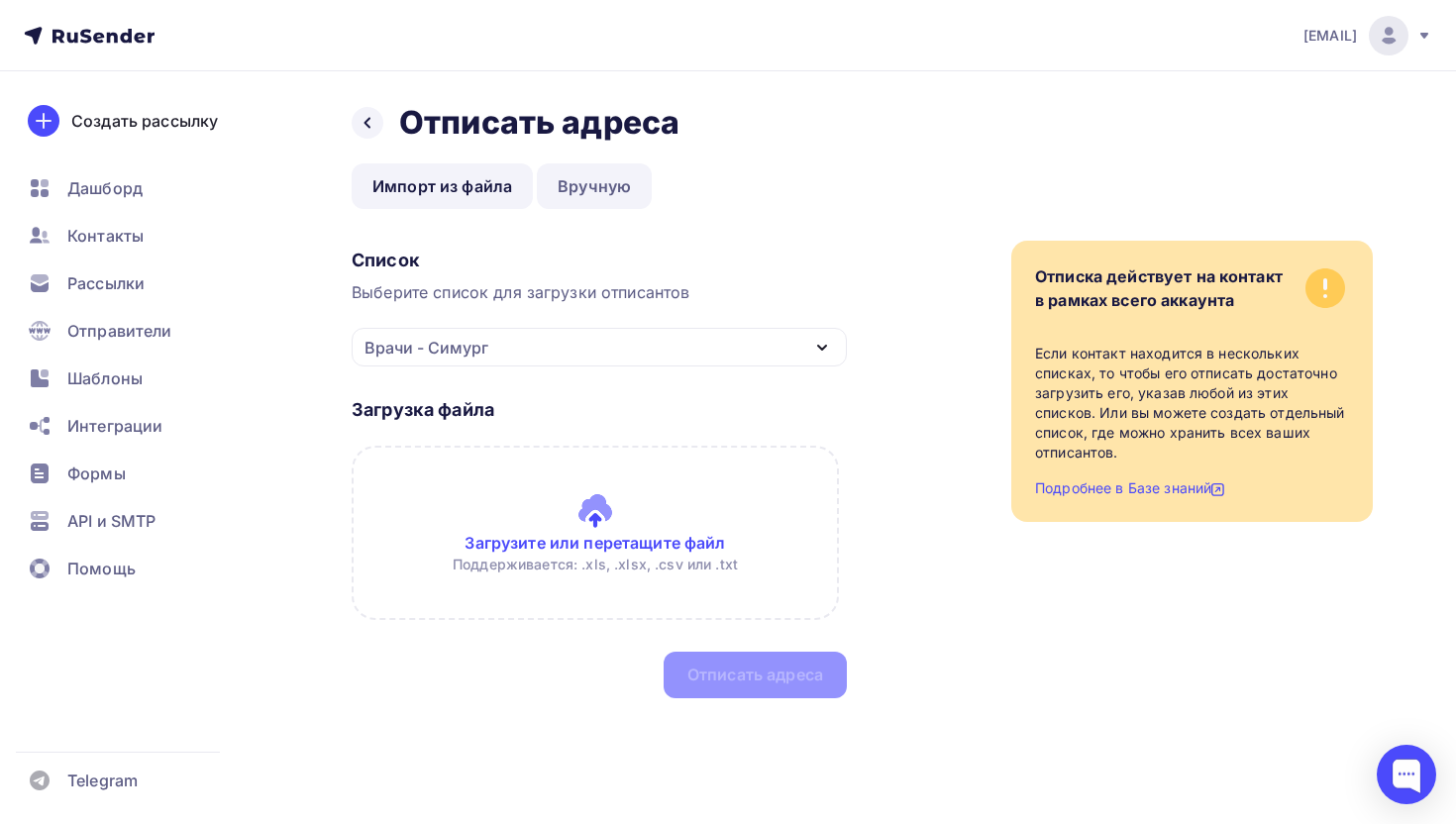click on "Вручную" at bounding box center [594, 186] 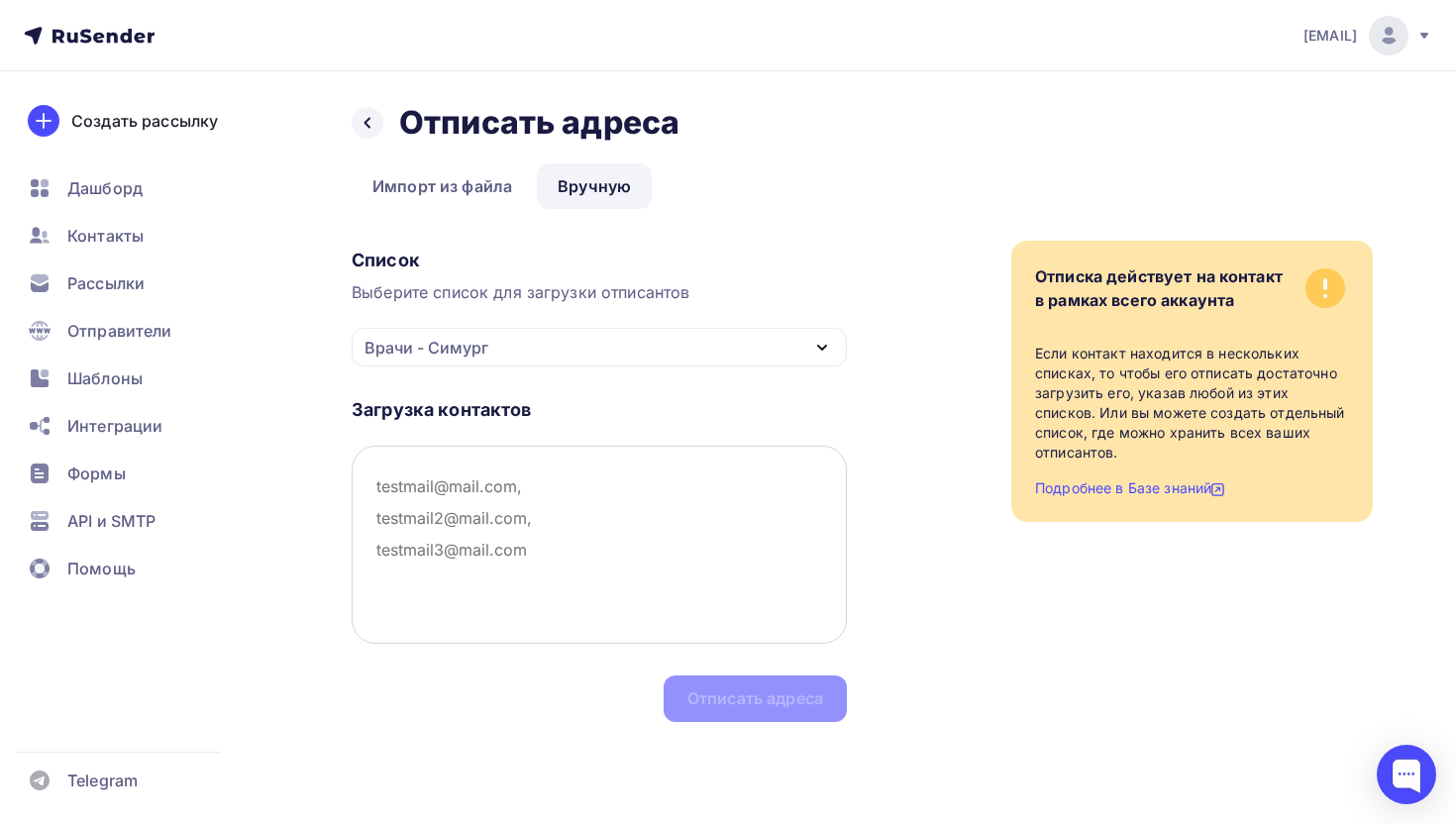 click at bounding box center (599, 545) 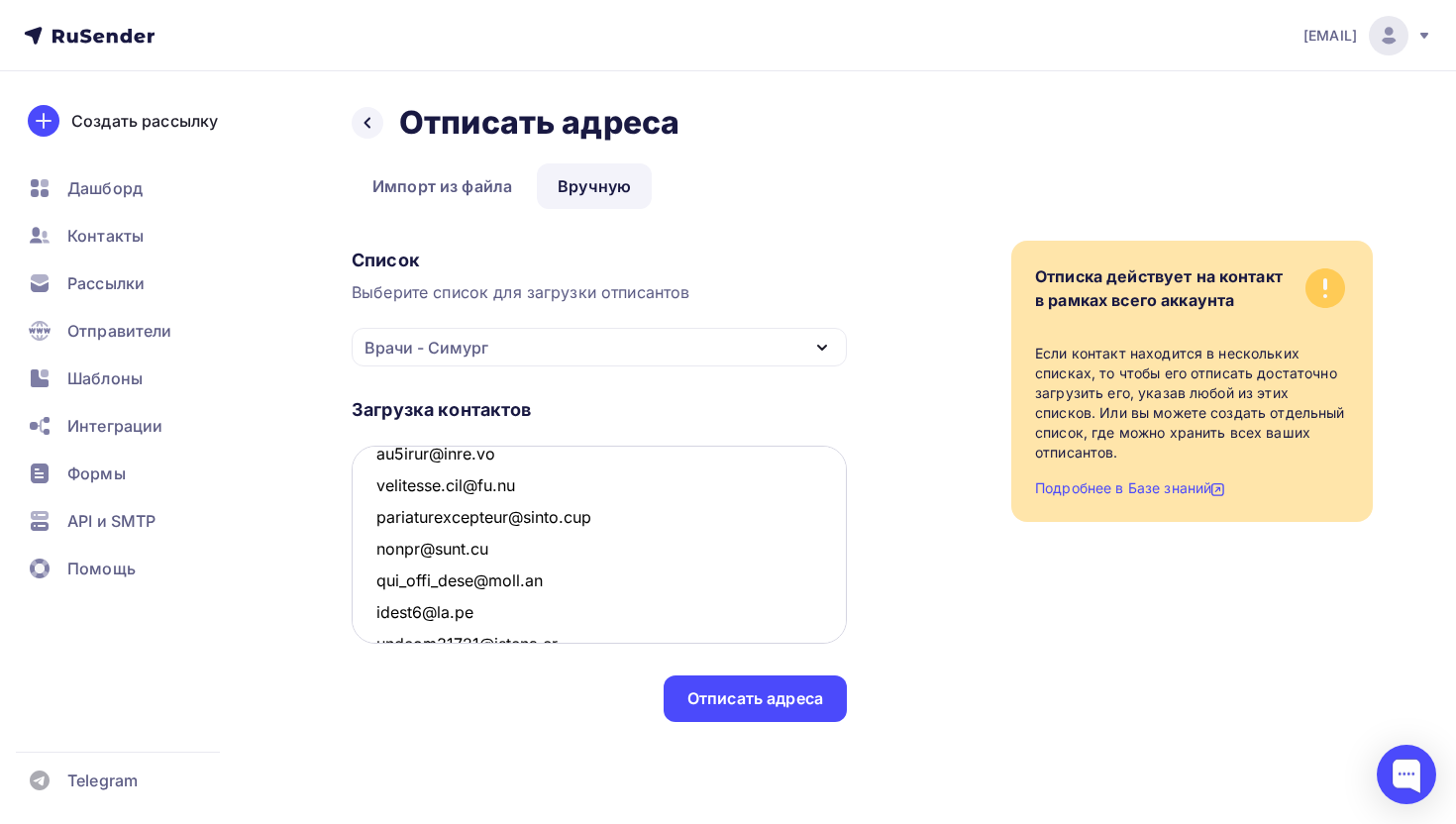 scroll, scrollTop: 0, scrollLeft: 0, axis: both 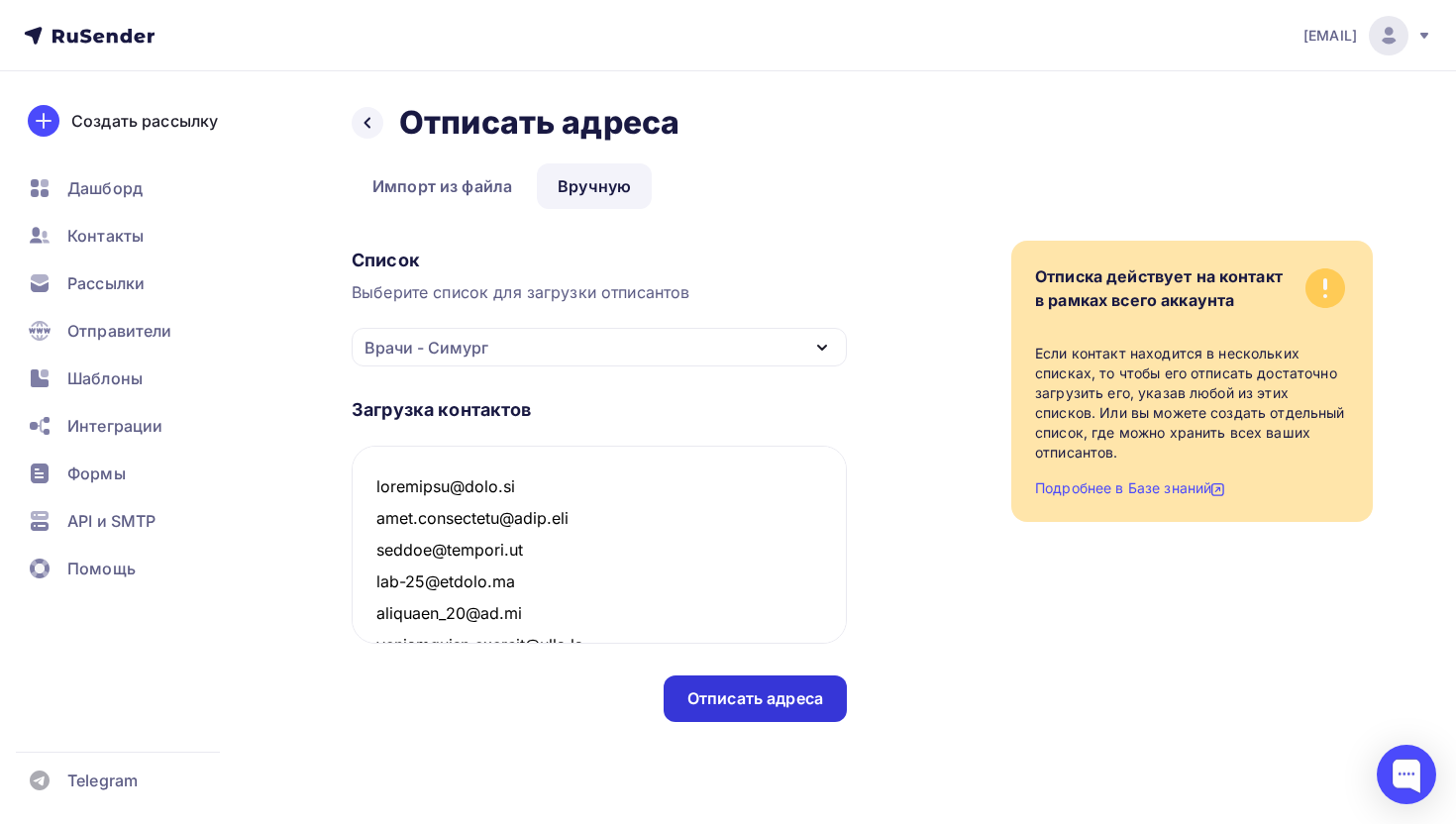 type on "[EMAIL]
[EMAIL]
[EMAIL]
[EMAIL]
[EMAIL]
[EMAIL]
[EMAIL]
[EMAIL]
[EMAIL]
[EMAIL]
[EMAIL]
[EMAIL]
[EMAIL]
[EMAIL]
[EMAIL]
[EMAIL]
[EMAIL]
[EMAIL]
[EMAIL]
[EMAIL]
[EMAIL]
[EMAIL]
[EMAIL]
[EMAIL]
[EMAIL]
[EMAIL]
[EMAIL]
[EMAIL]
[EMAIL]
[EMAIL]
[EMAIL]
[EMAIL]
[EMAIL]
[EMAIL]
[EMAIL]
[EMAIL]
[EMAIL]
[EMAIL]
[EMAIL]
[EMAIL]
[EMAIL]
[EMAIL]
[EMAIL]
[EMAIL]
[EMAIL]
[EMAIL]
[EMAIL]
[EMAIL]
[EMAIL]
..." 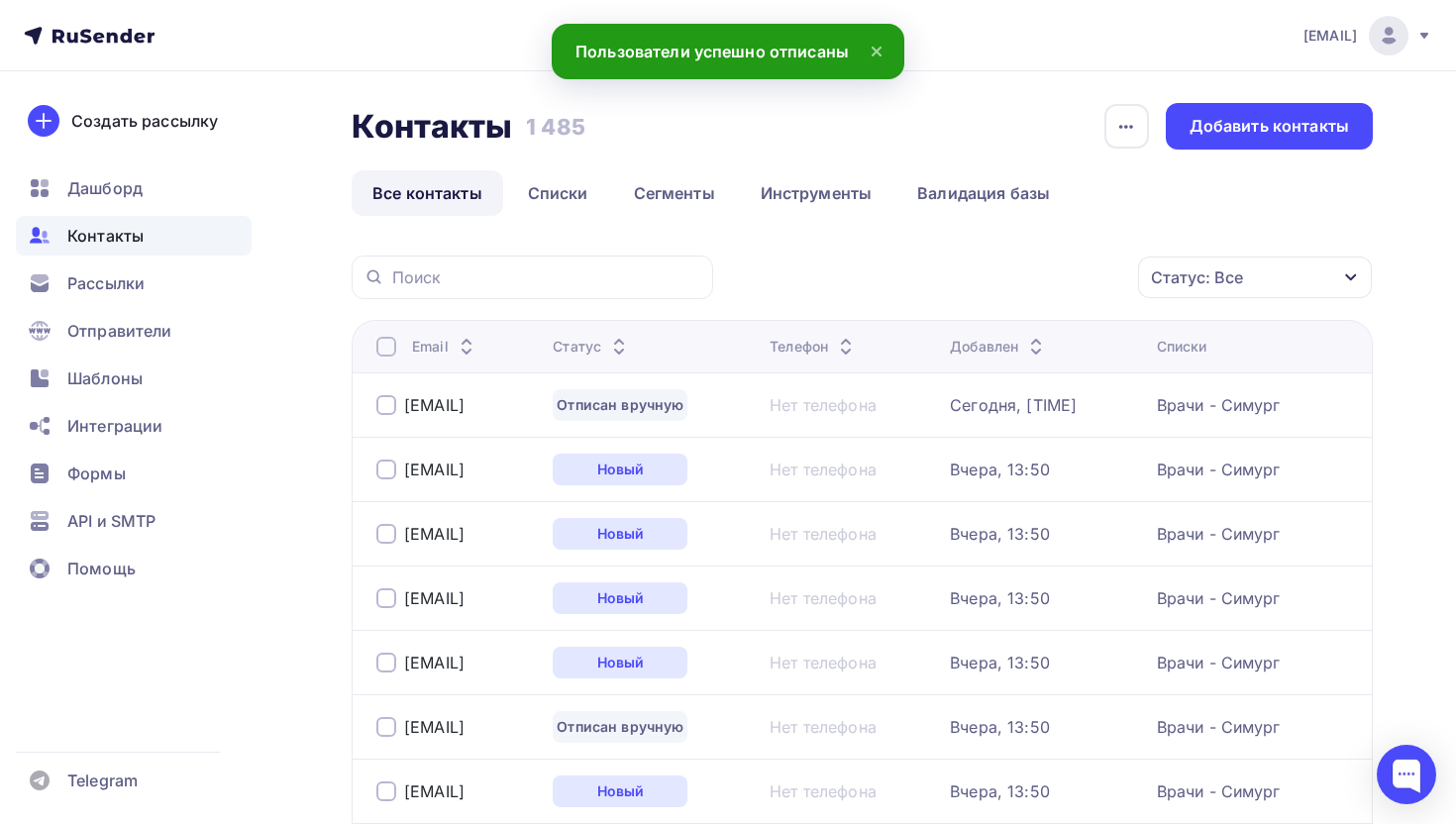 click on "Статус: Все" at bounding box center (1196, 277) 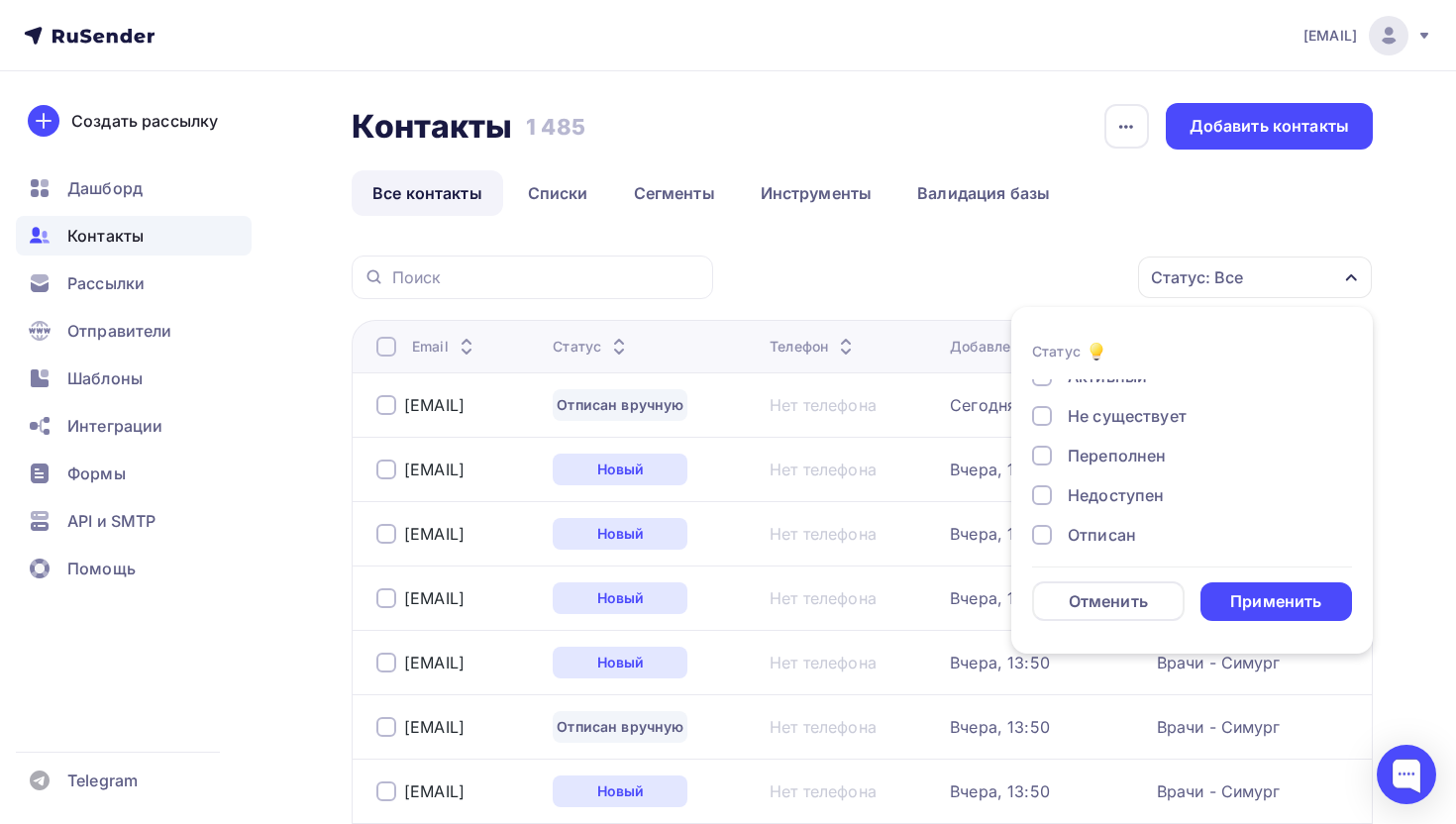 scroll, scrollTop: 78, scrollLeft: 0, axis: vertical 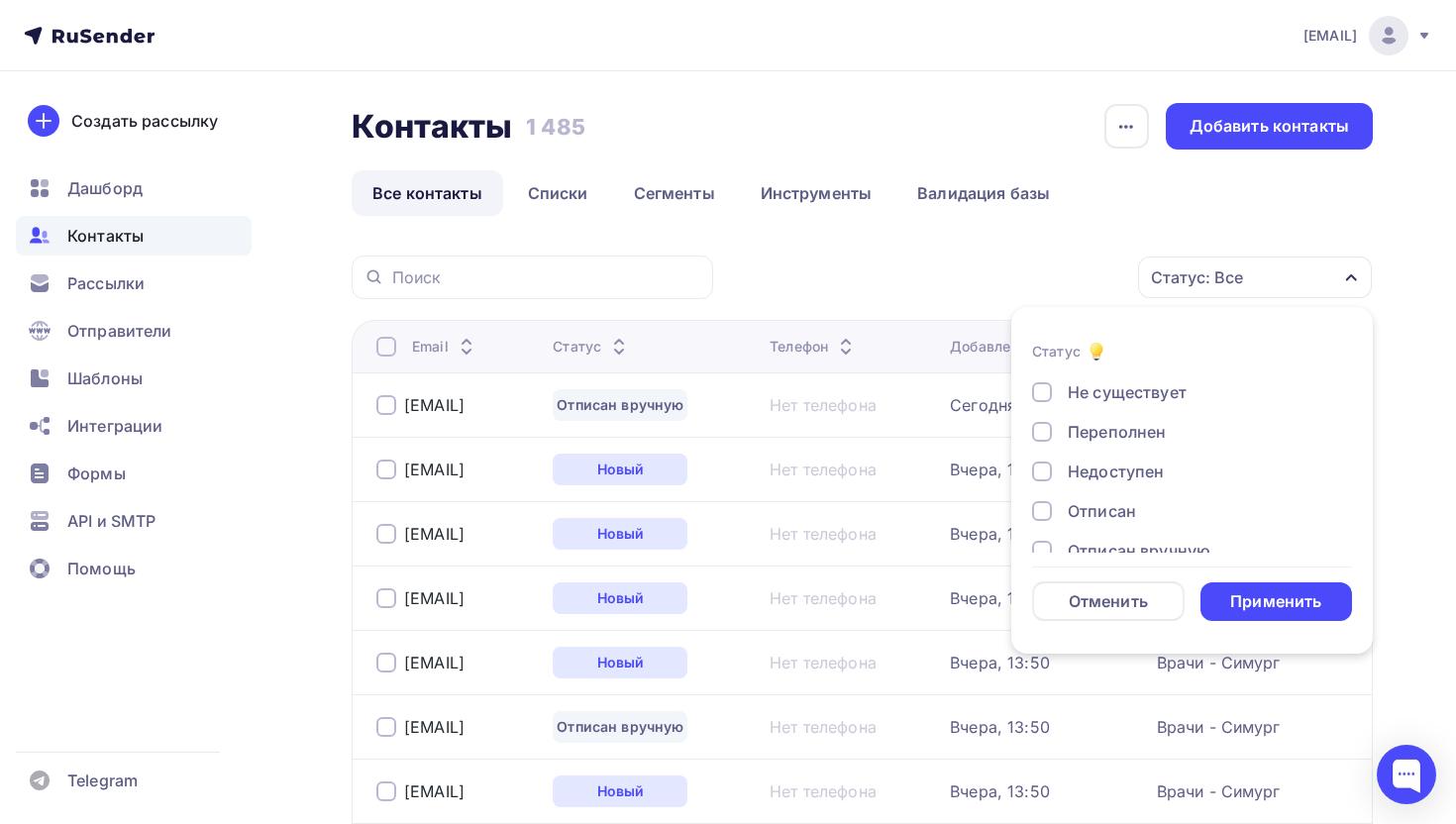 click on "Отписан" at bounding box center (1101, 511) 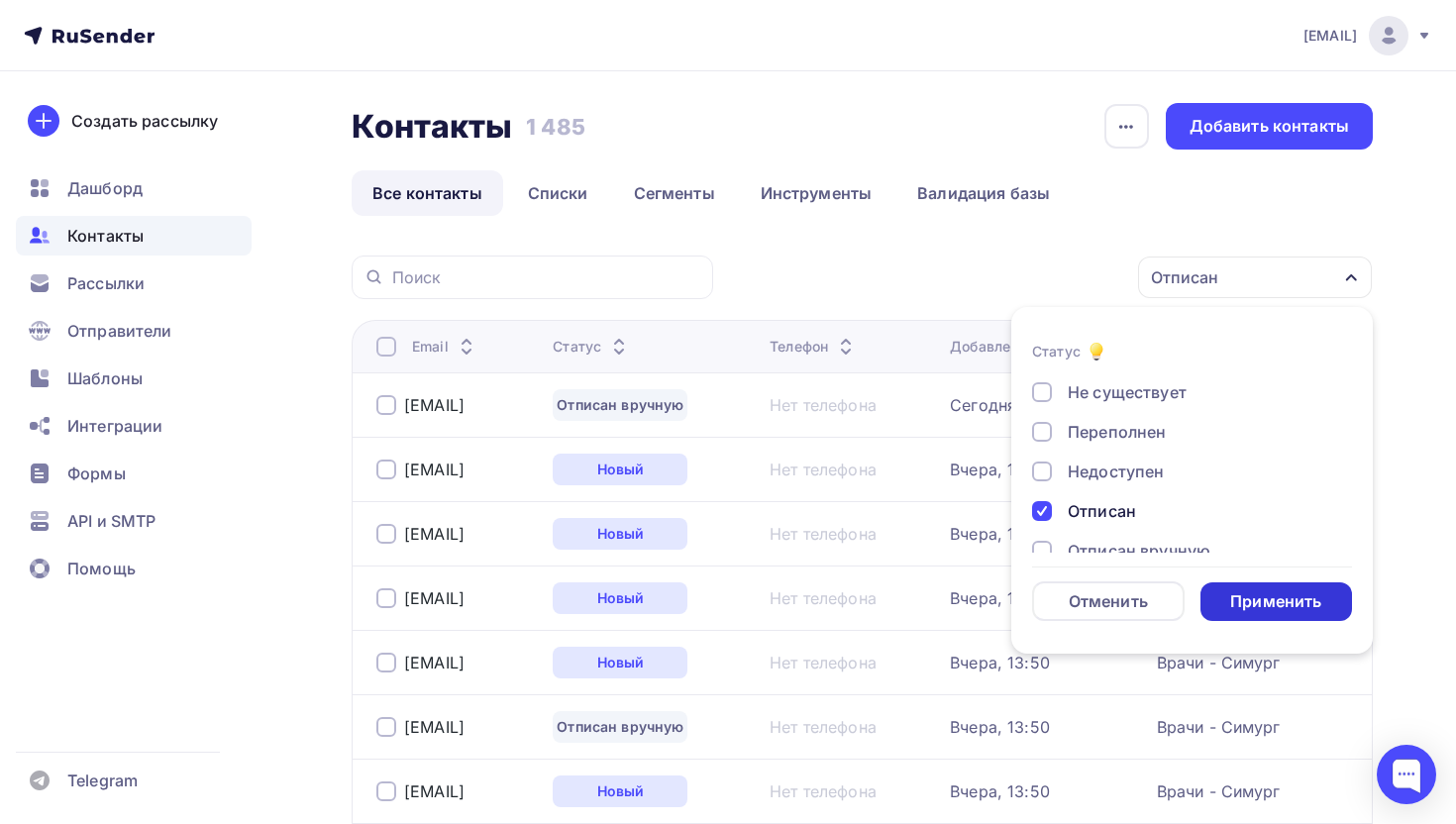 click on "Применить" at bounding box center [1276, 601] 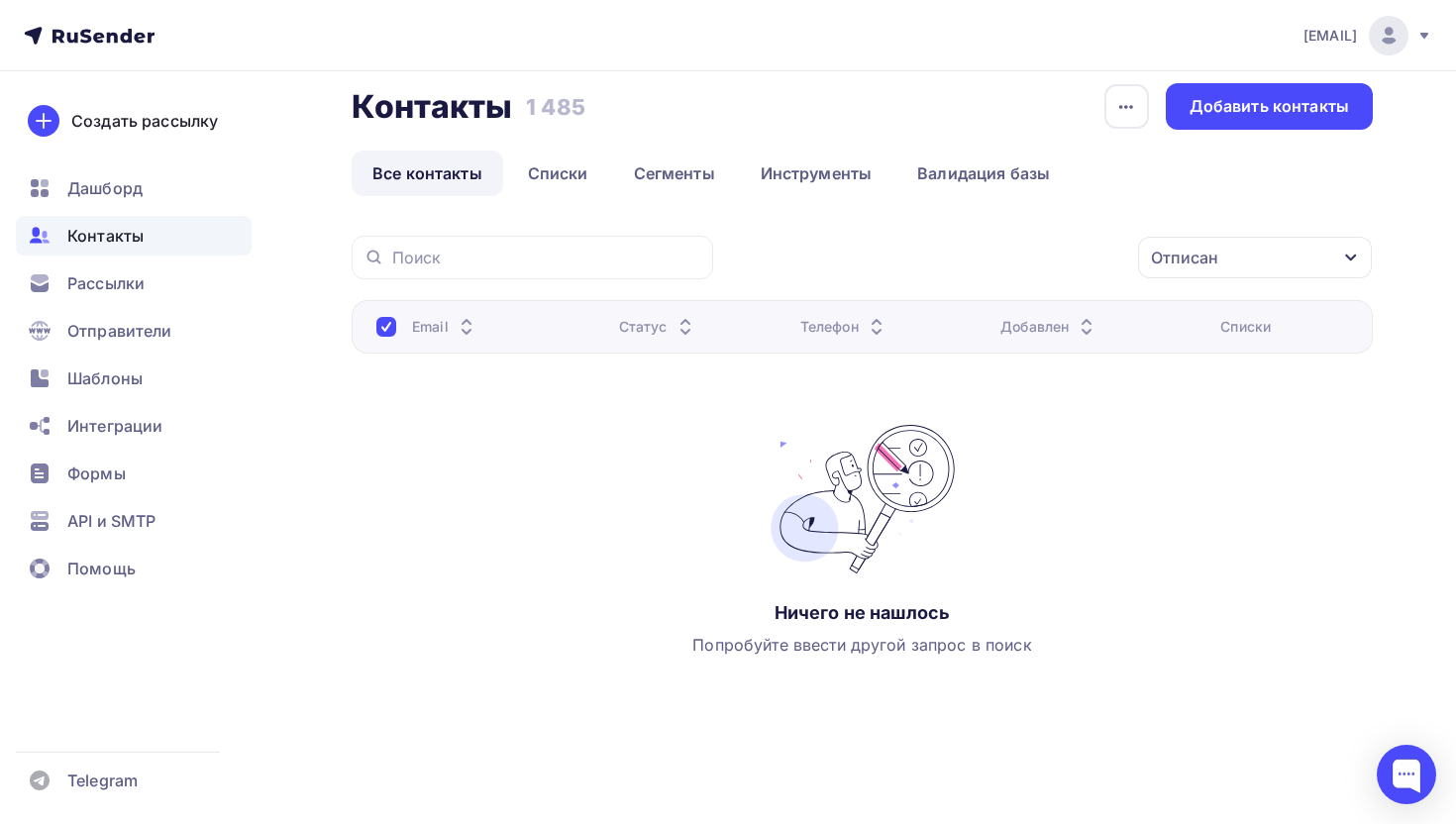 scroll, scrollTop: 0, scrollLeft: 0, axis: both 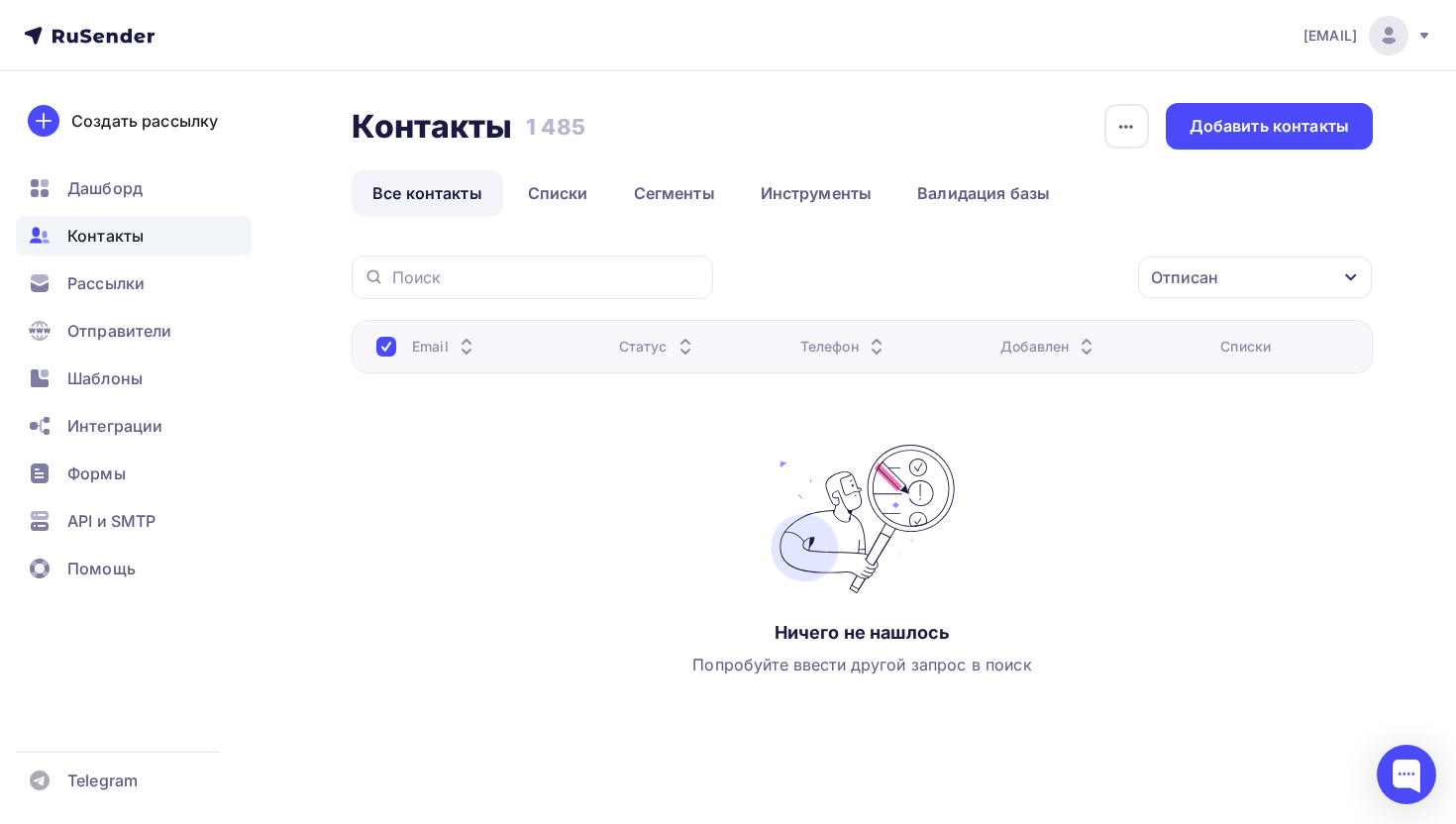 click at bounding box center (386, 347) 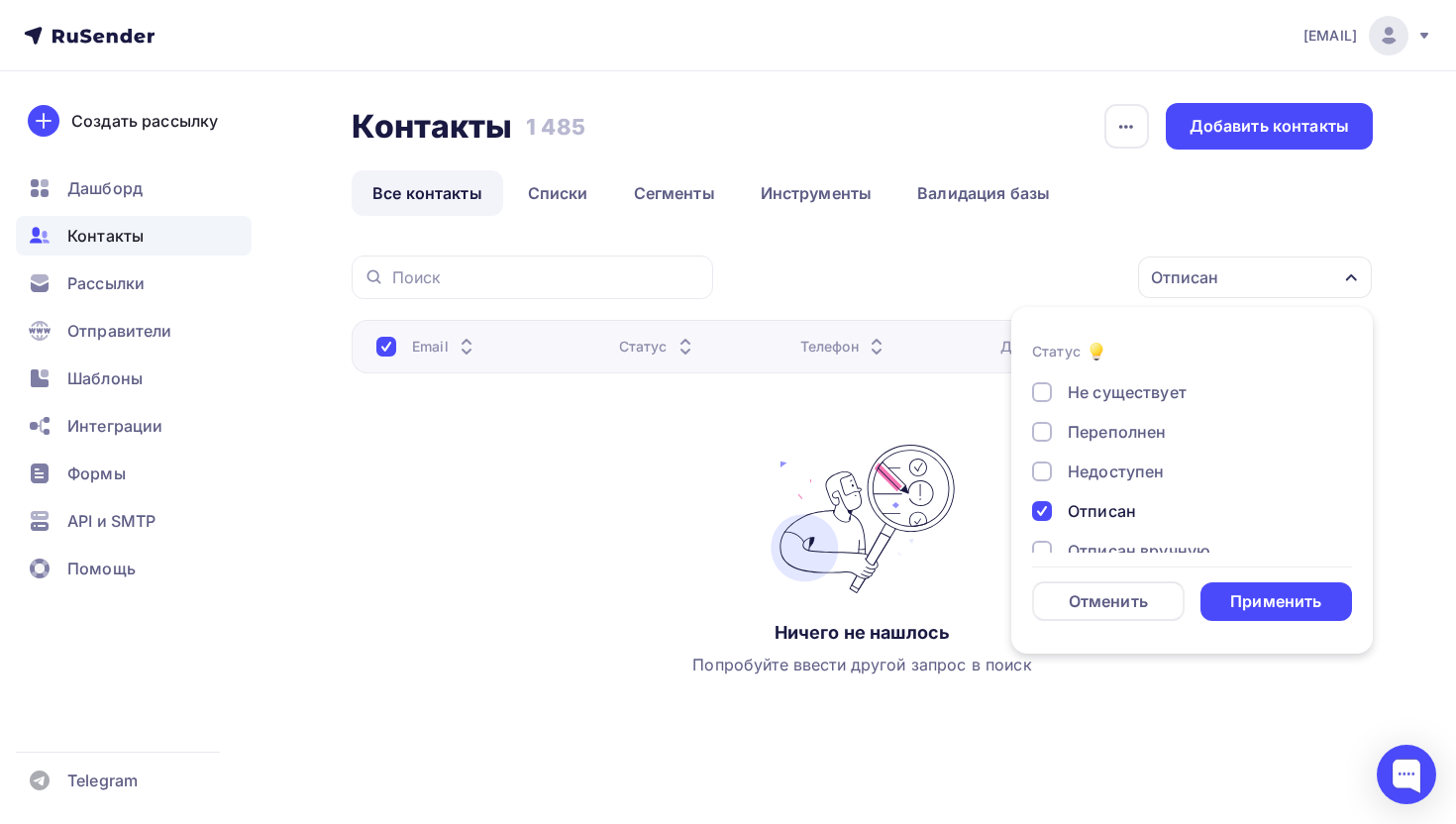 scroll, scrollTop: 144, scrollLeft: 0, axis: vertical 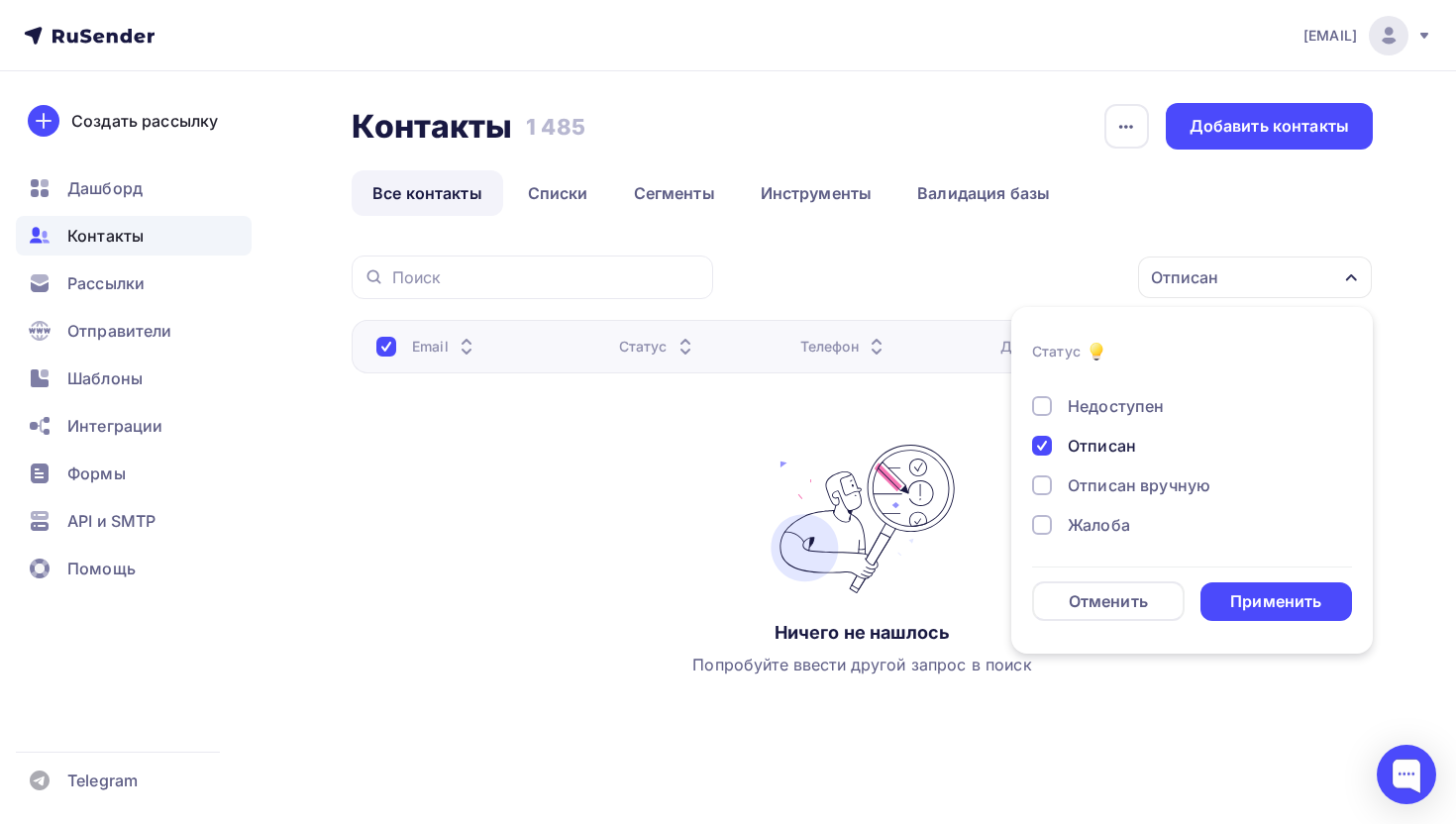 click on "Отписан вручную" at bounding box center (1139, 485) 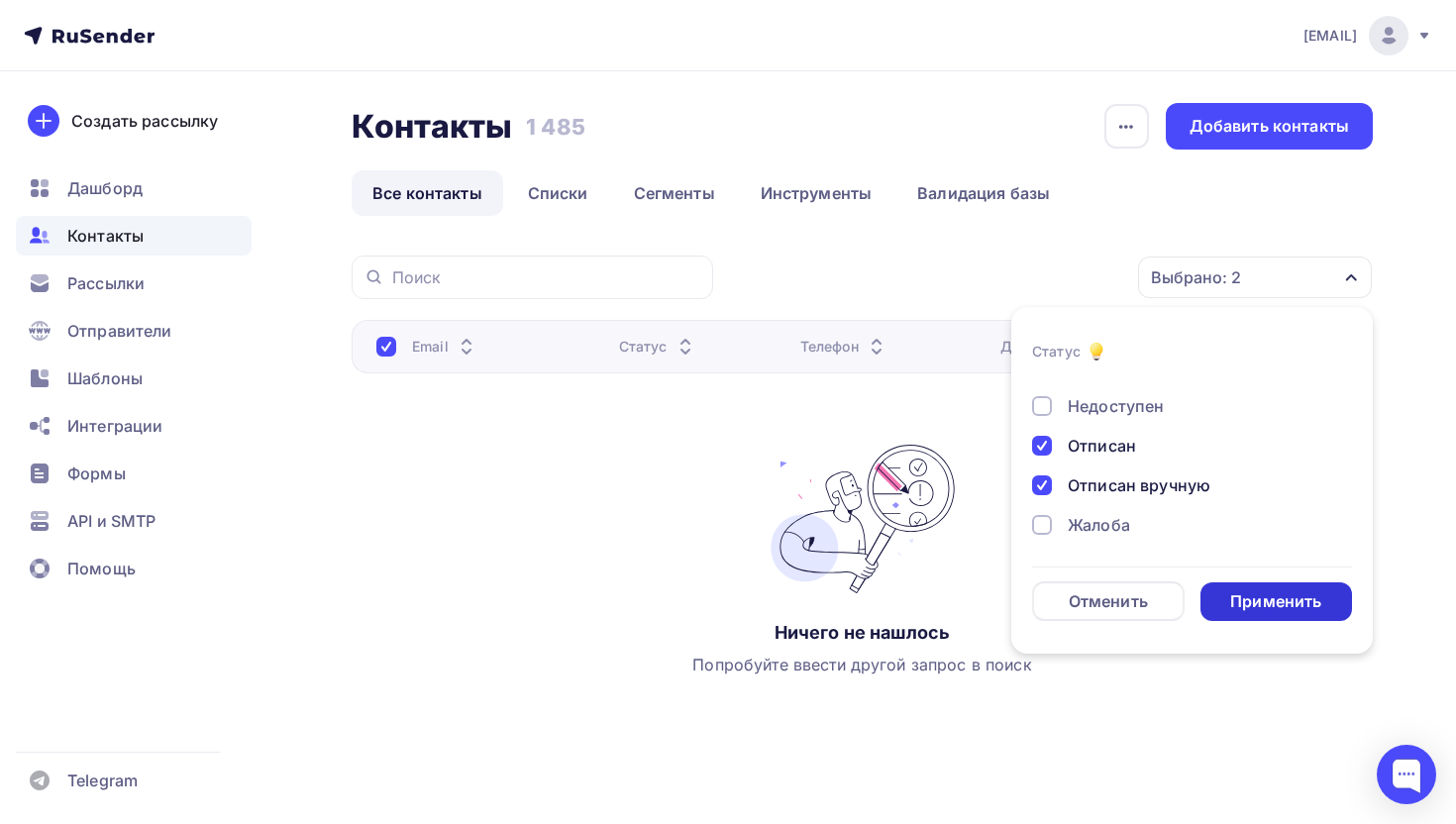 click on "Применить" at bounding box center (1277, 601) 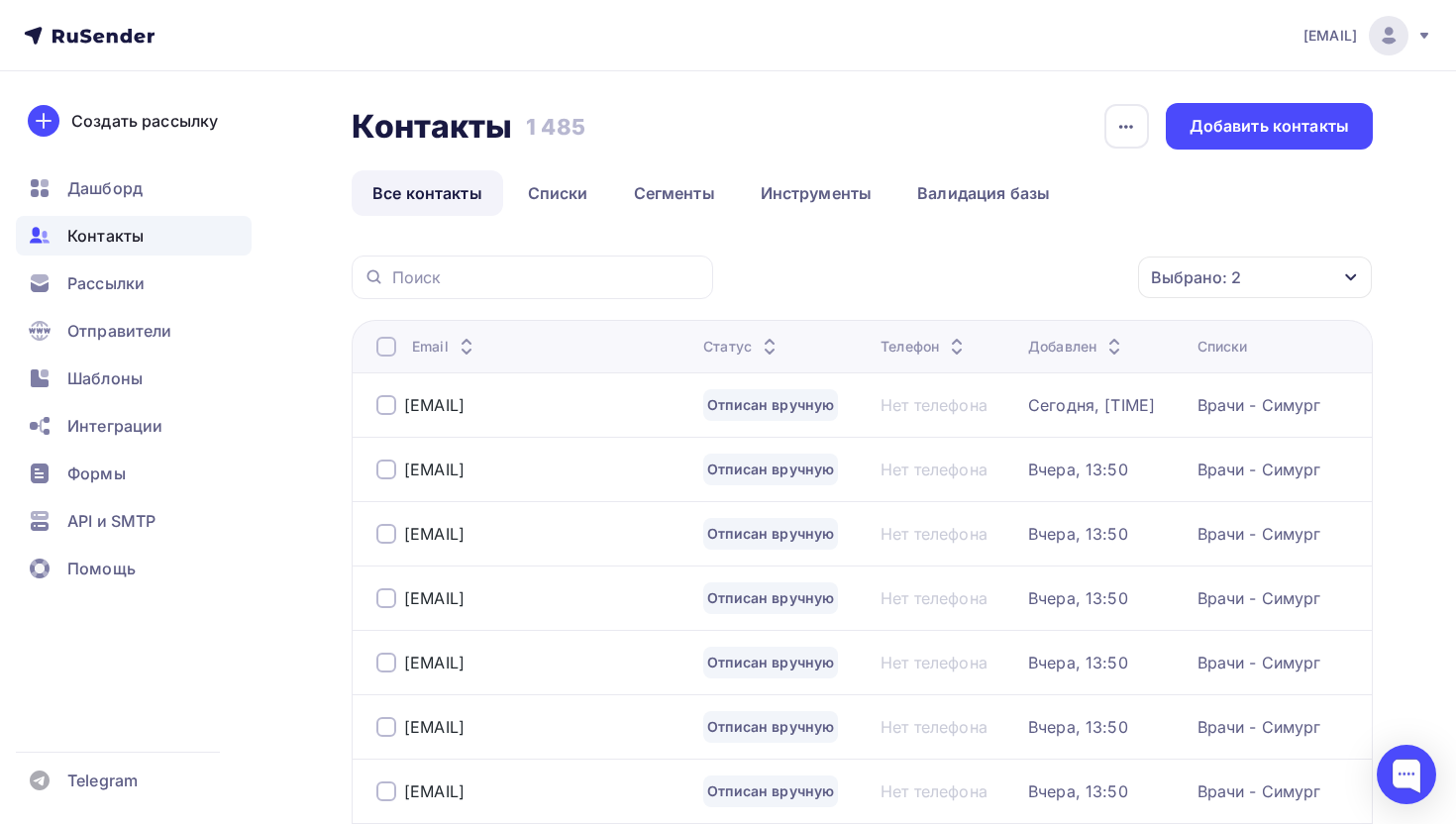 click at bounding box center (386, 347) 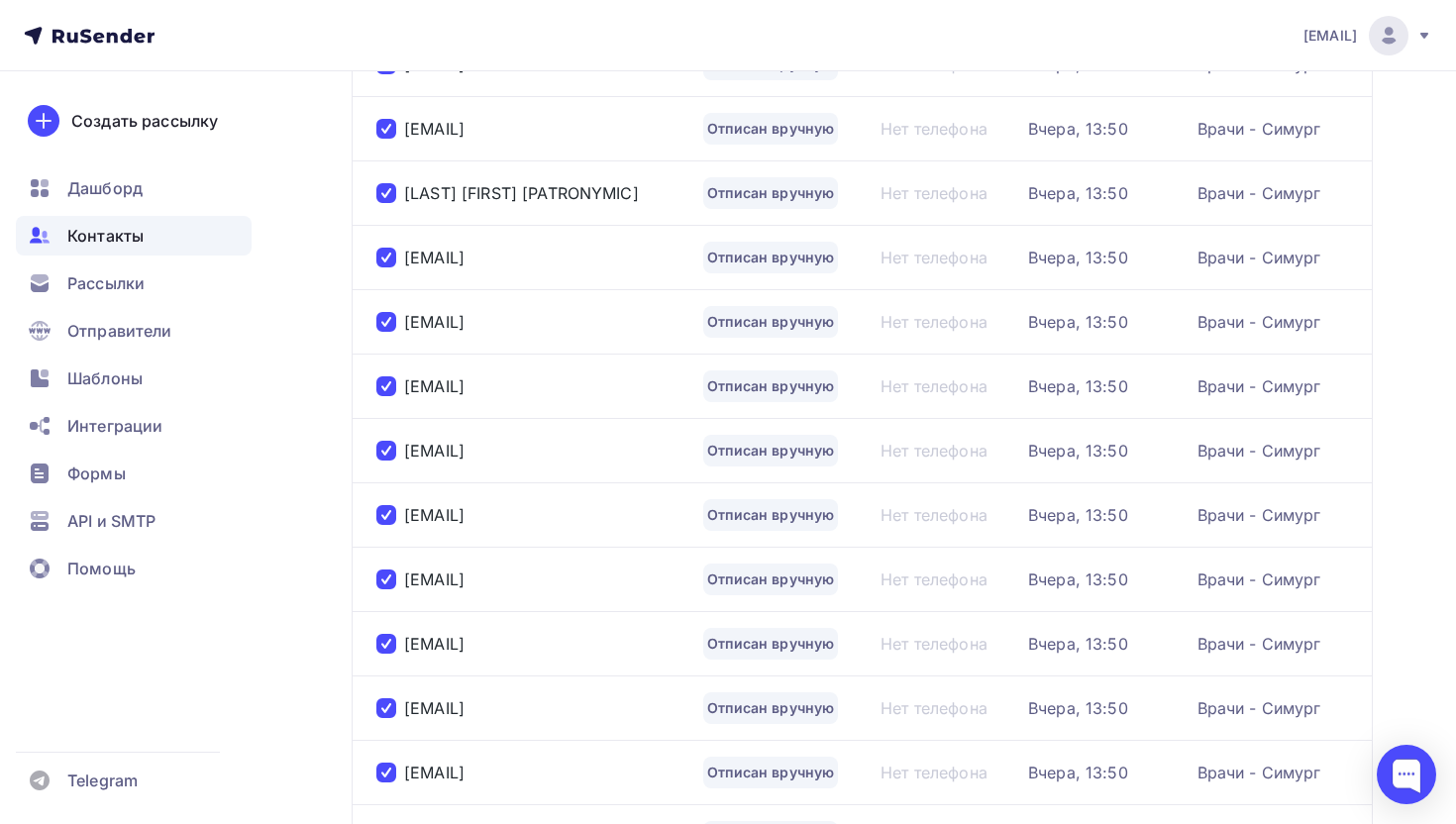 scroll, scrollTop: 2971, scrollLeft: 0, axis: vertical 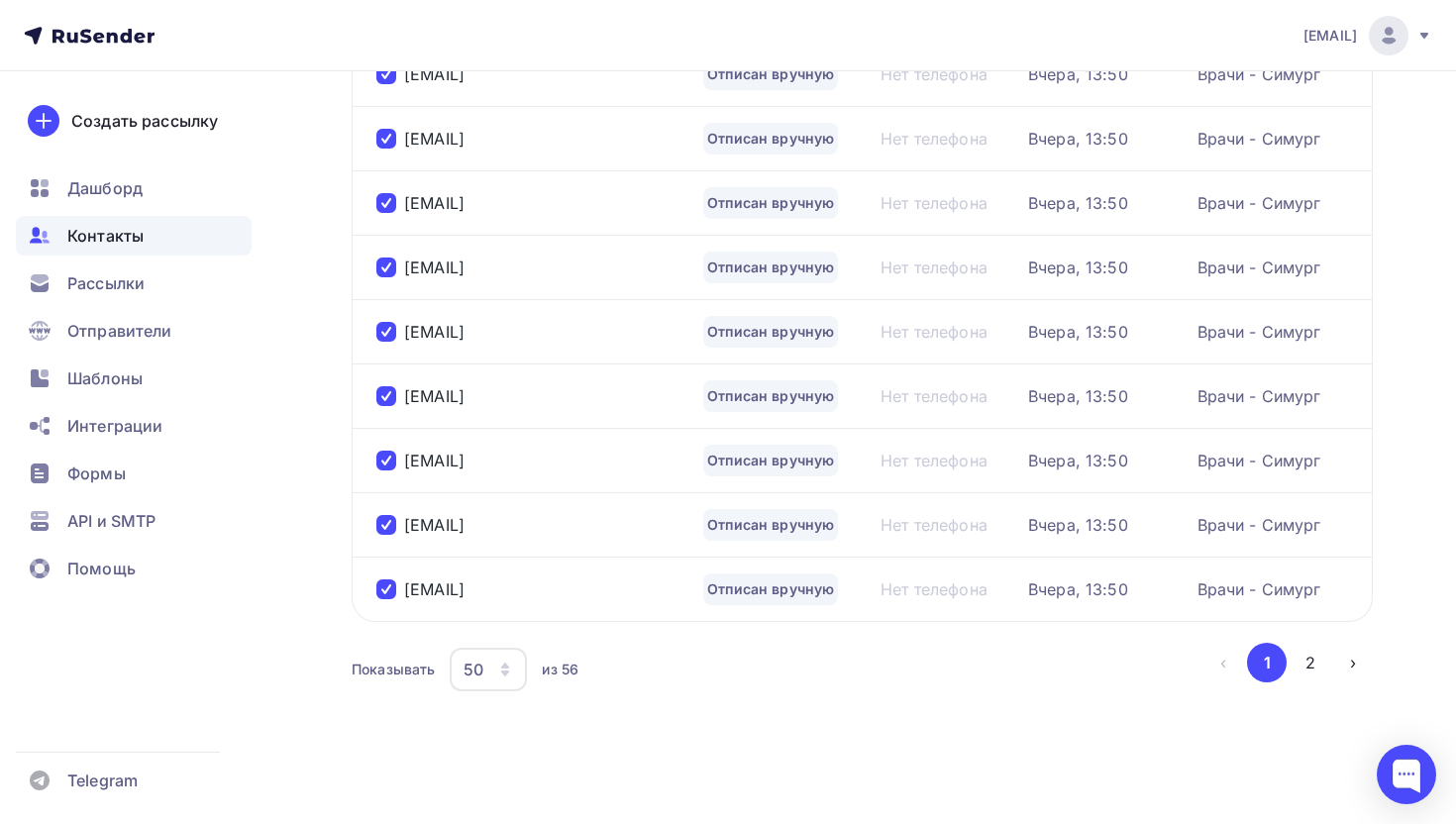 click 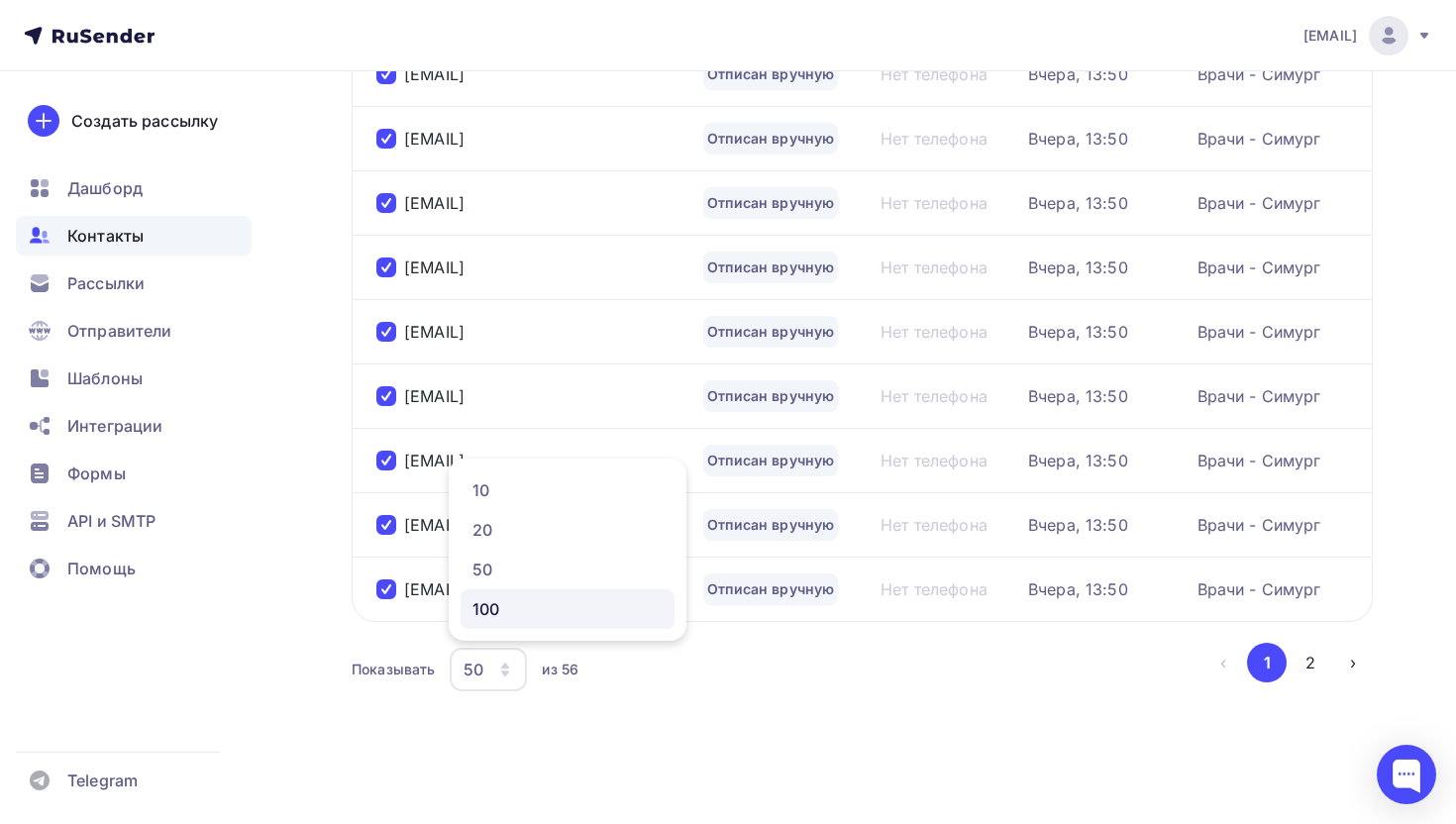 click on "100" at bounding box center (568, 609) 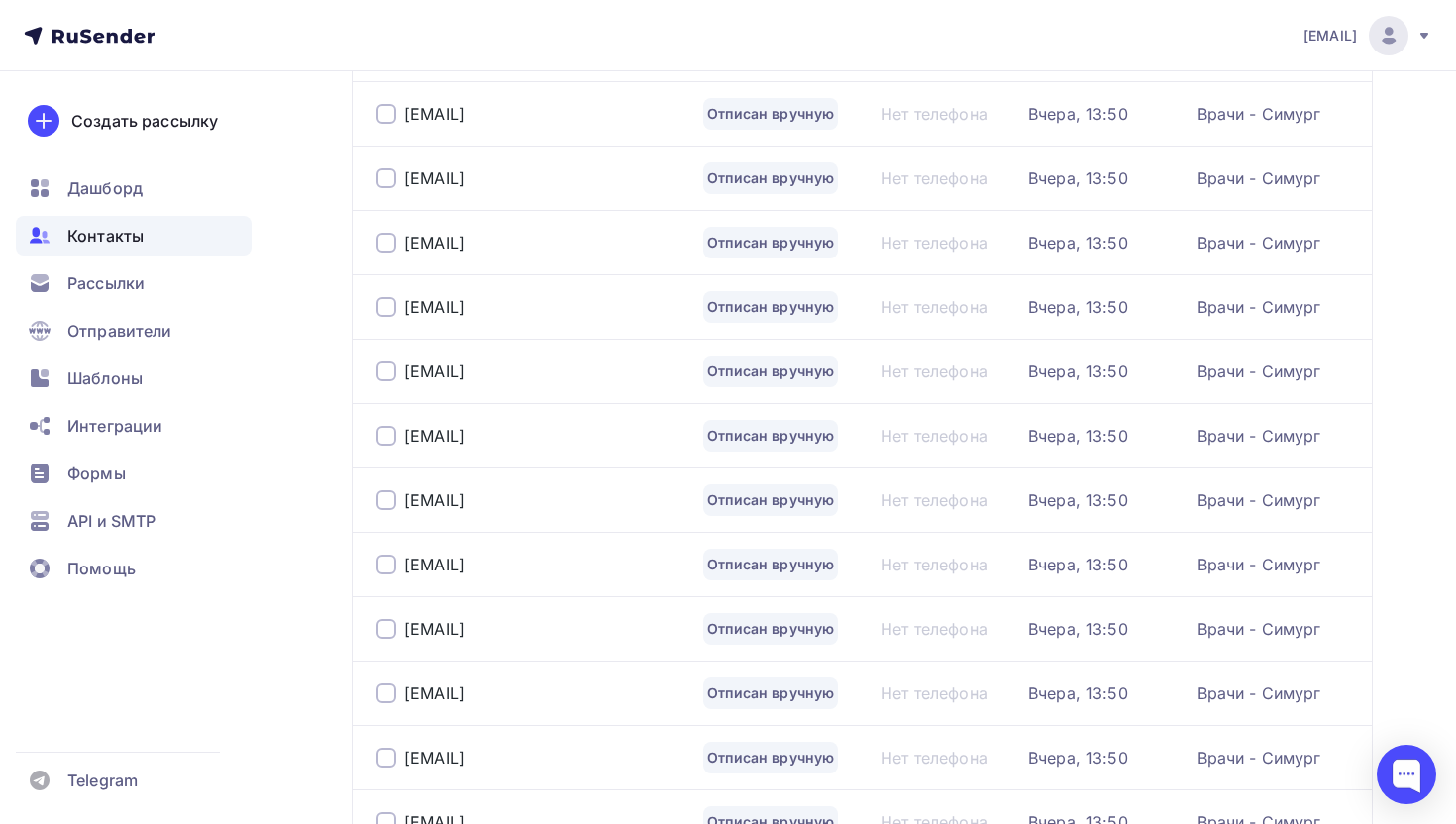 scroll, scrollTop: 0, scrollLeft: 0, axis: both 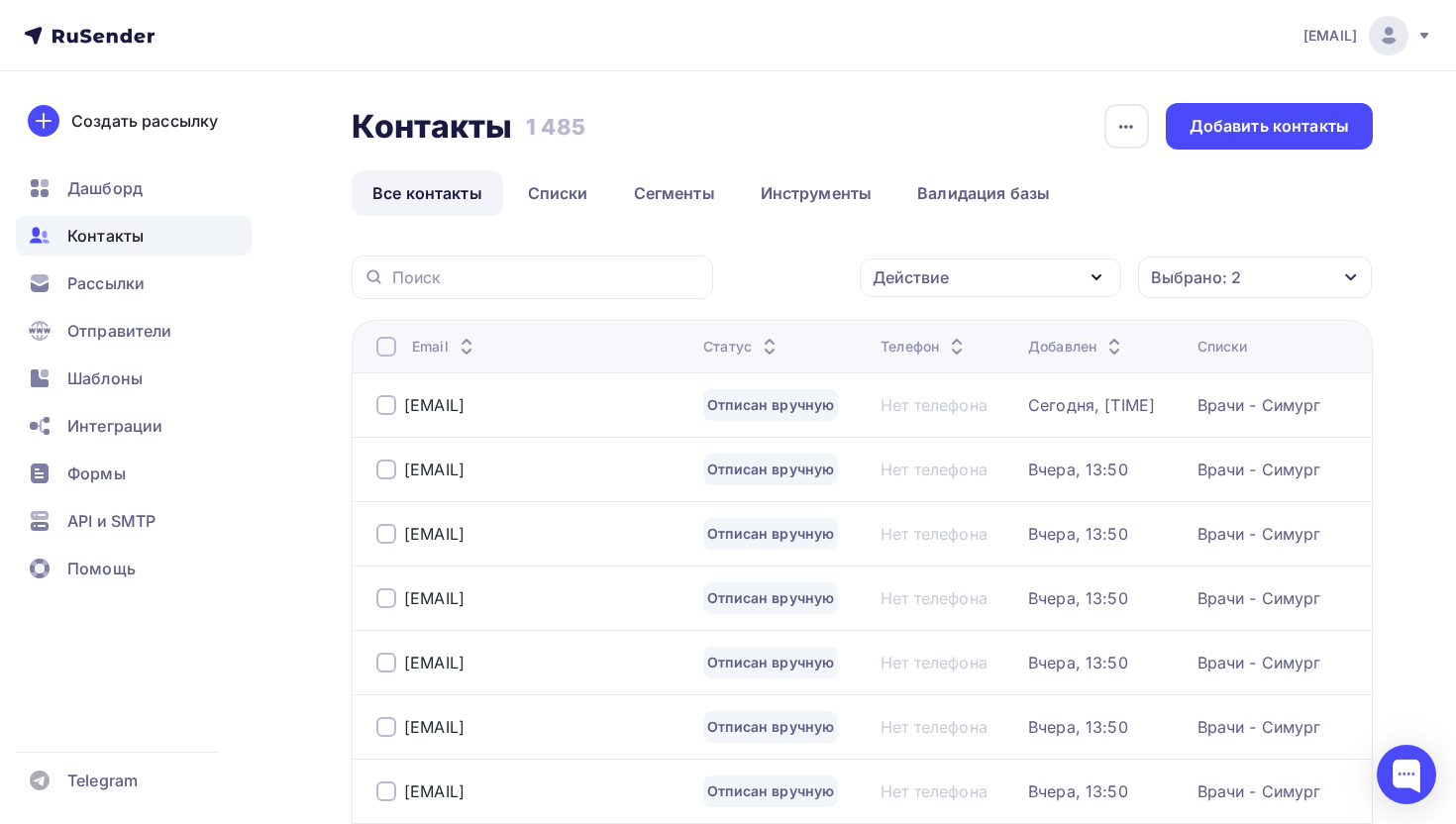 click at bounding box center [386, 347] 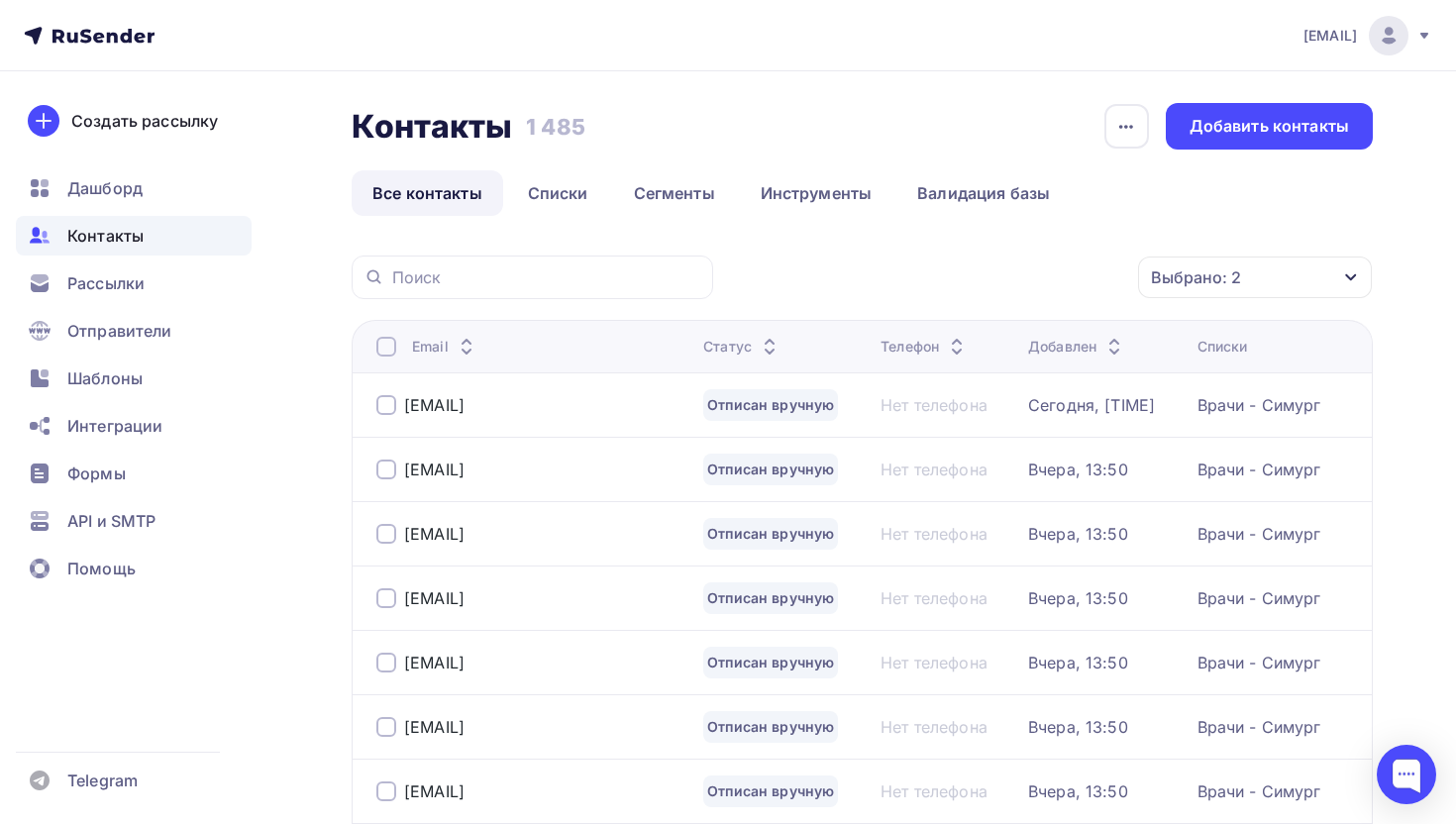 click at bounding box center (386, 347) 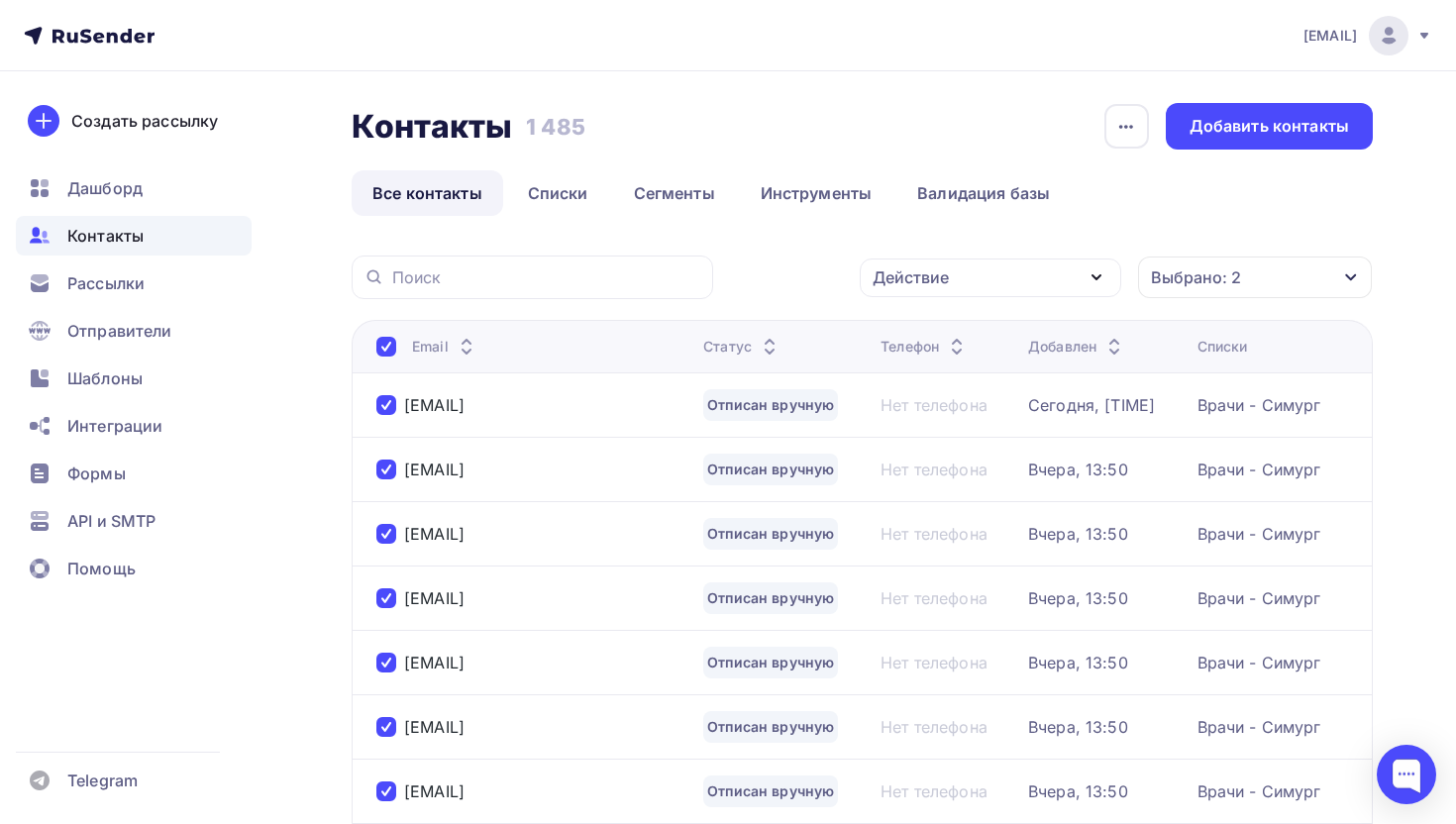 click on "Действие" at bounding box center [990, 277] 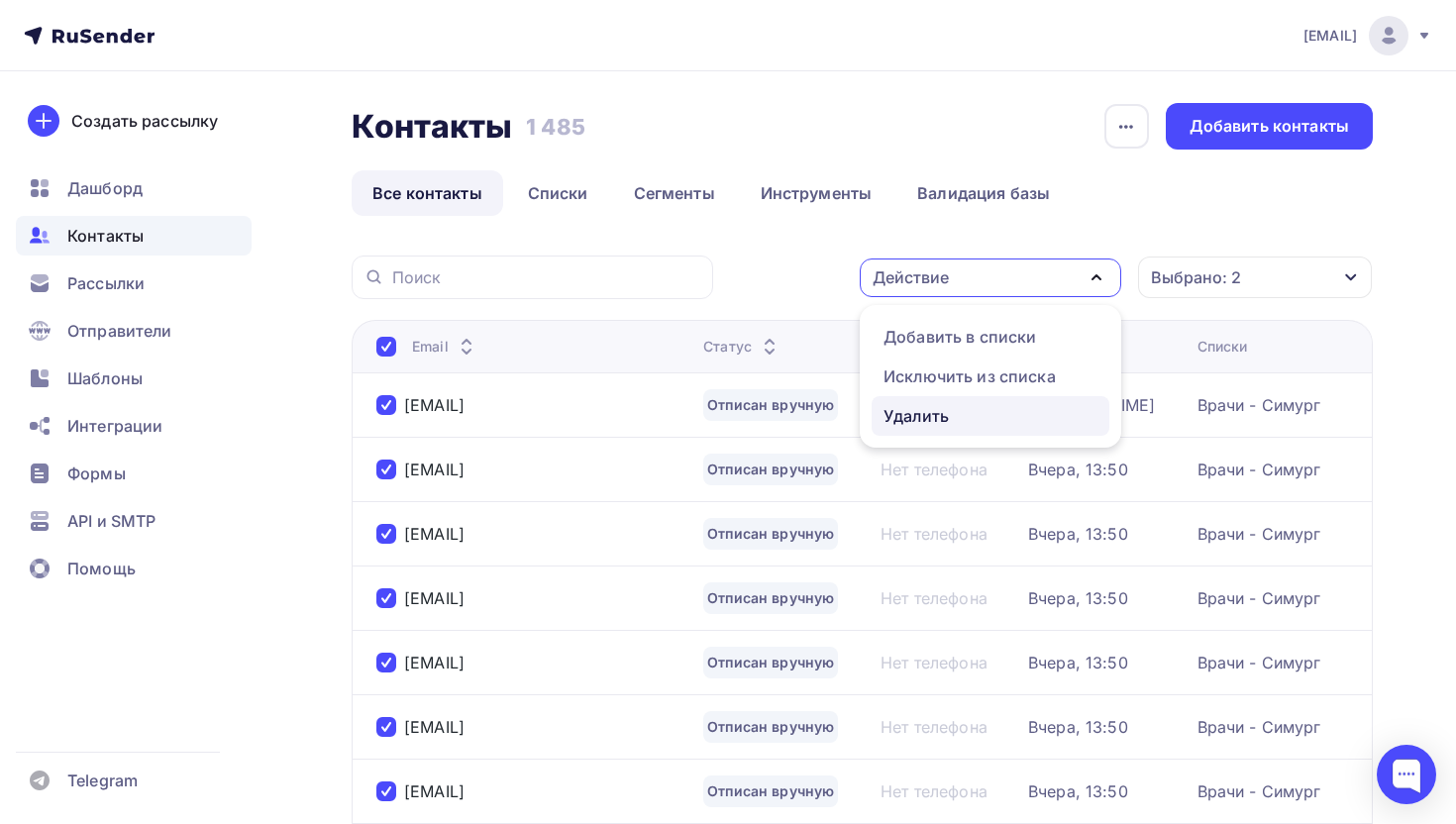 click on "Удалить" at bounding box center (916, 416) 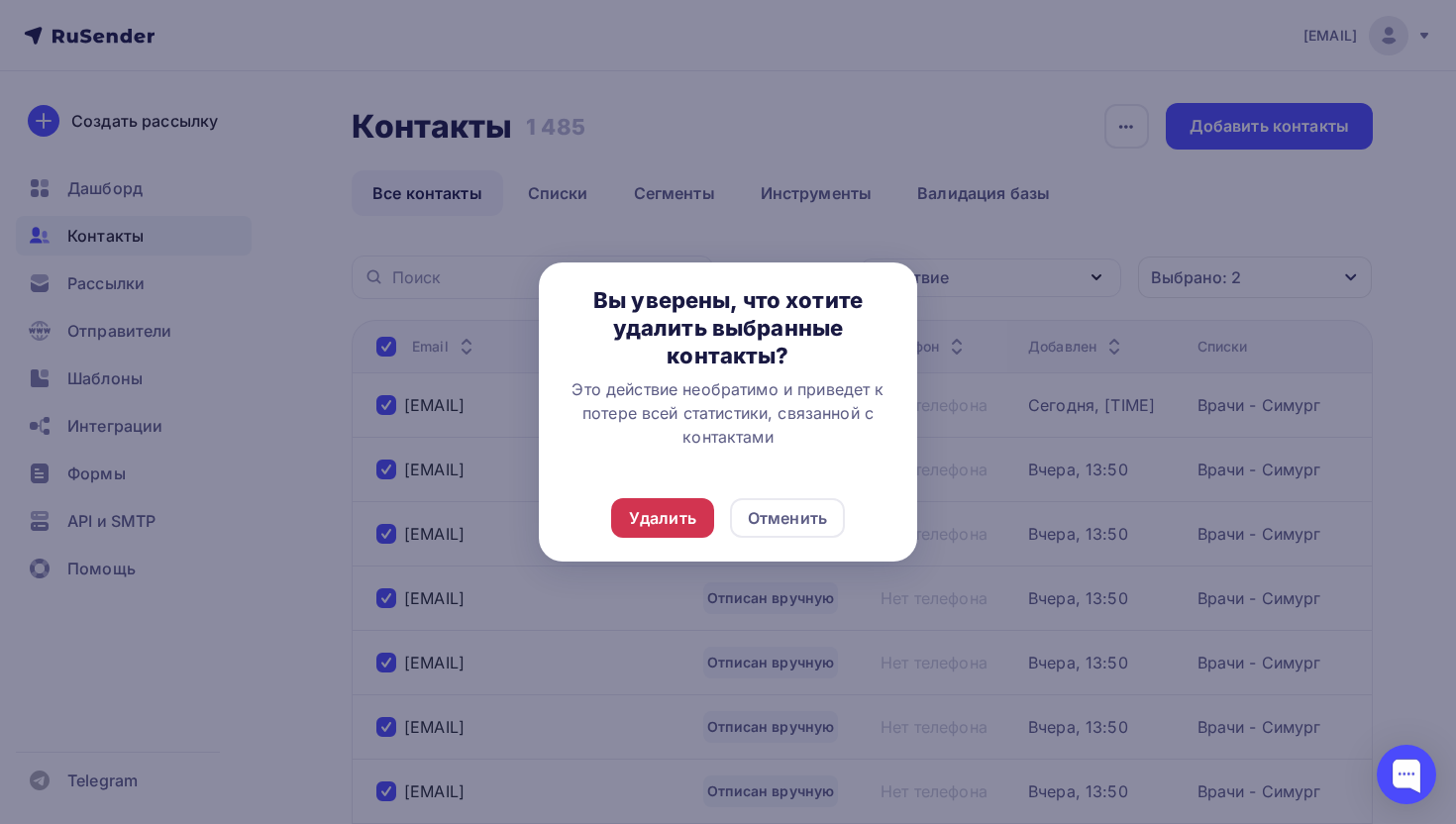 click on "Удалить" at bounding box center (663, 518) 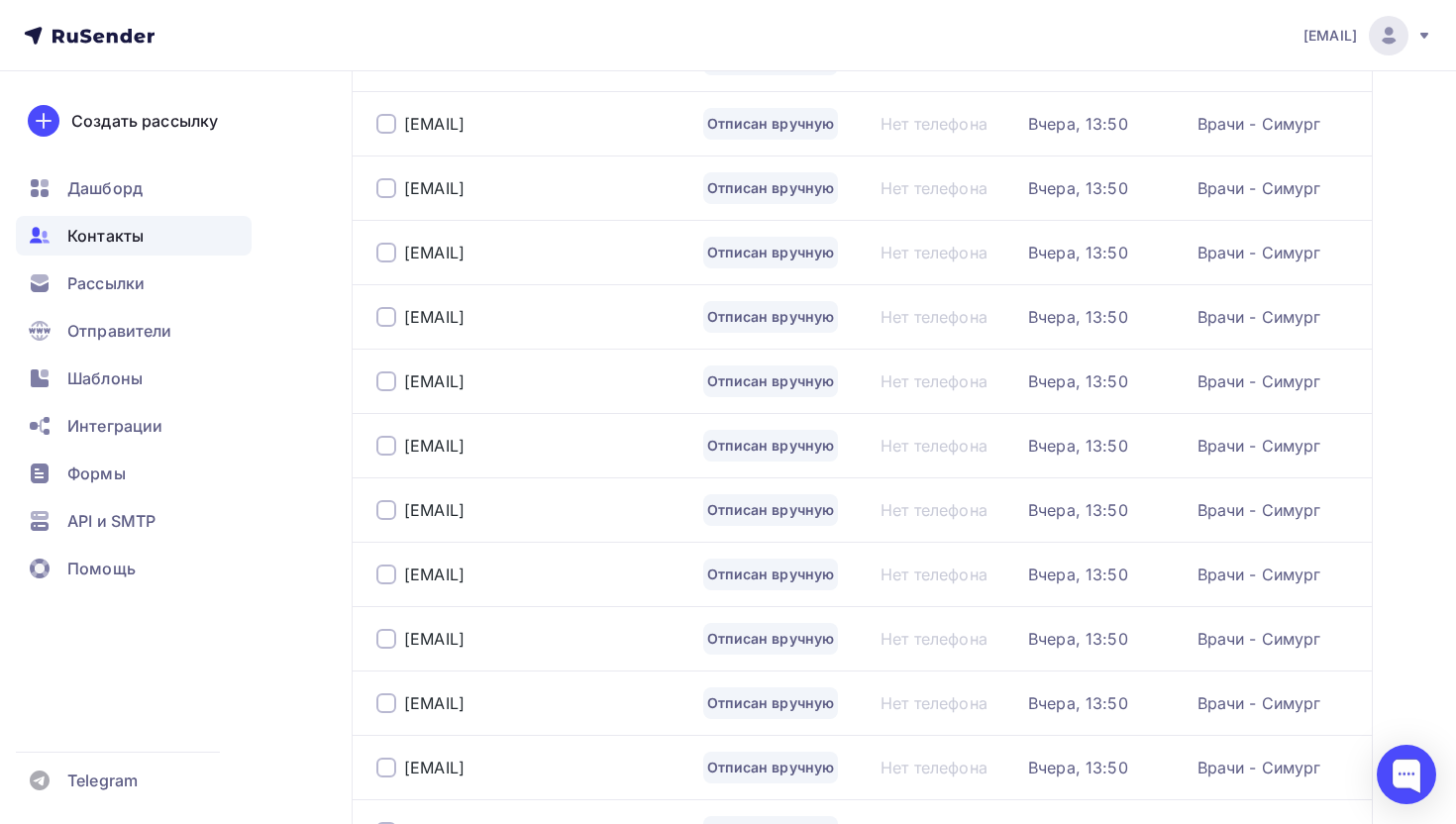 scroll, scrollTop: 0, scrollLeft: 0, axis: both 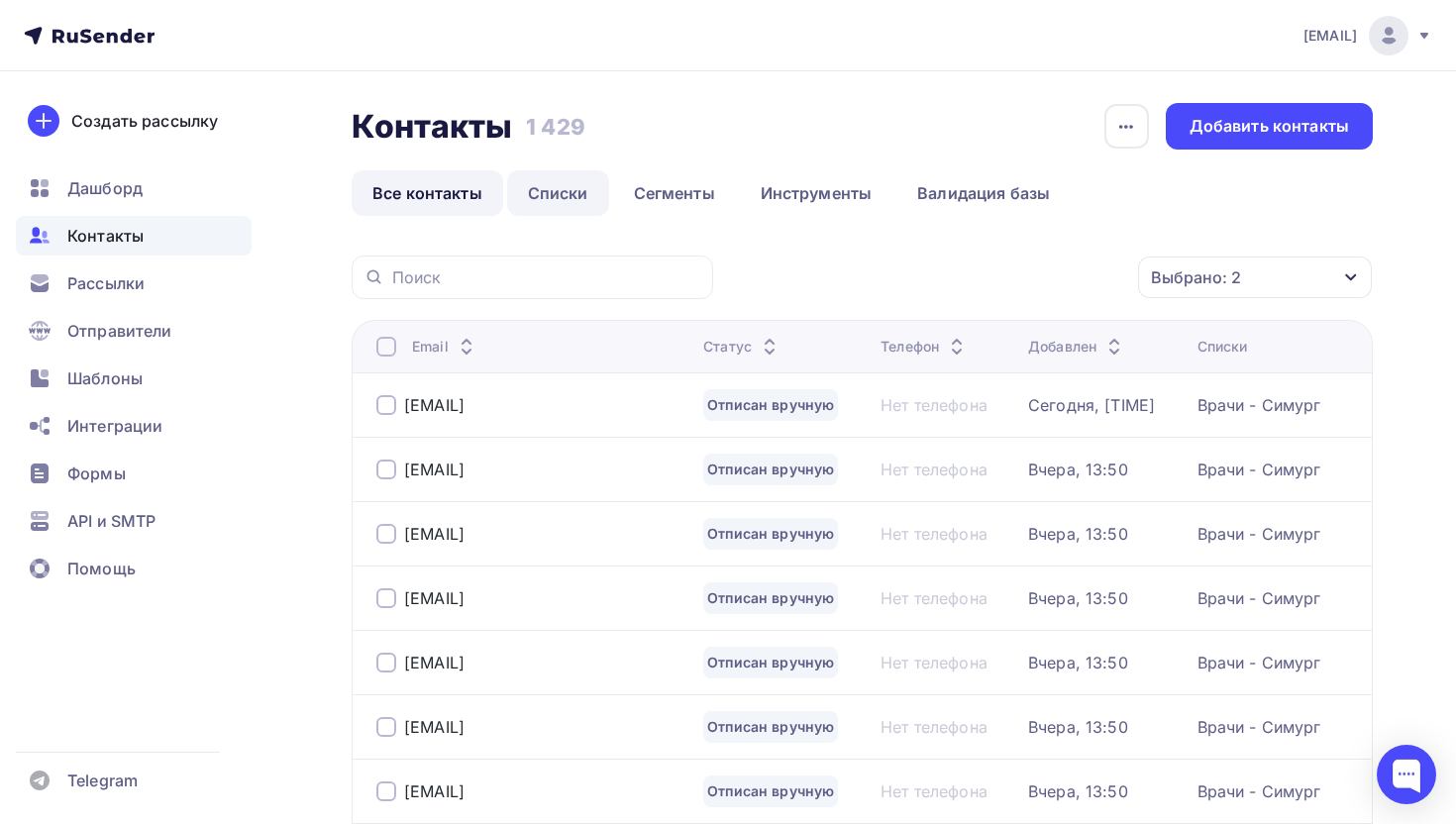 click on "Списки" at bounding box center (558, 193) 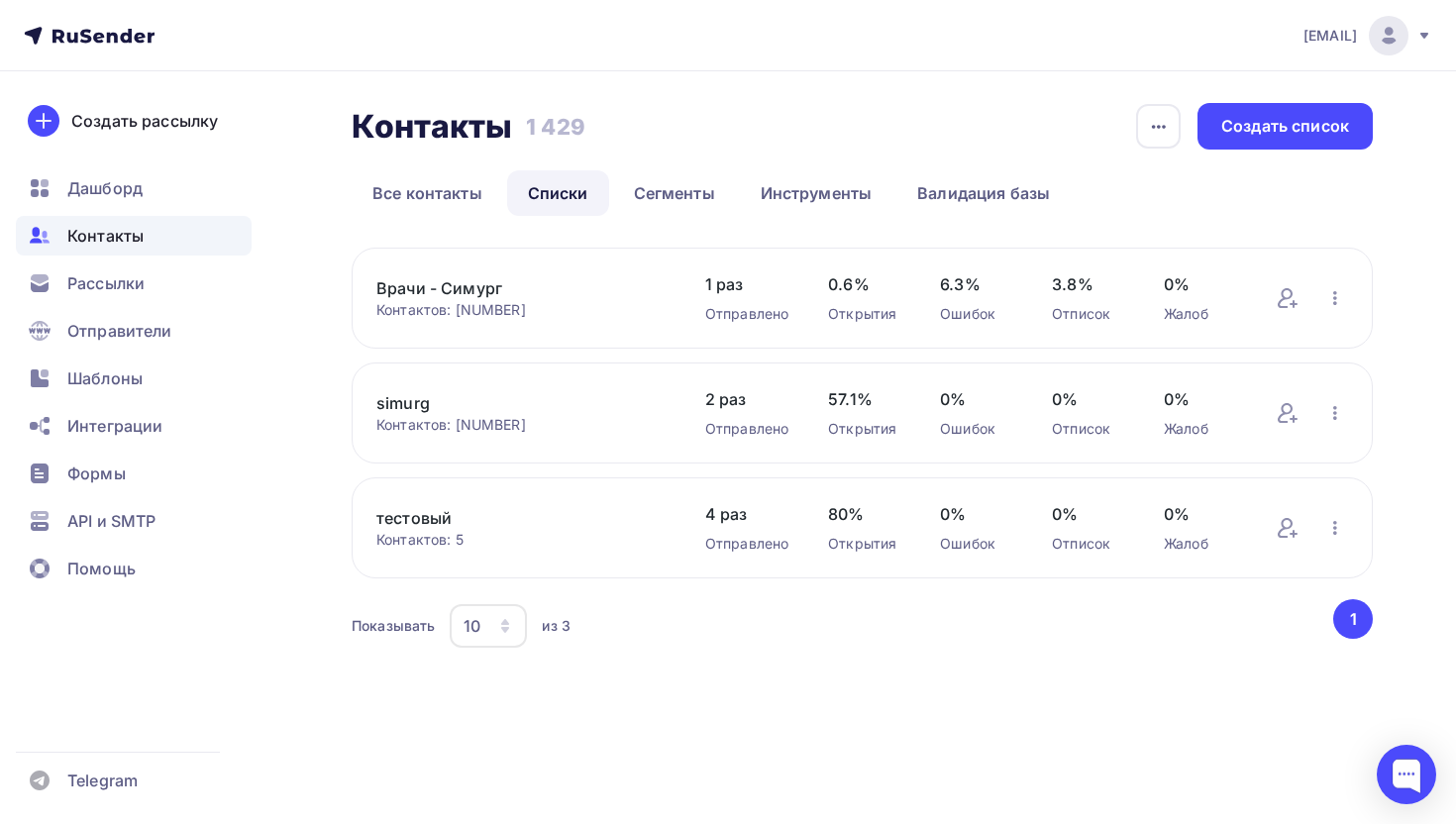 click on "Врачи - Симург" at bounding box center [521, 288] 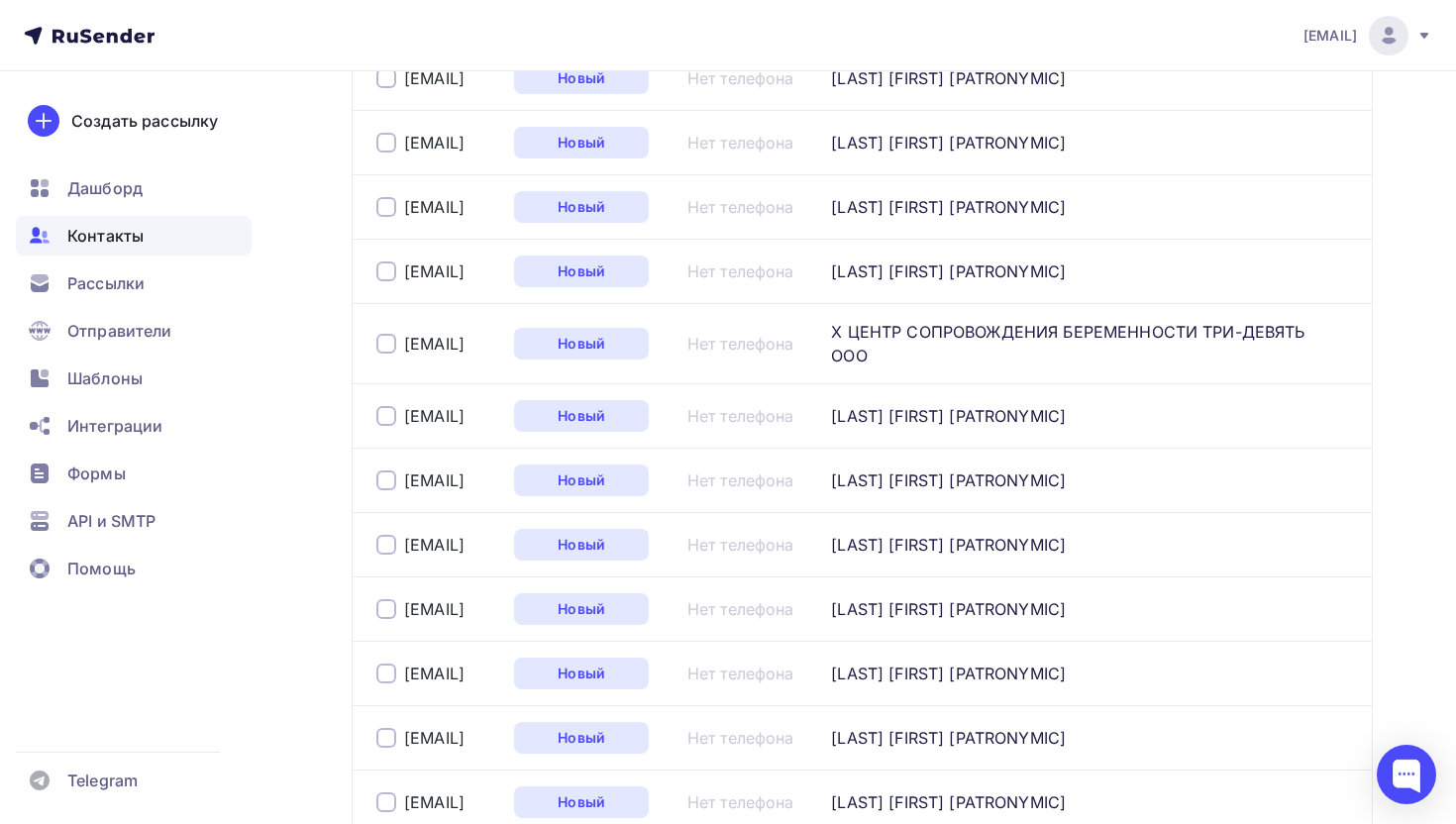 scroll, scrollTop: 3313, scrollLeft: 0, axis: vertical 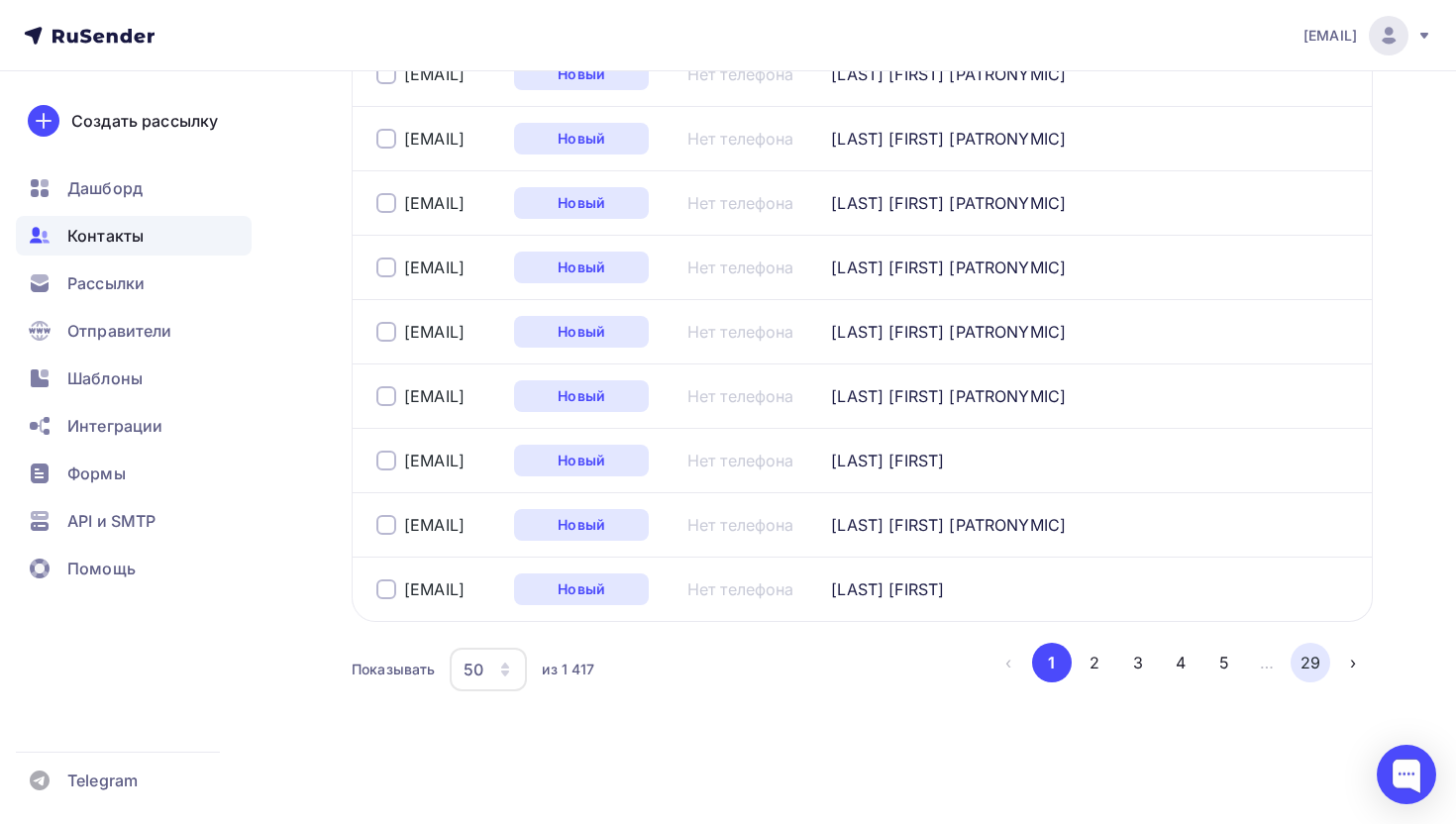 click on "29" at bounding box center [1310, 663] 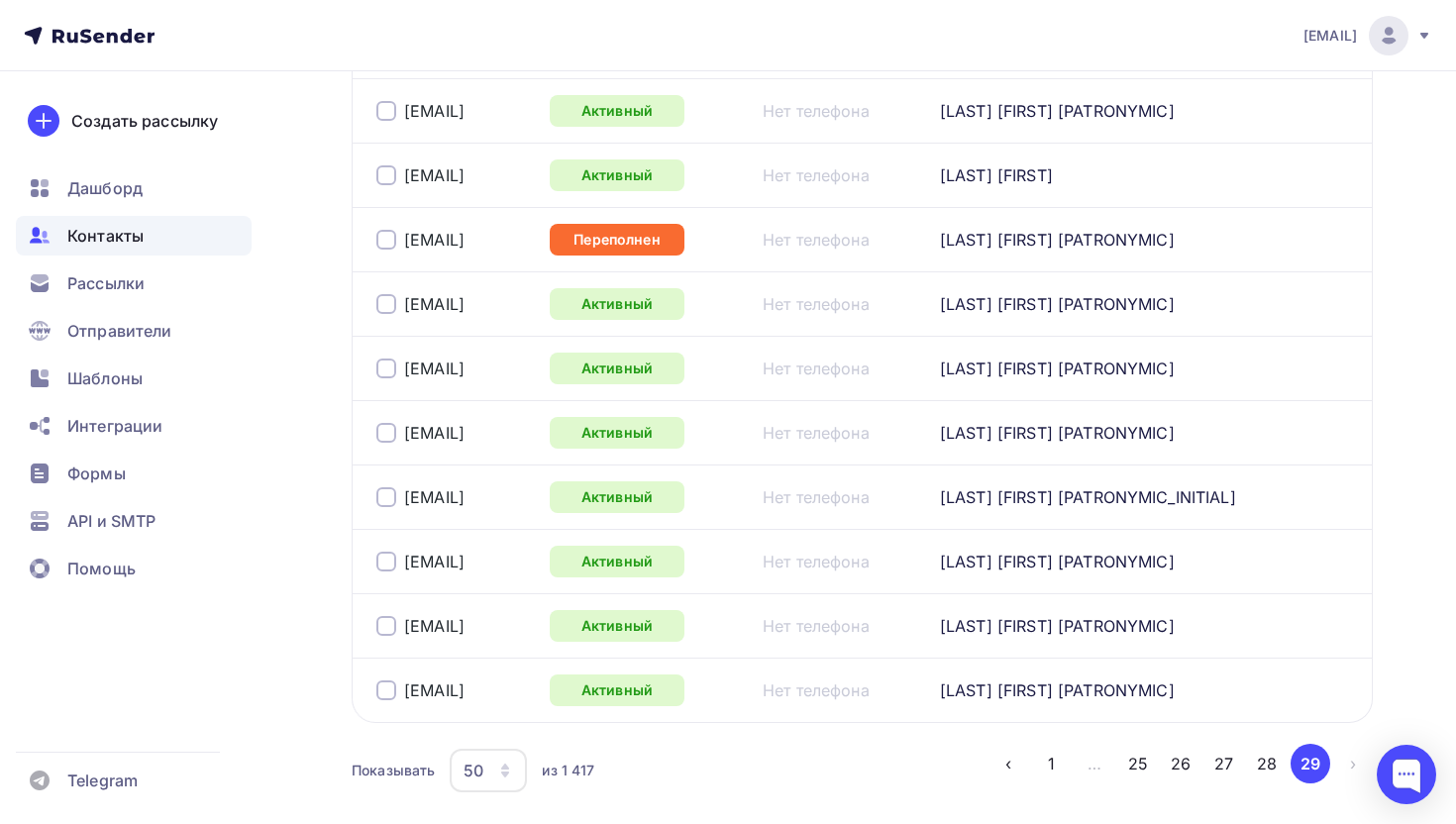 scroll, scrollTop: 1124, scrollLeft: 0, axis: vertical 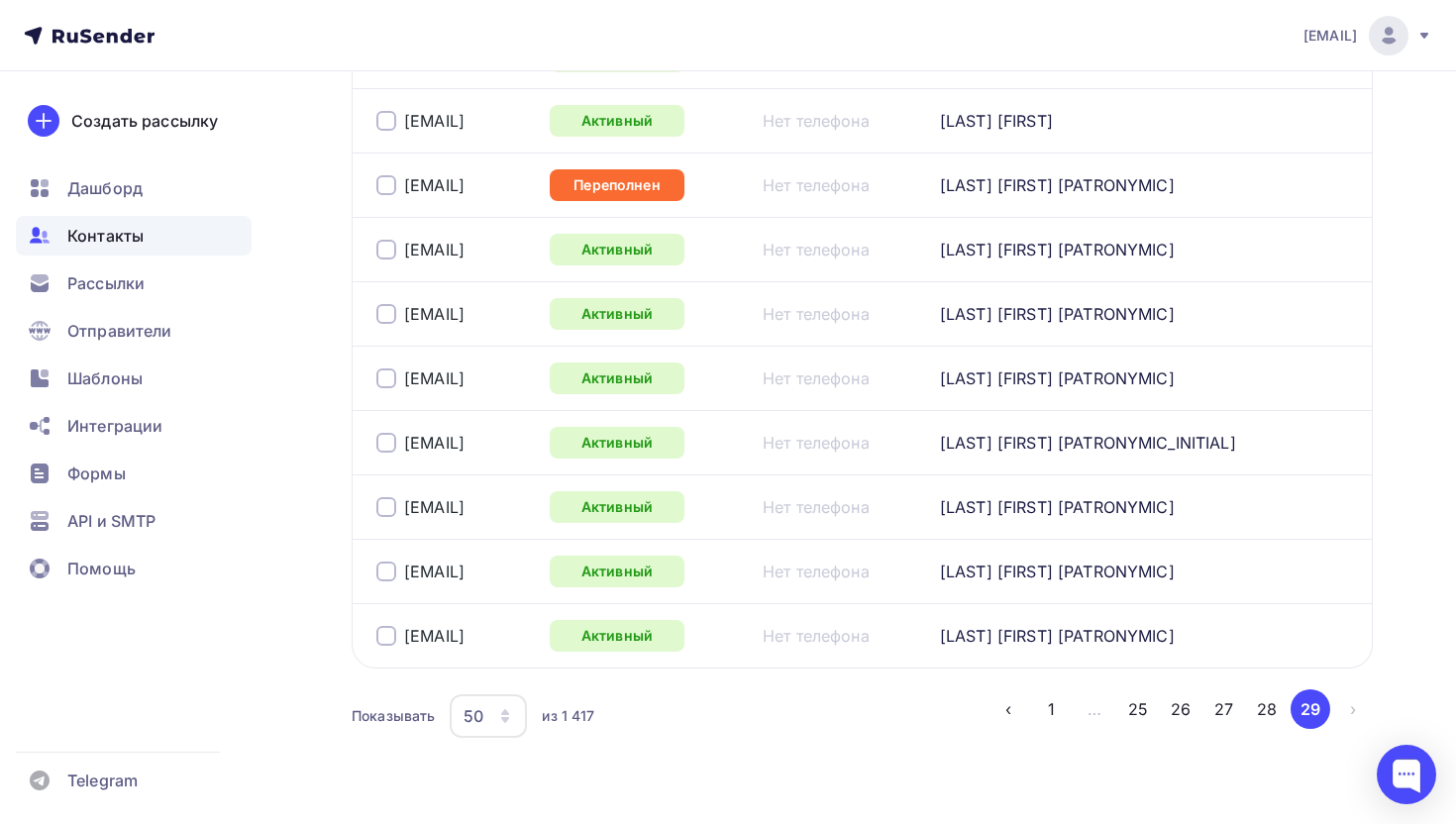 click at bounding box center (386, 185) 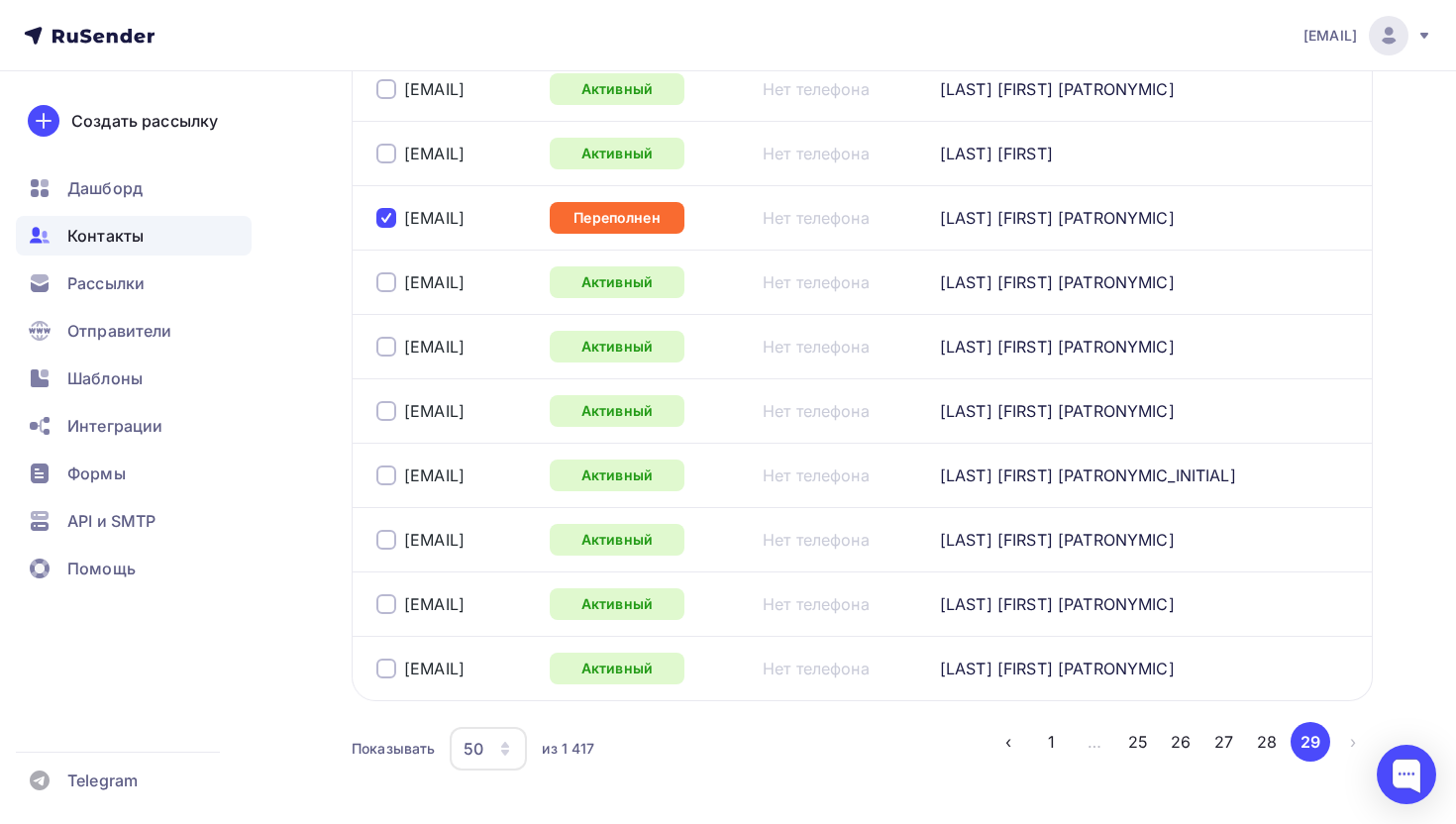 scroll, scrollTop: 0, scrollLeft: 0, axis: both 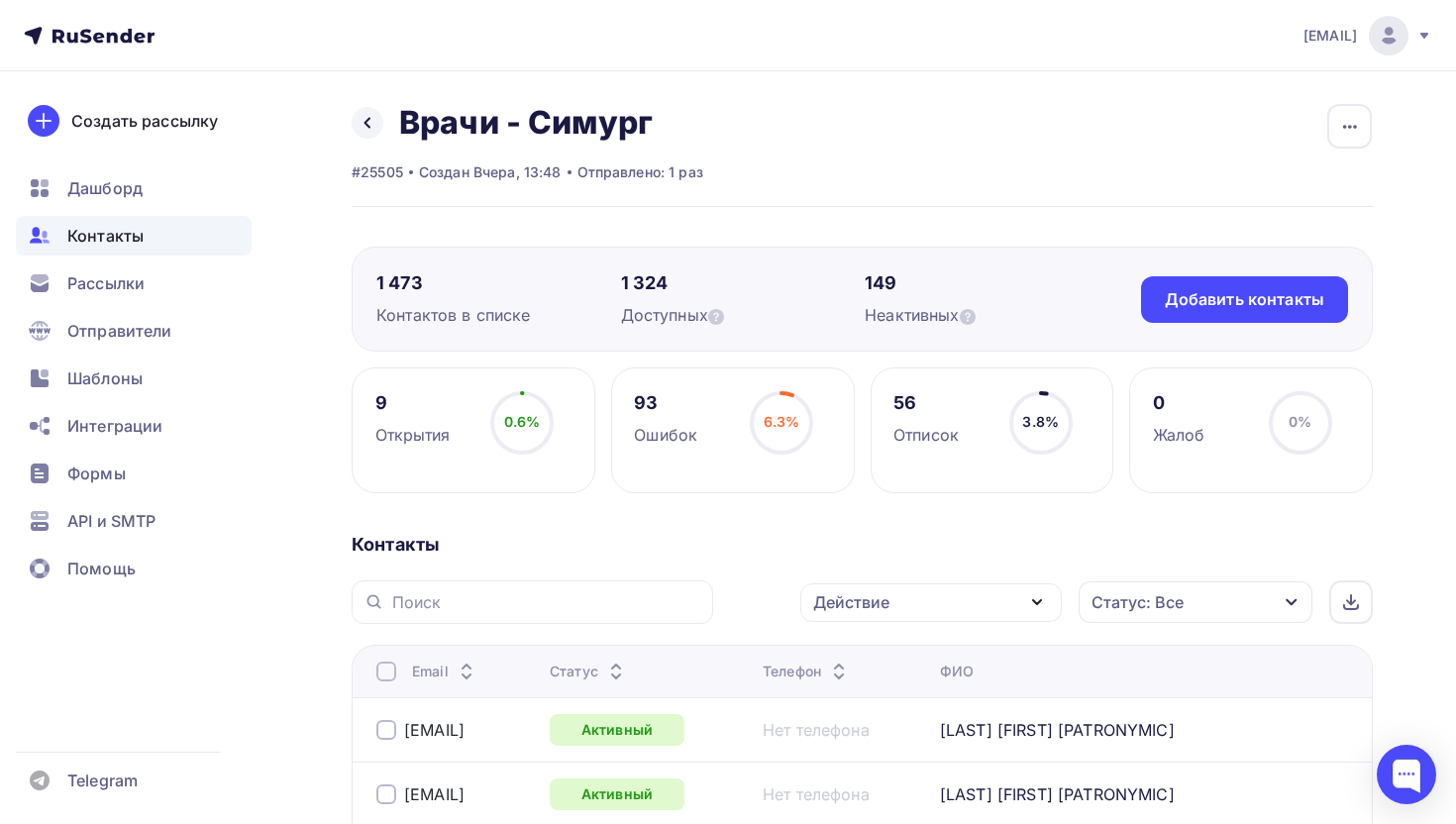 click on "Действие" at bounding box center (931, 602) 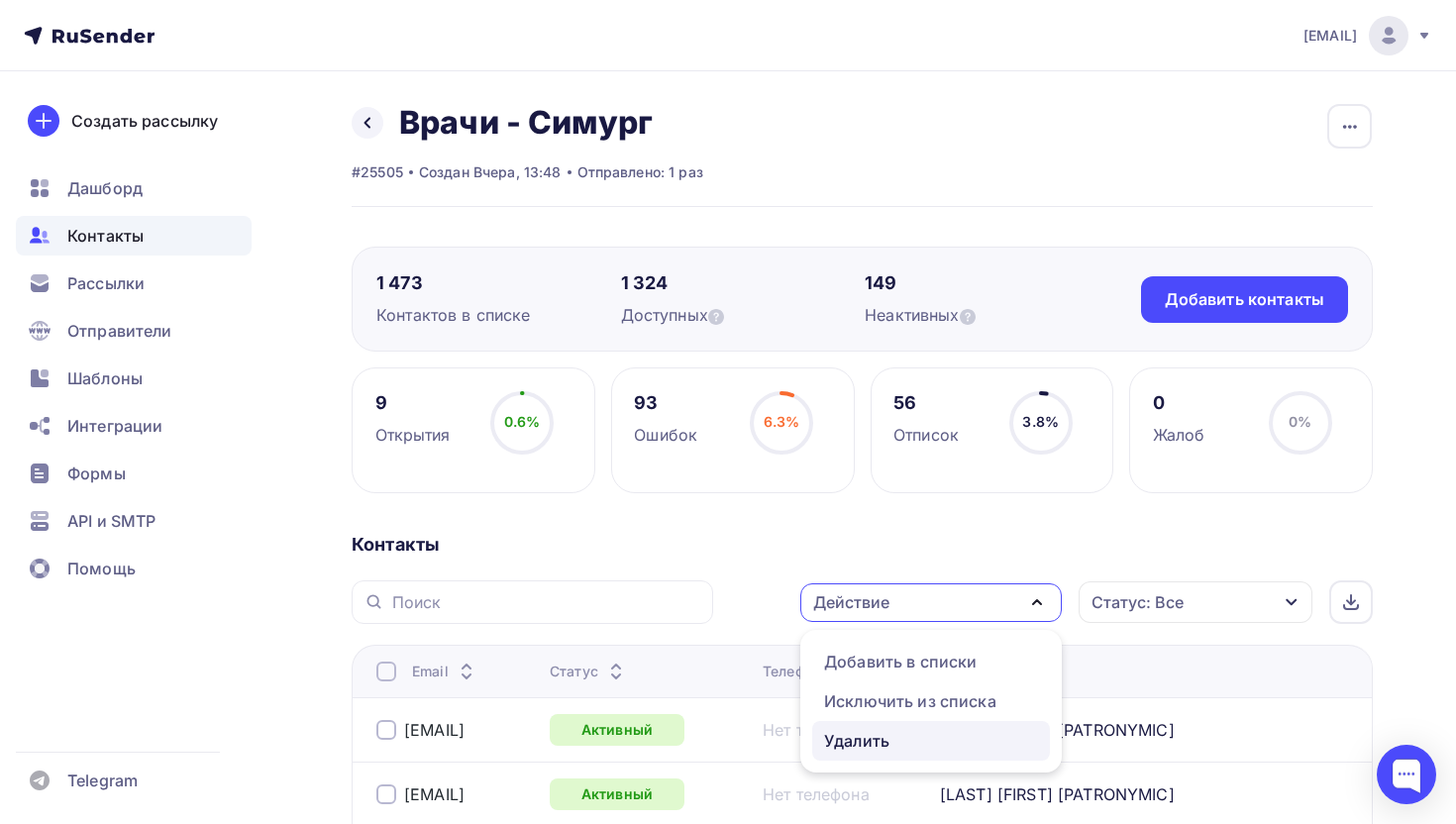 click on "Удалить" at bounding box center (931, 741) 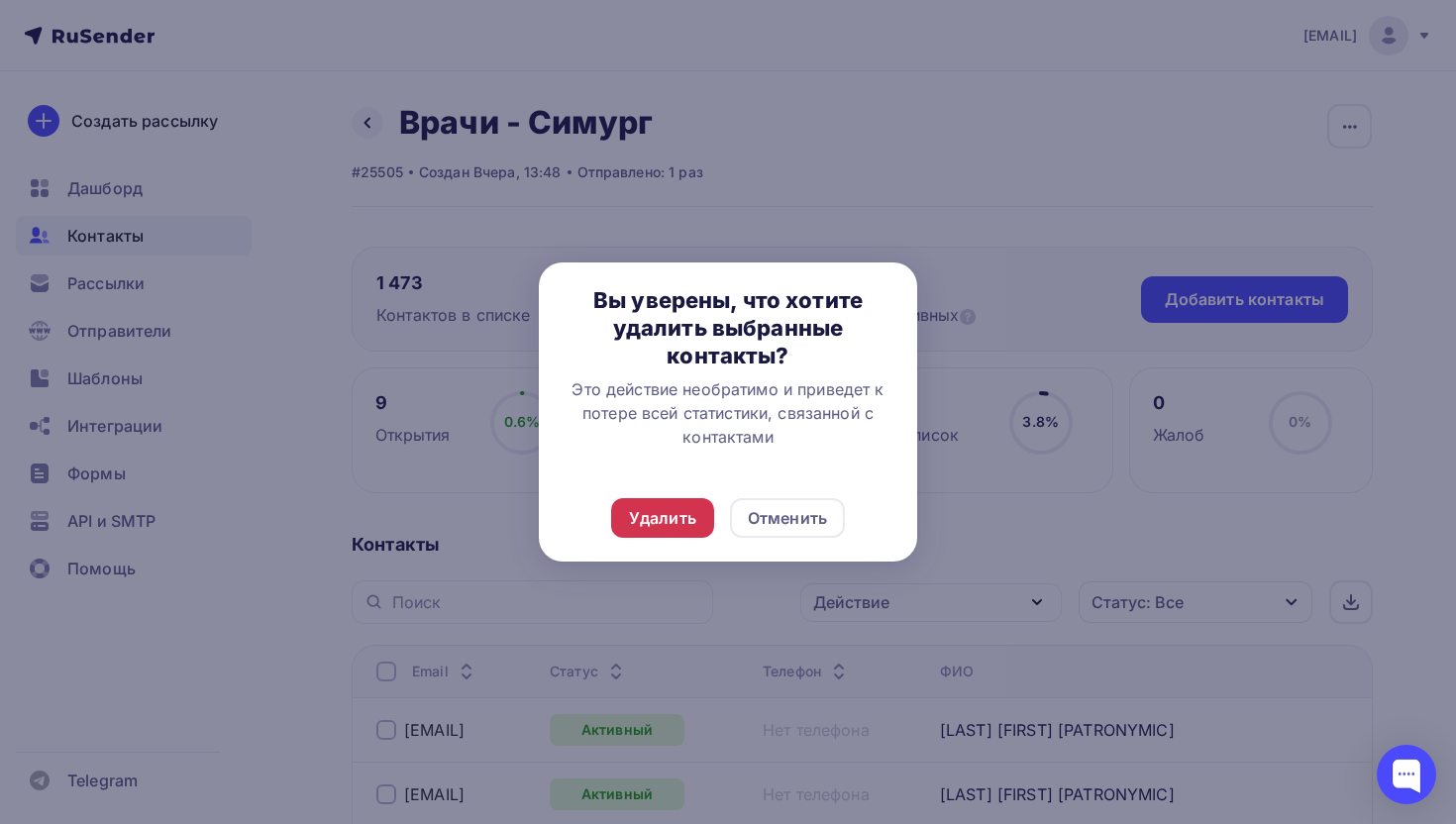 click on "Удалить" at bounding box center (663, 518) 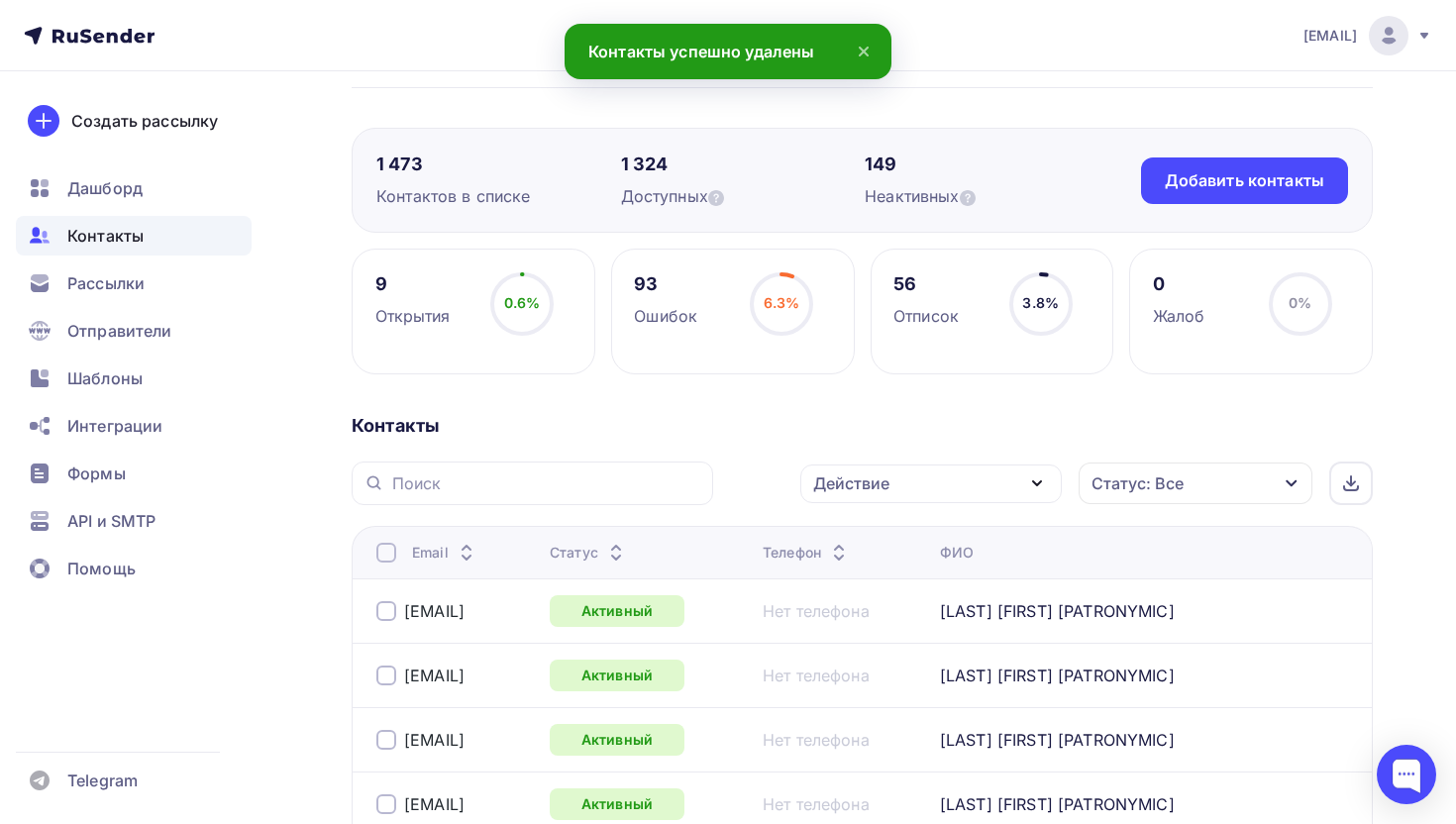 scroll, scrollTop: 491, scrollLeft: 0, axis: vertical 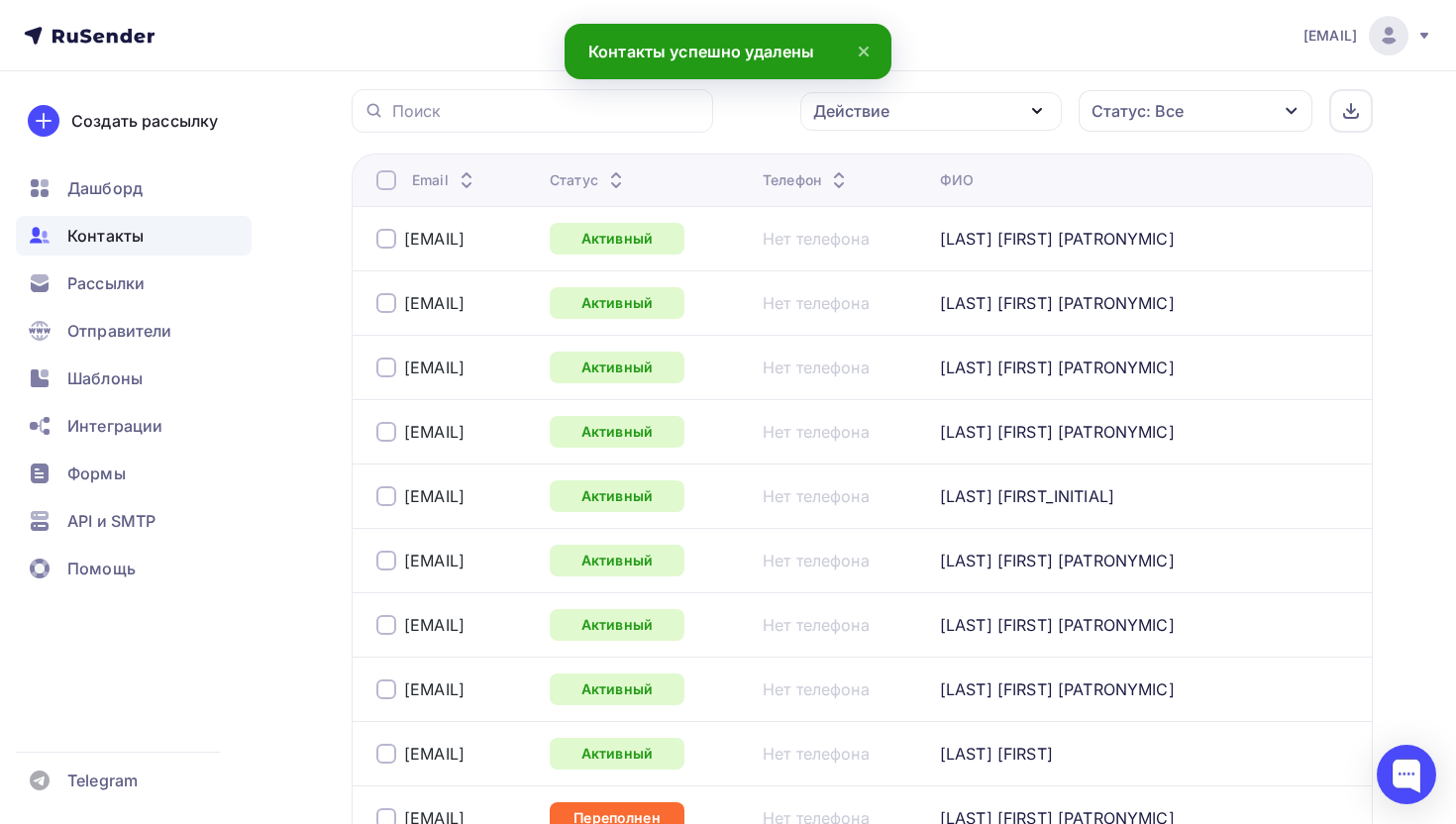 click on "Статус: Все" at bounding box center (1137, 111) 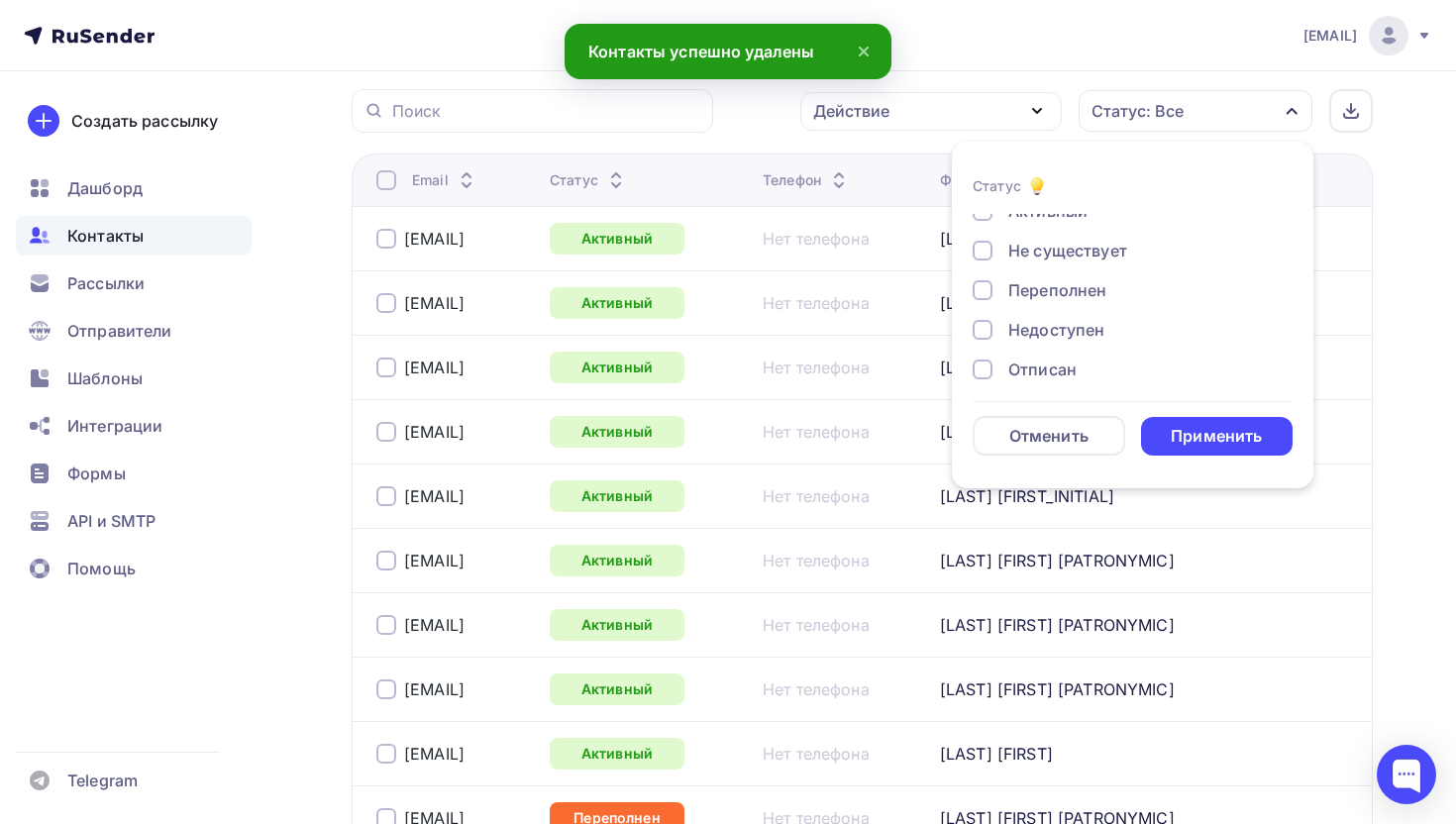 scroll, scrollTop: 78, scrollLeft: 0, axis: vertical 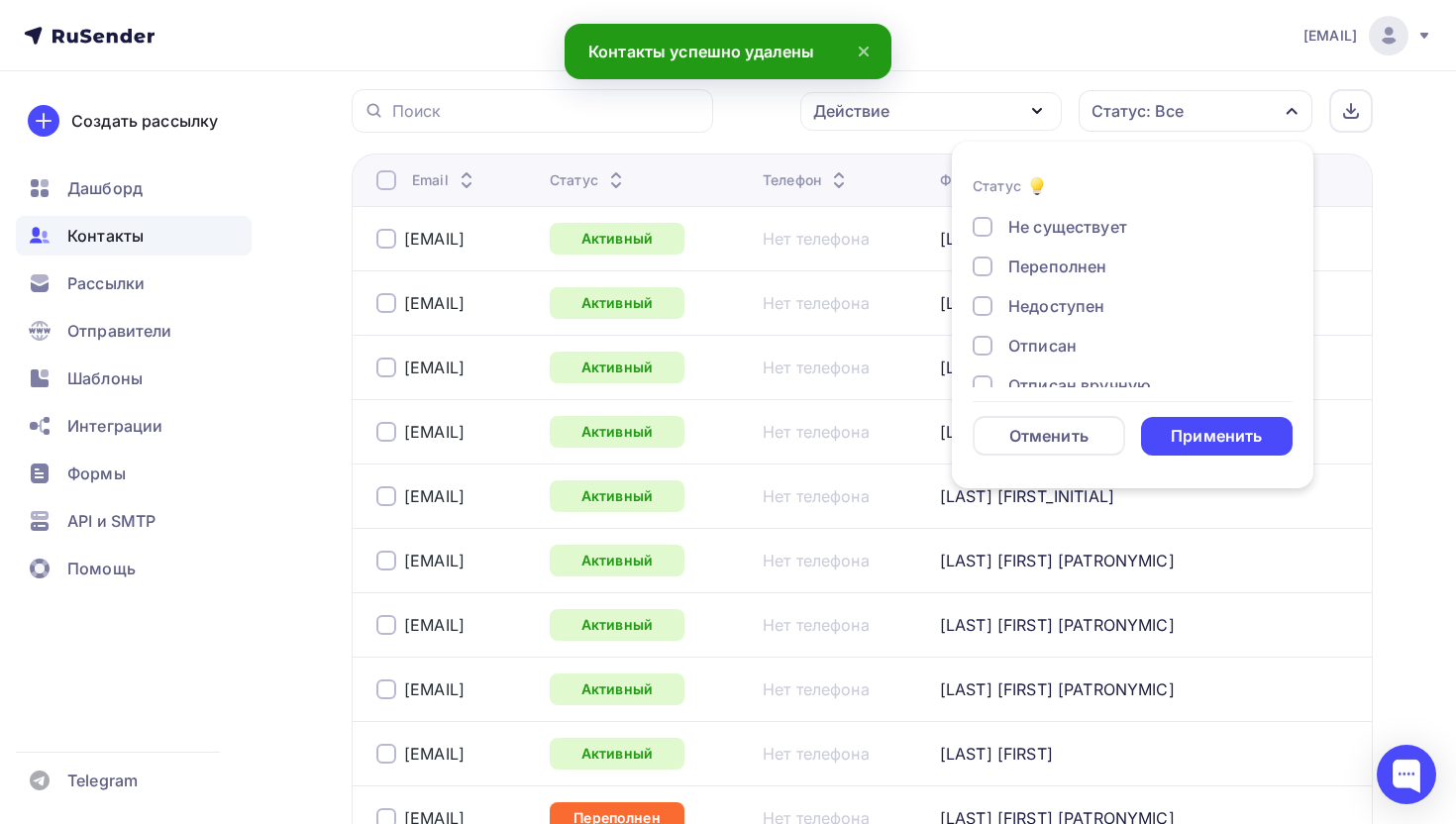 click on "Переполнен" at bounding box center (1057, 266) 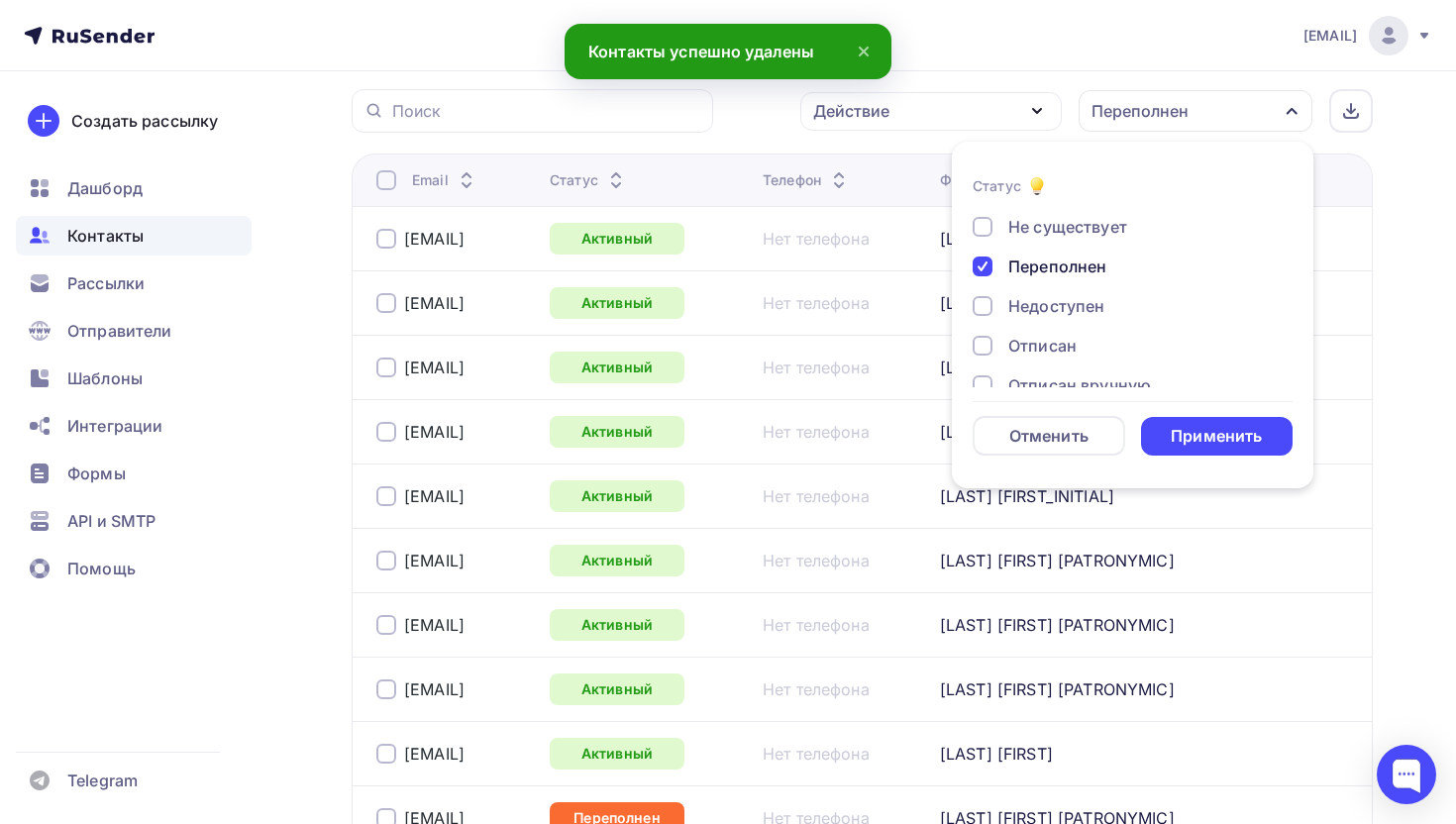 click on "Недоступен" at bounding box center [1056, 306] 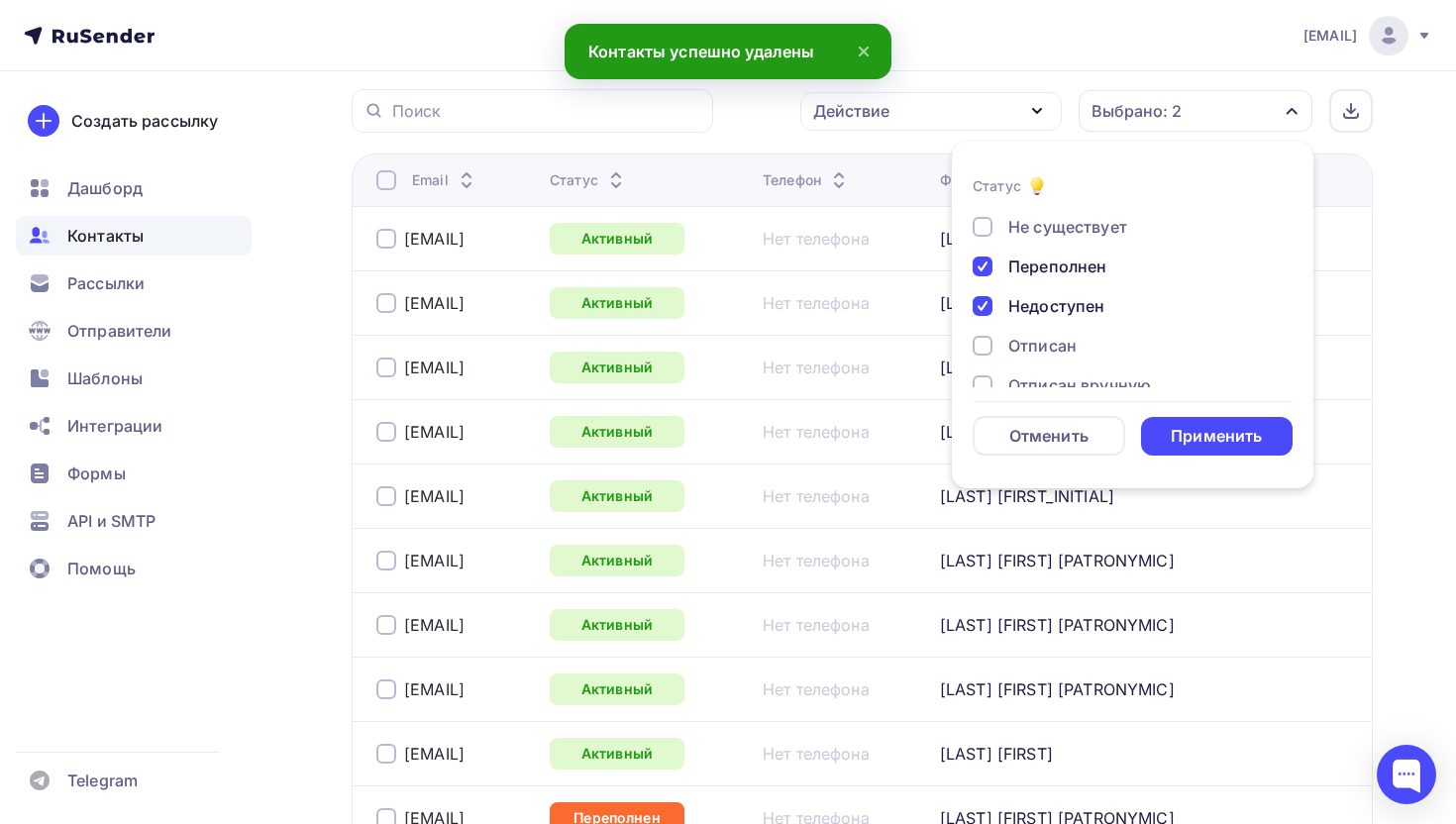 click on "Отписан" at bounding box center [1042, 346] 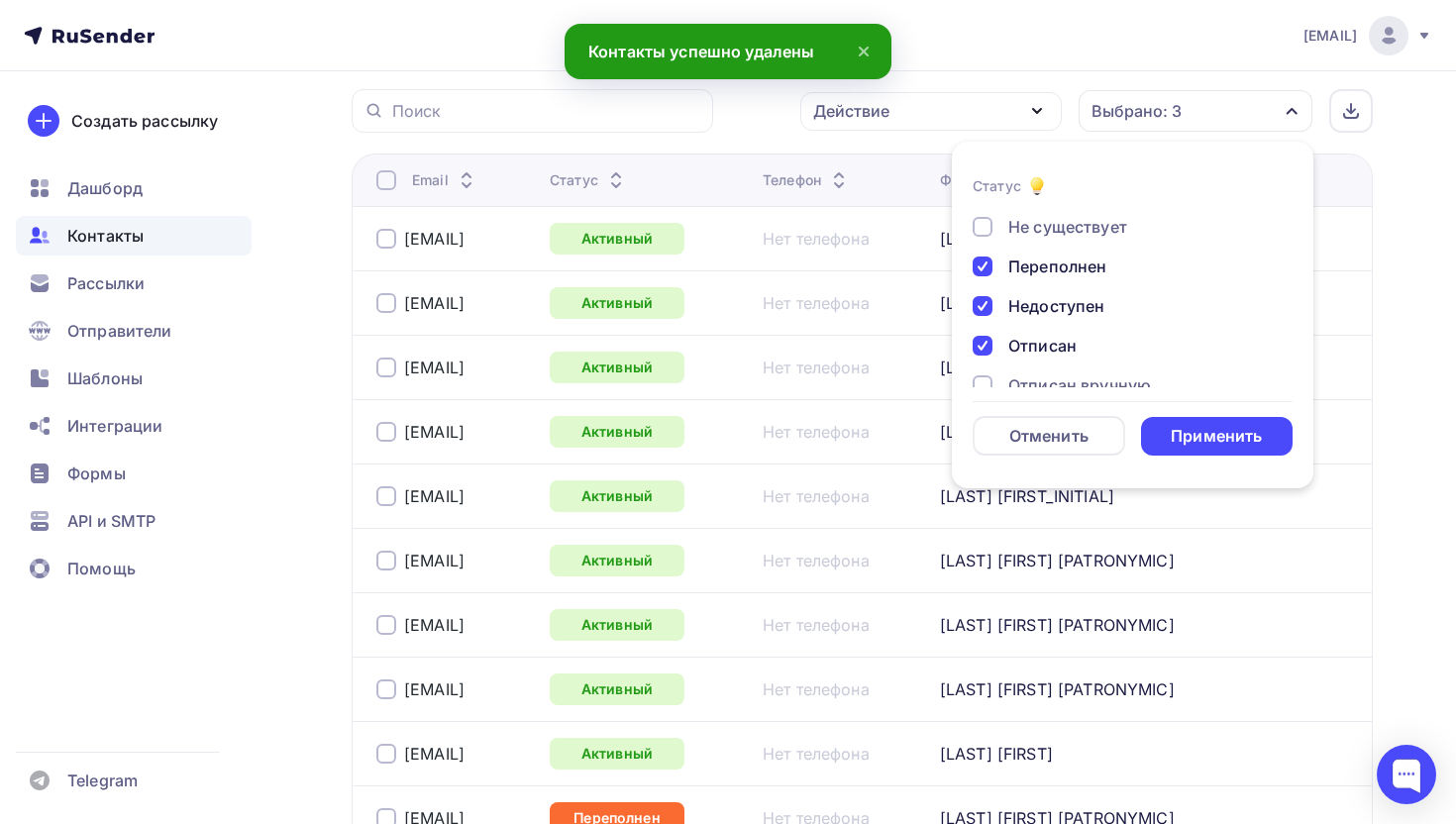 scroll, scrollTop: 144, scrollLeft: 0, axis: vertical 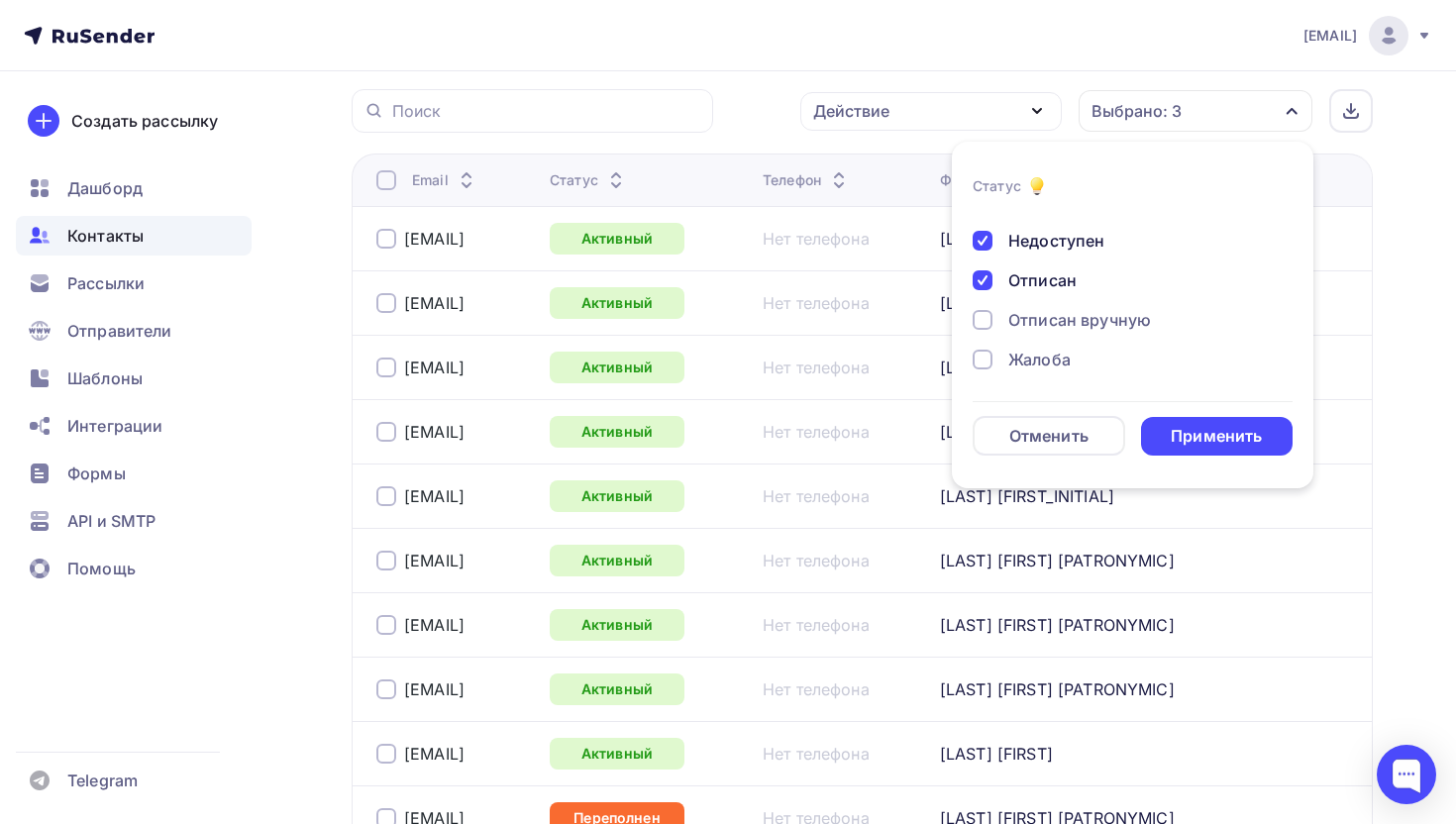 click on "Отписан вручную" at bounding box center [1080, 320] 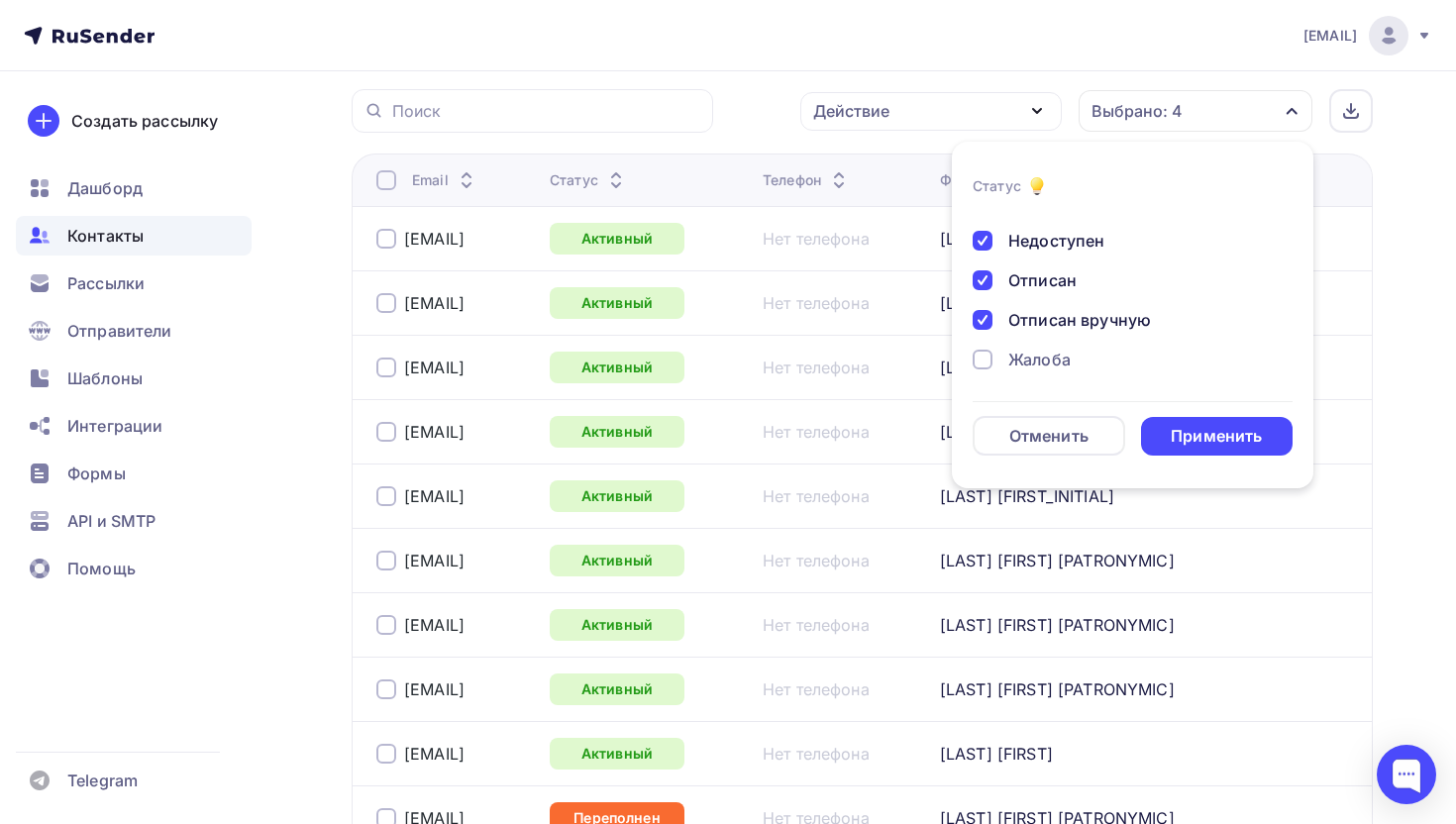 click on "Жалоба" at bounding box center (1039, 360) 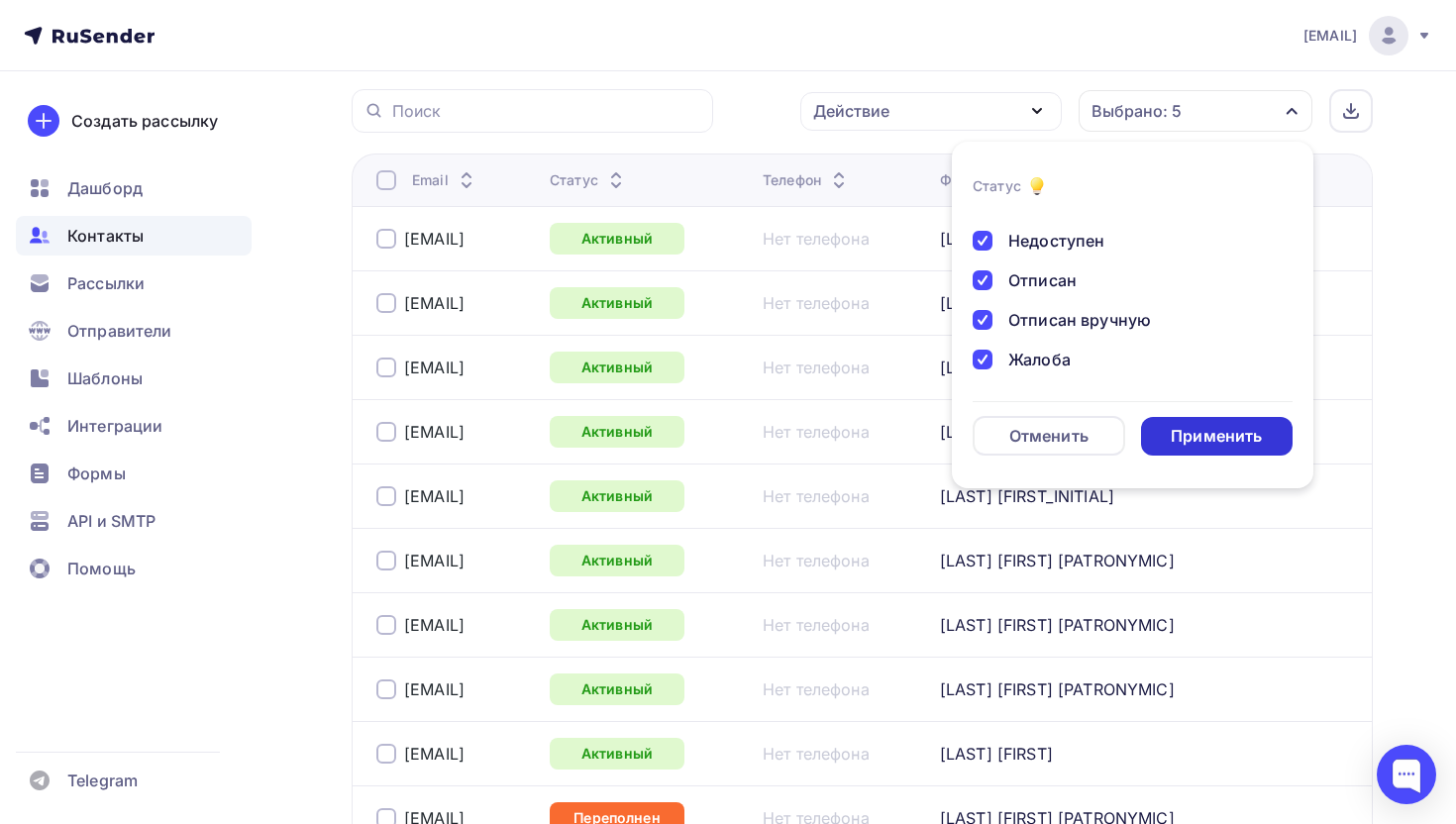 click on "Применить" at bounding box center [1216, 436] 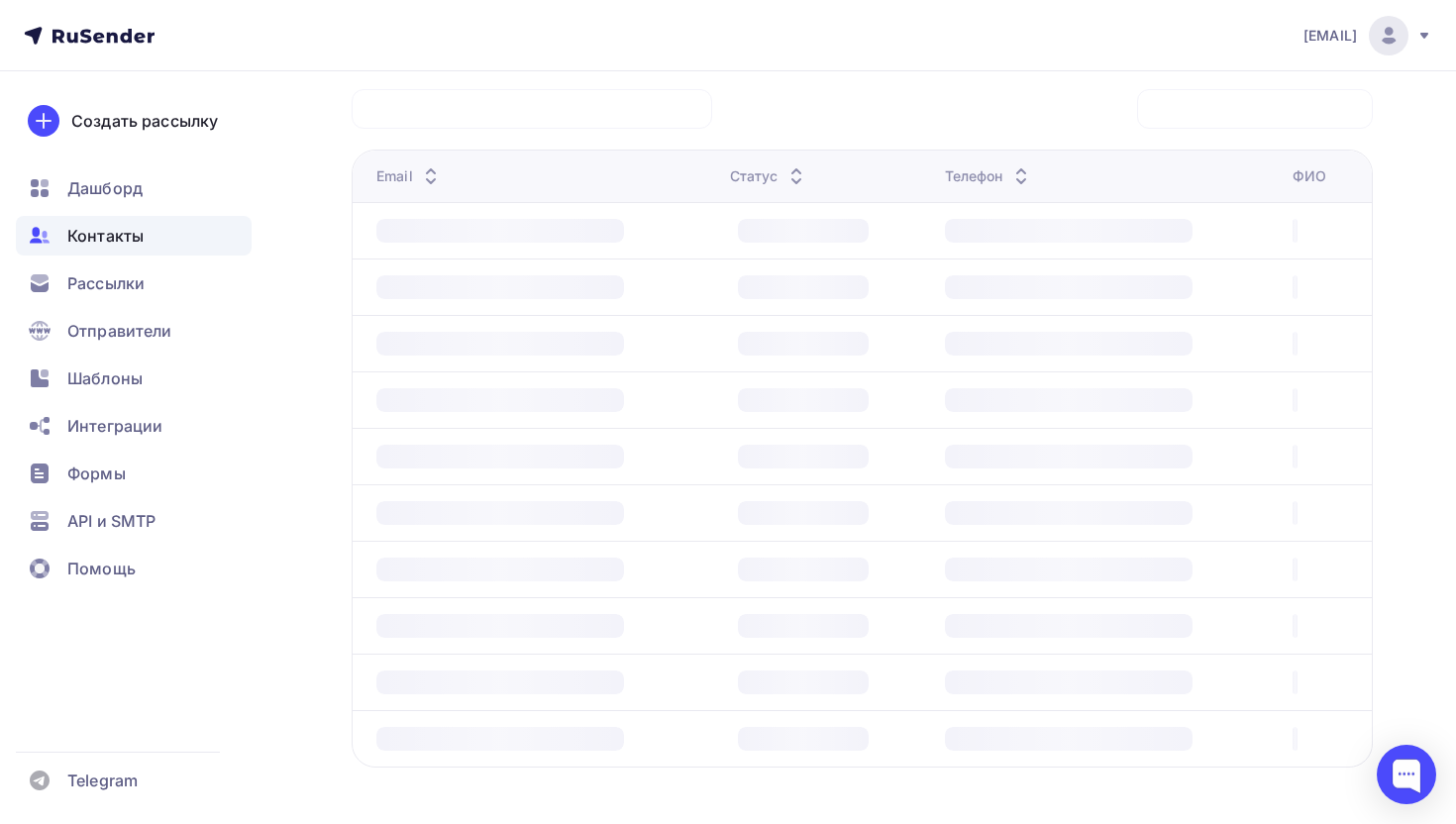 scroll, scrollTop: 204, scrollLeft: 0, axis: vertical 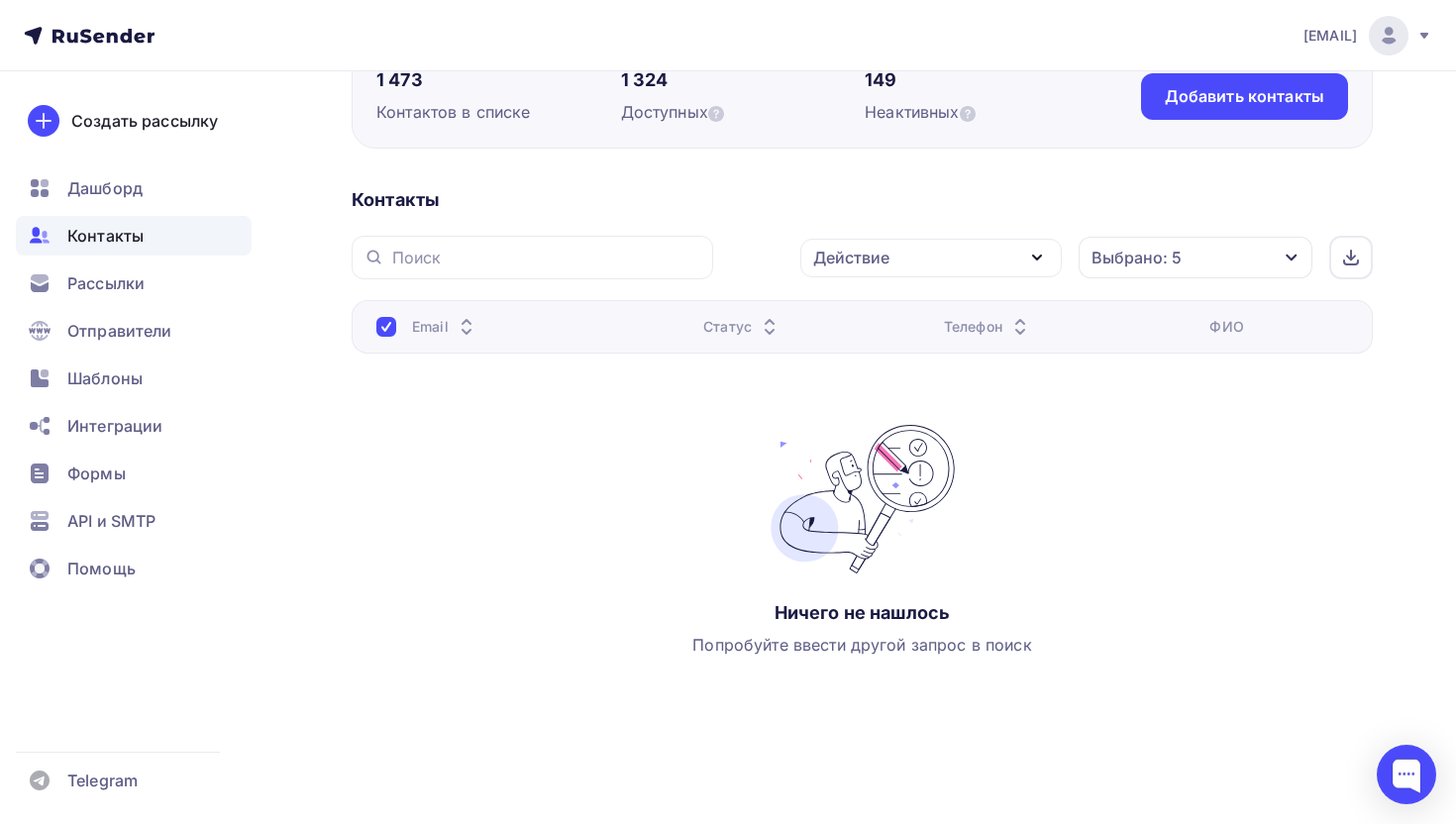 click at bounding box center (386, 327) 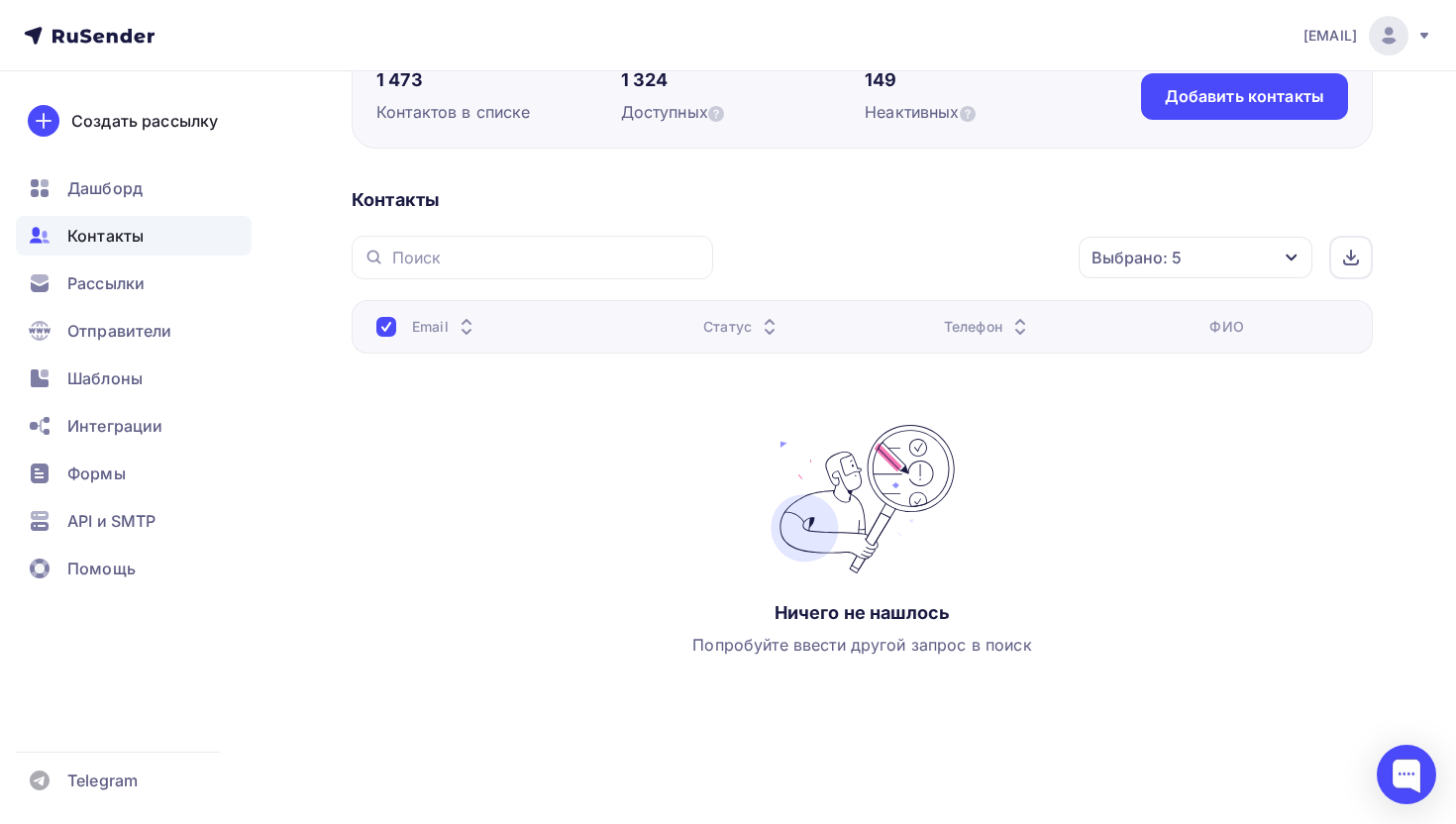 click at bounding box center [386, 327] 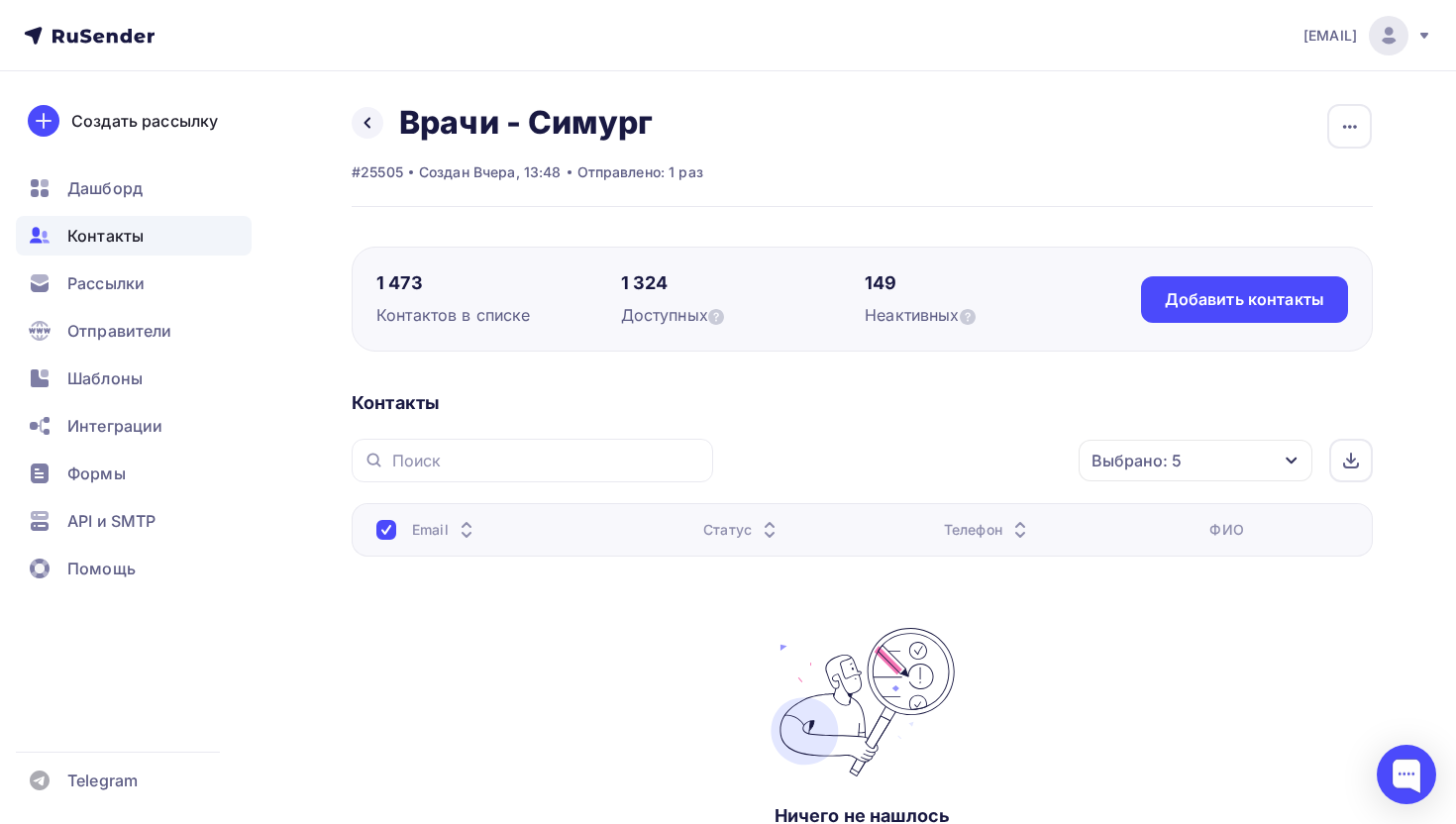 click on "Выбрано: 5" at bounding box center [1136, 461] 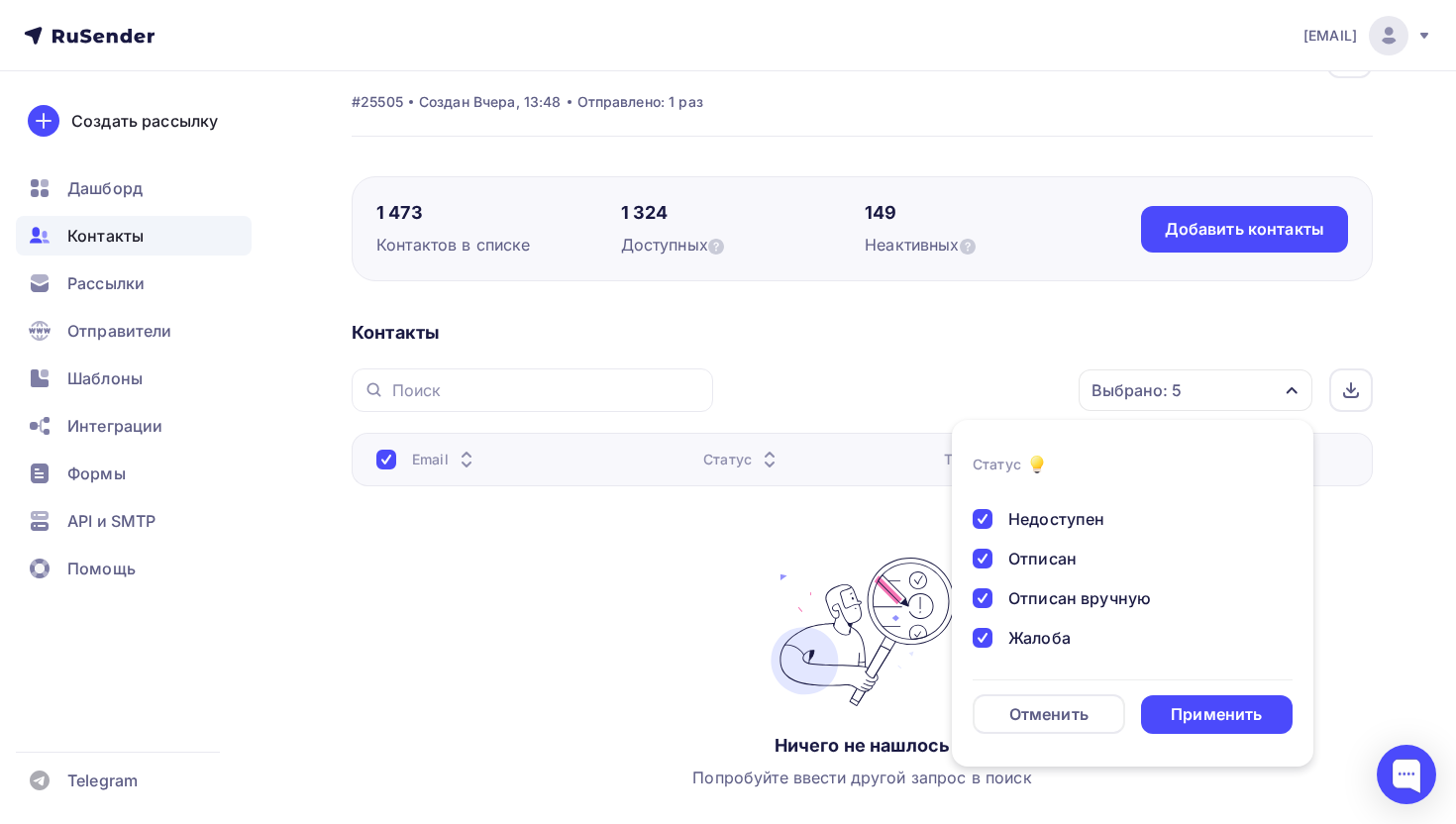 scroll, scrollTop: 73, scrollLeft: 0, axis: vertical 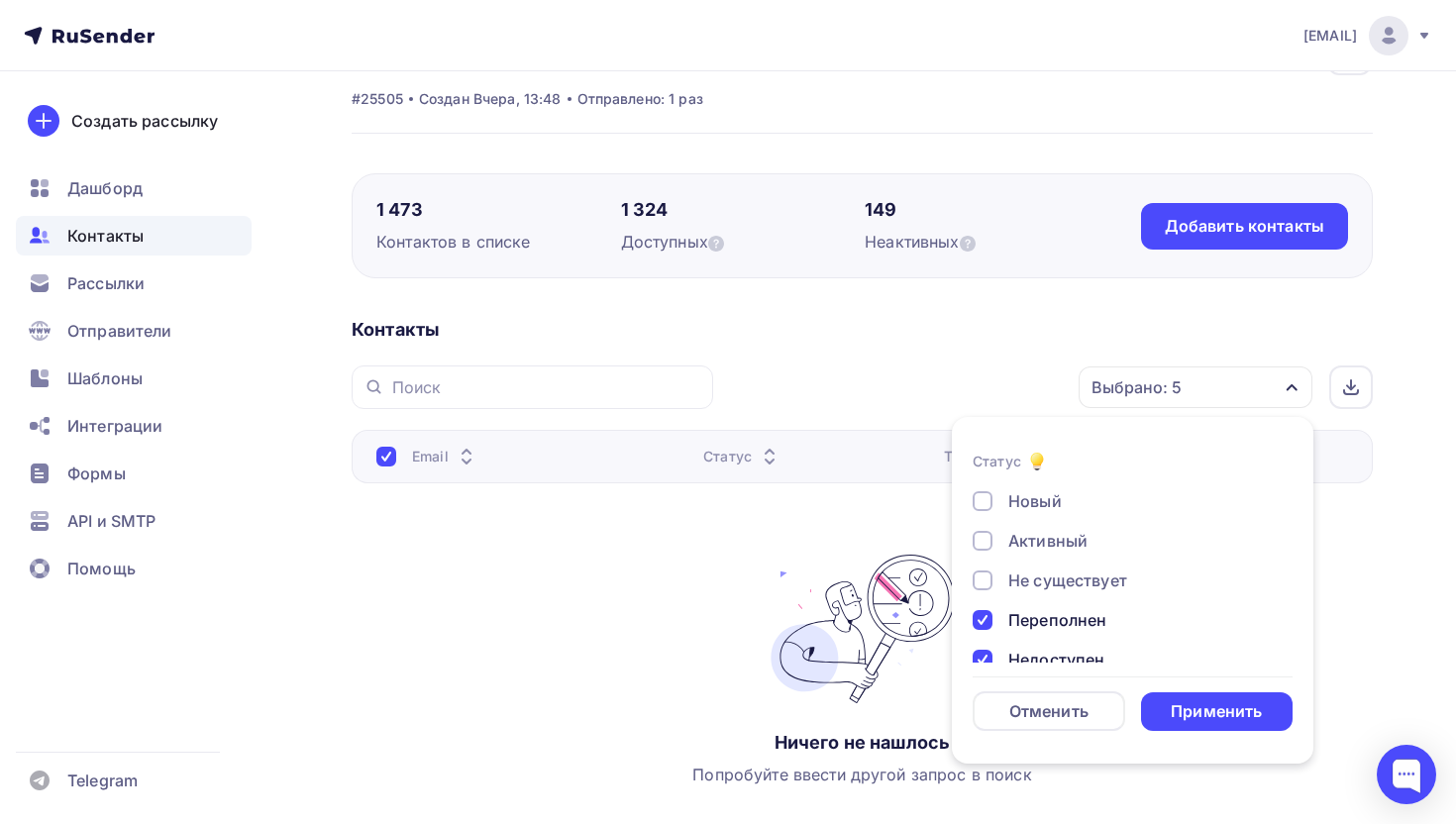 click on "Не существует" at bounding box center [1068, 580] 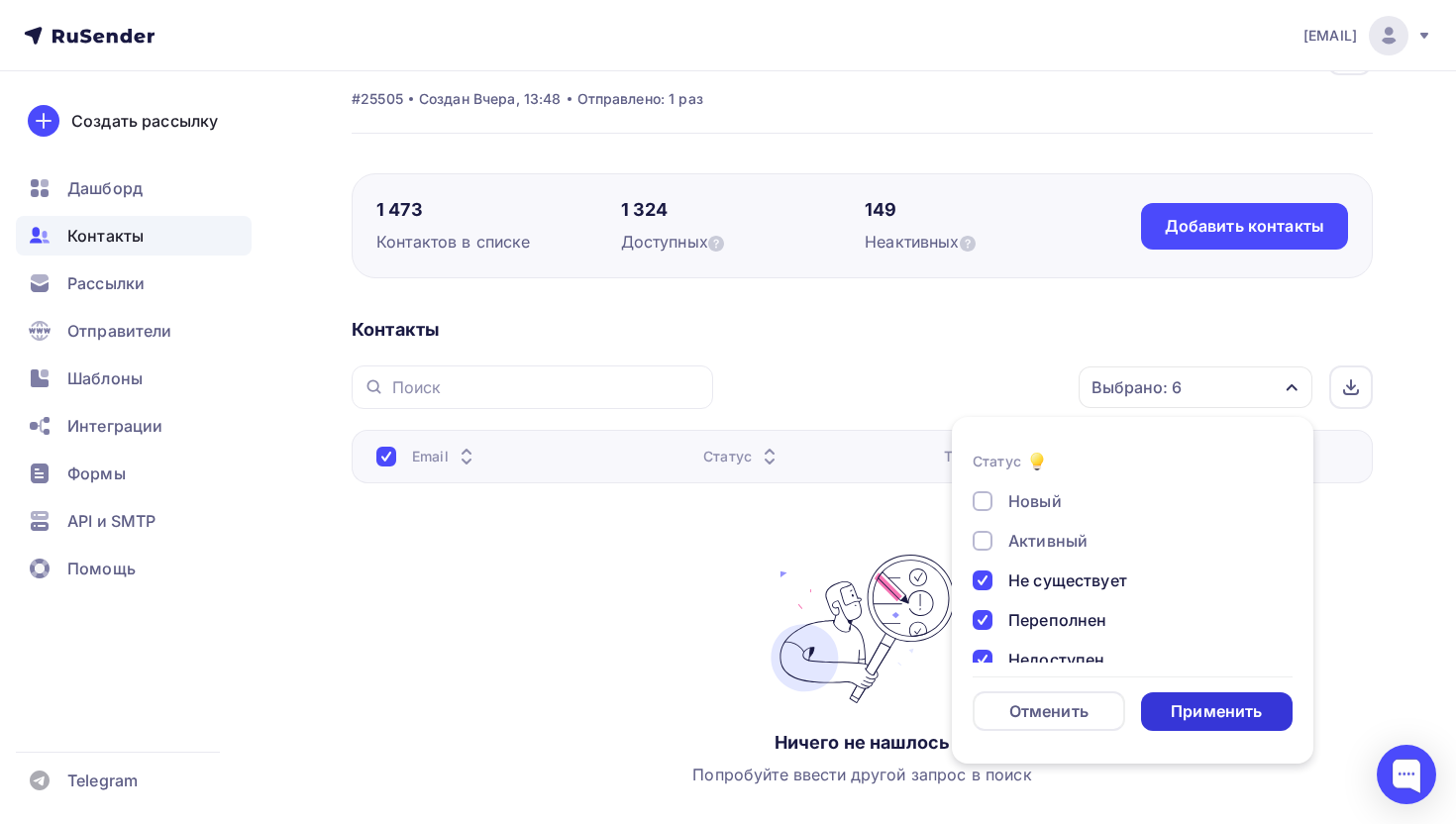 click on "Применить" at bounding box center (1216, 711) 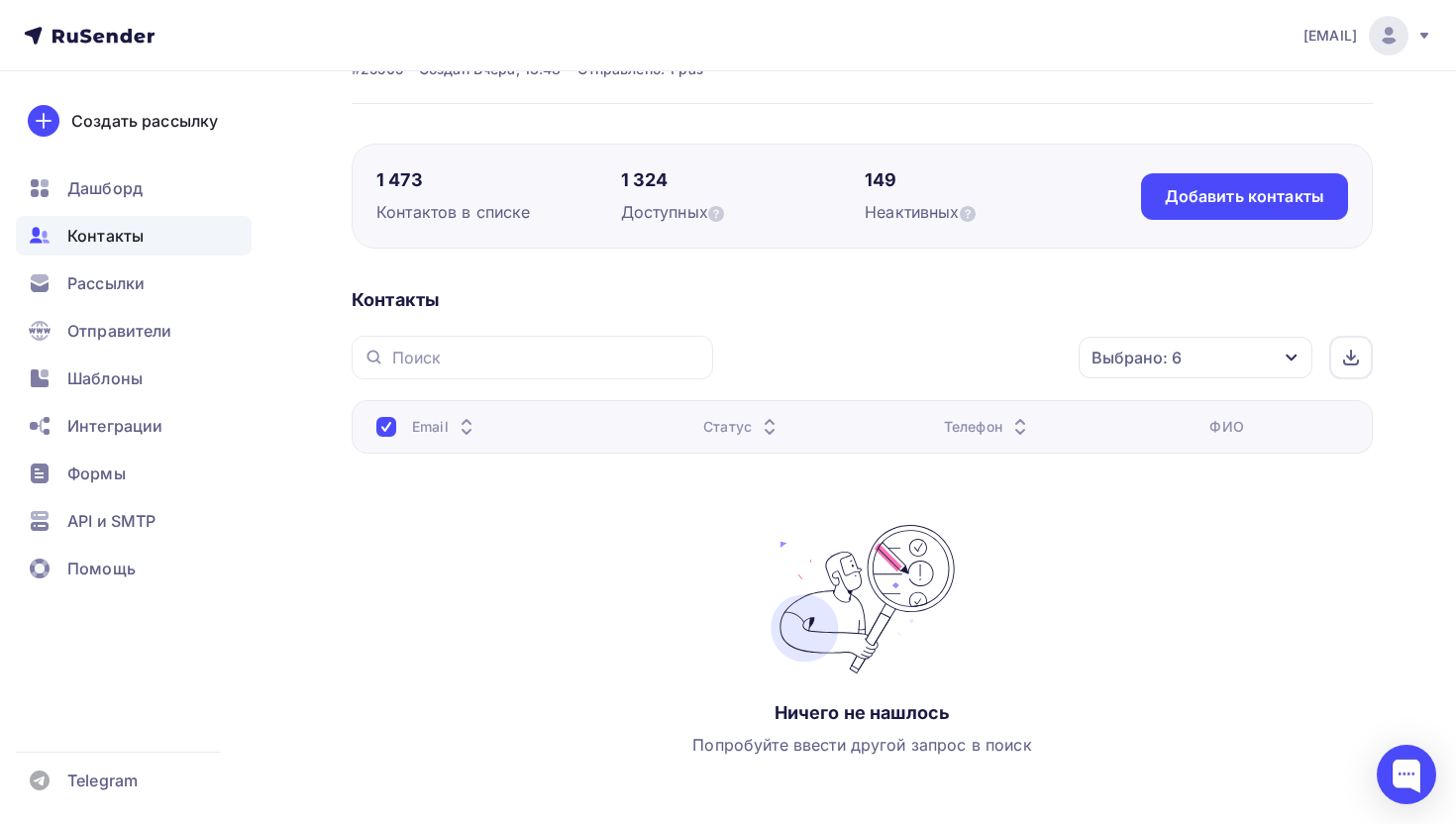scroll, scrollTop: 0, scrollLeft: 0, axis: both 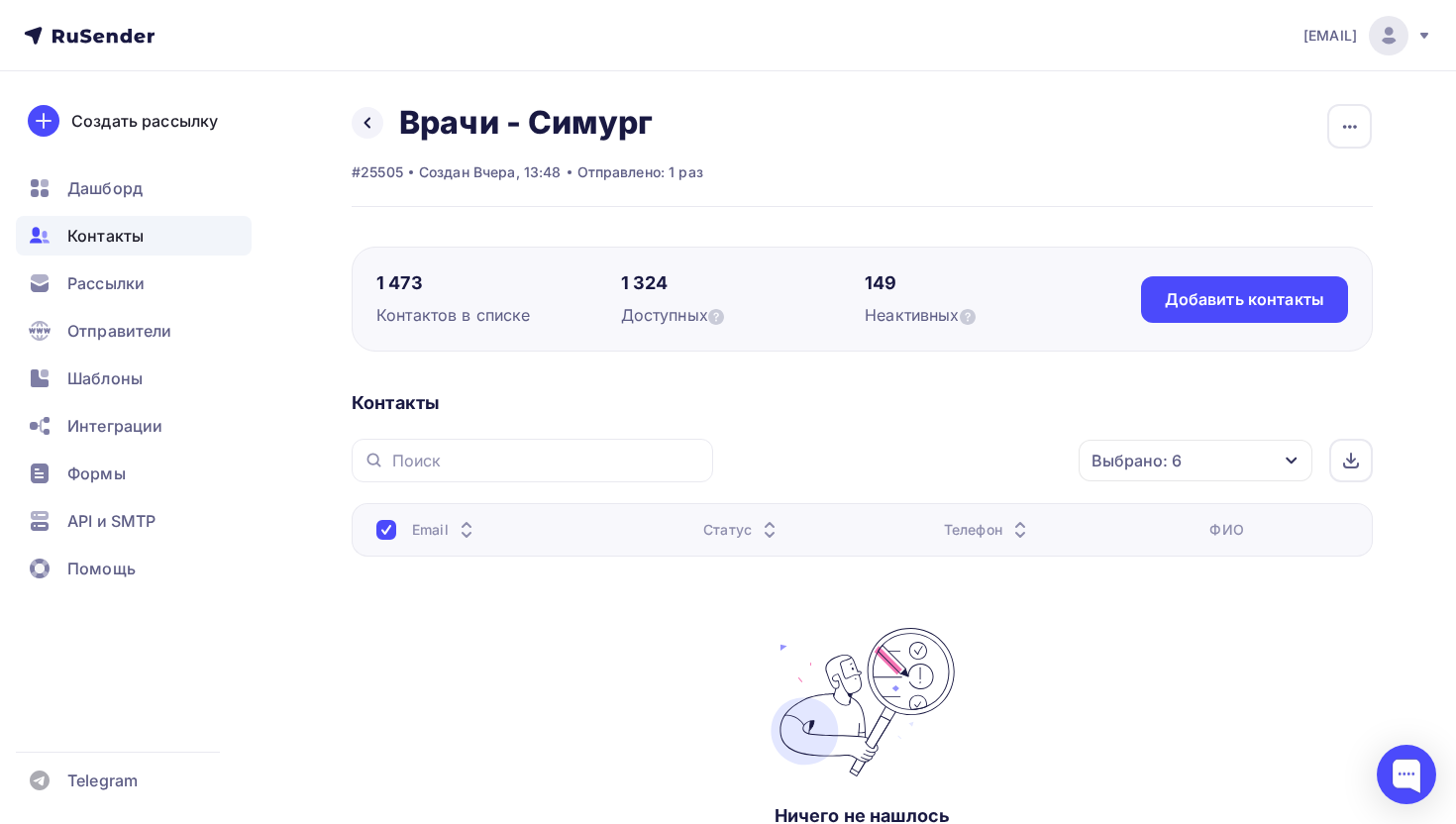 click on "Выбрано: 6" at bounding box center (1196, 461) 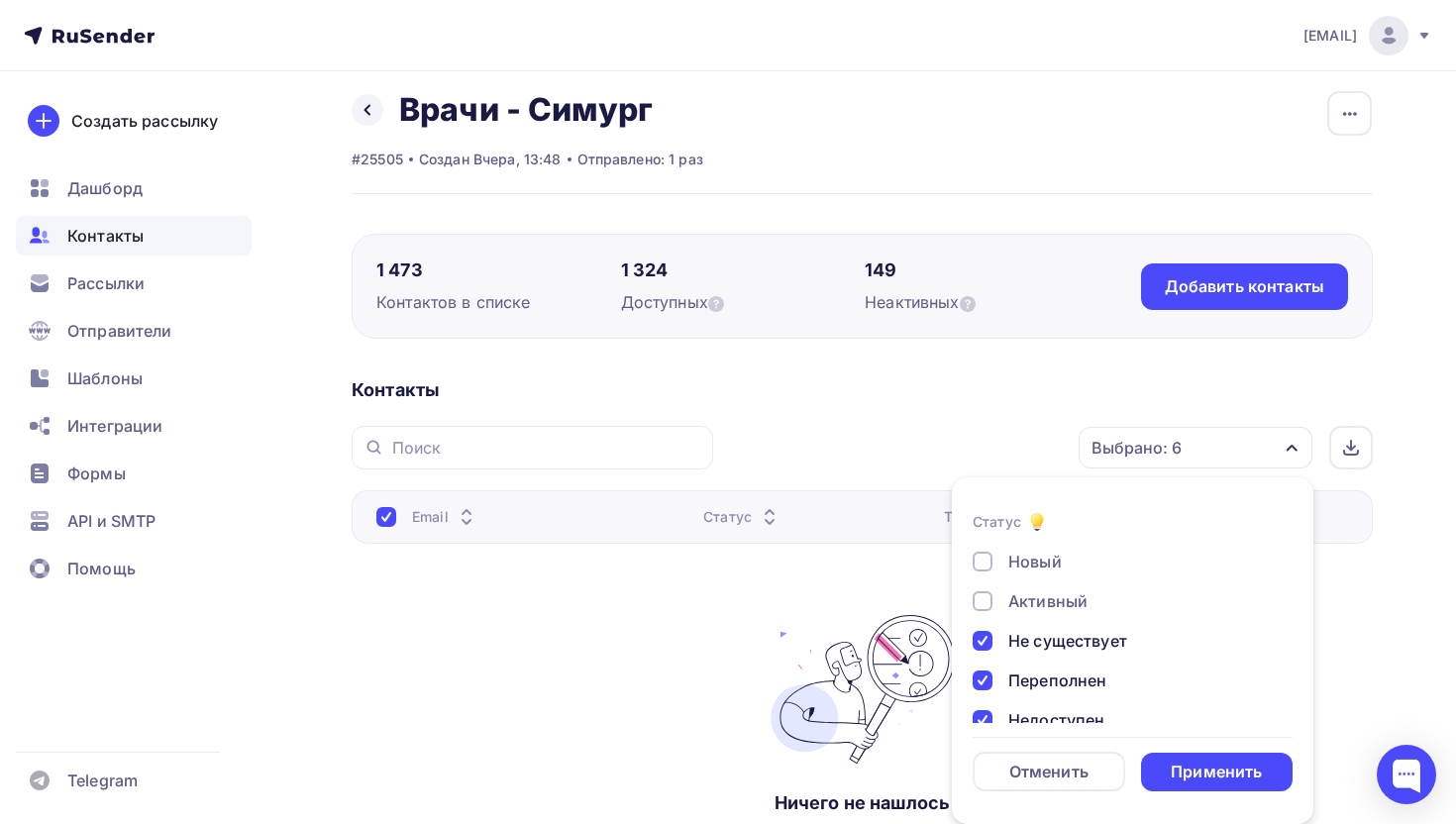 click on "Новый" at bounding box center [1035, 562] 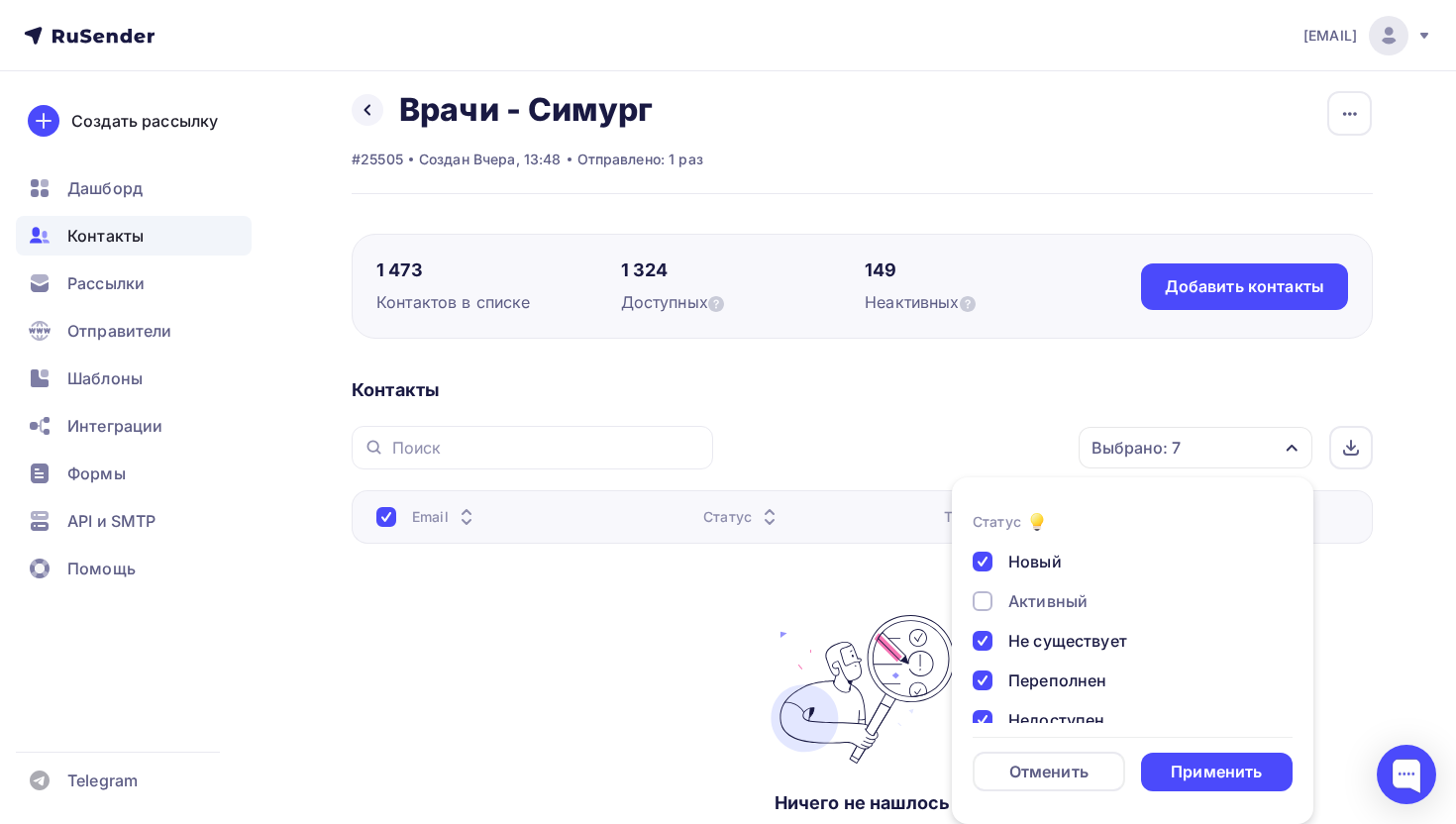 click on "Активный" at bounding box center [1048, 601] 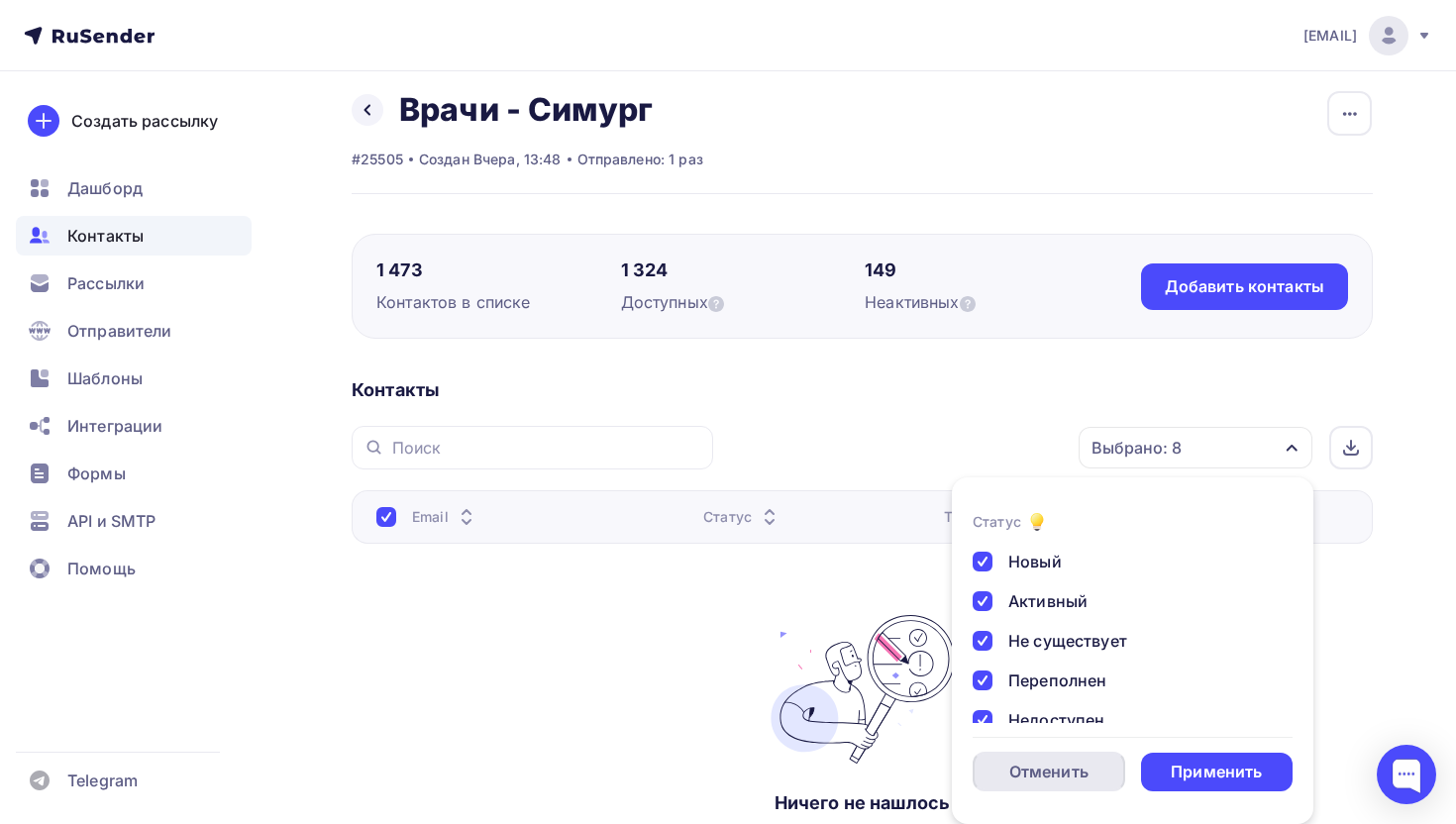 click on "Отменить" at bounding box center (1049, 772) 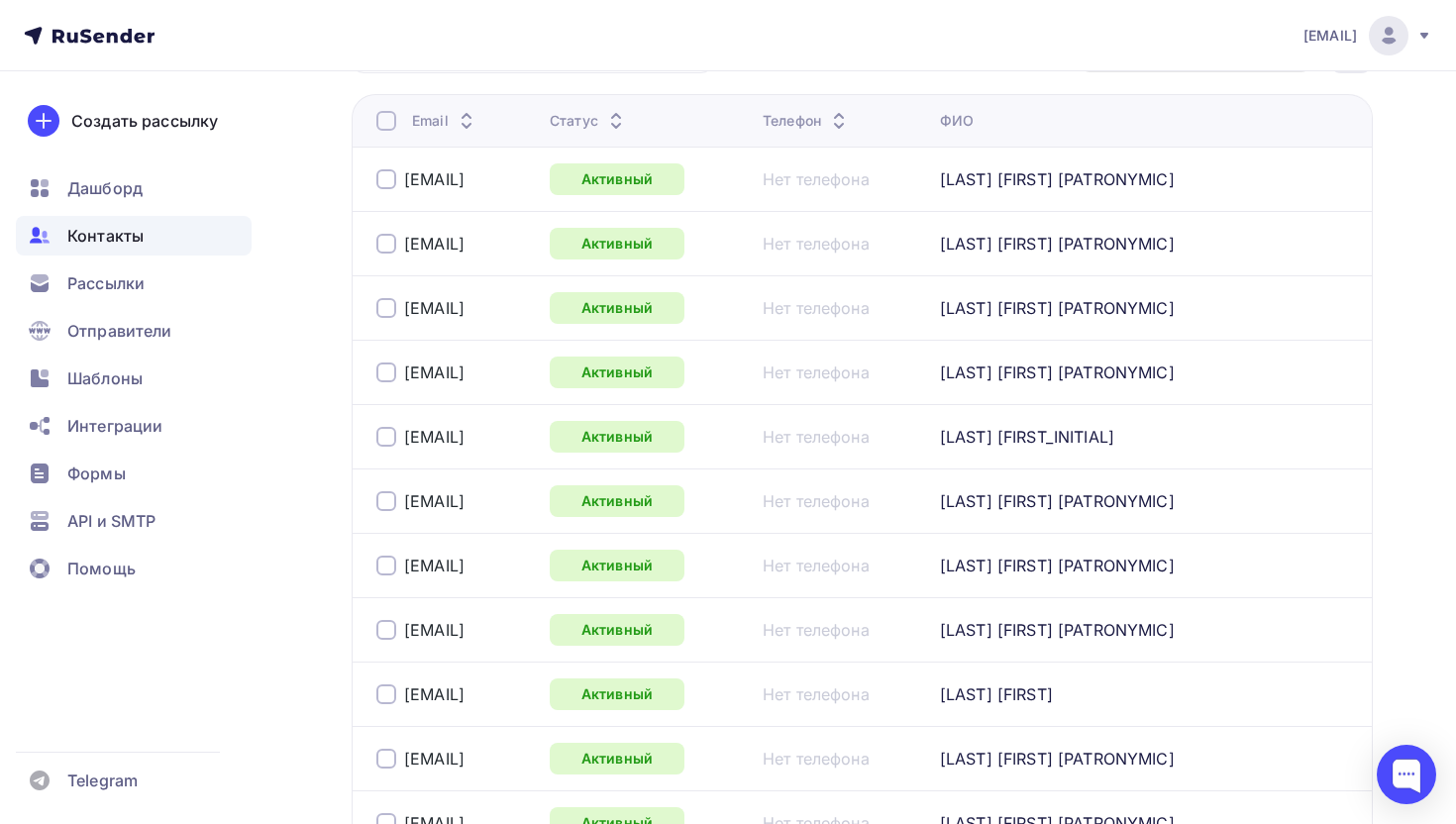 scroll, scrollTop: 1108, scrollLeft: 0, axis: vertical 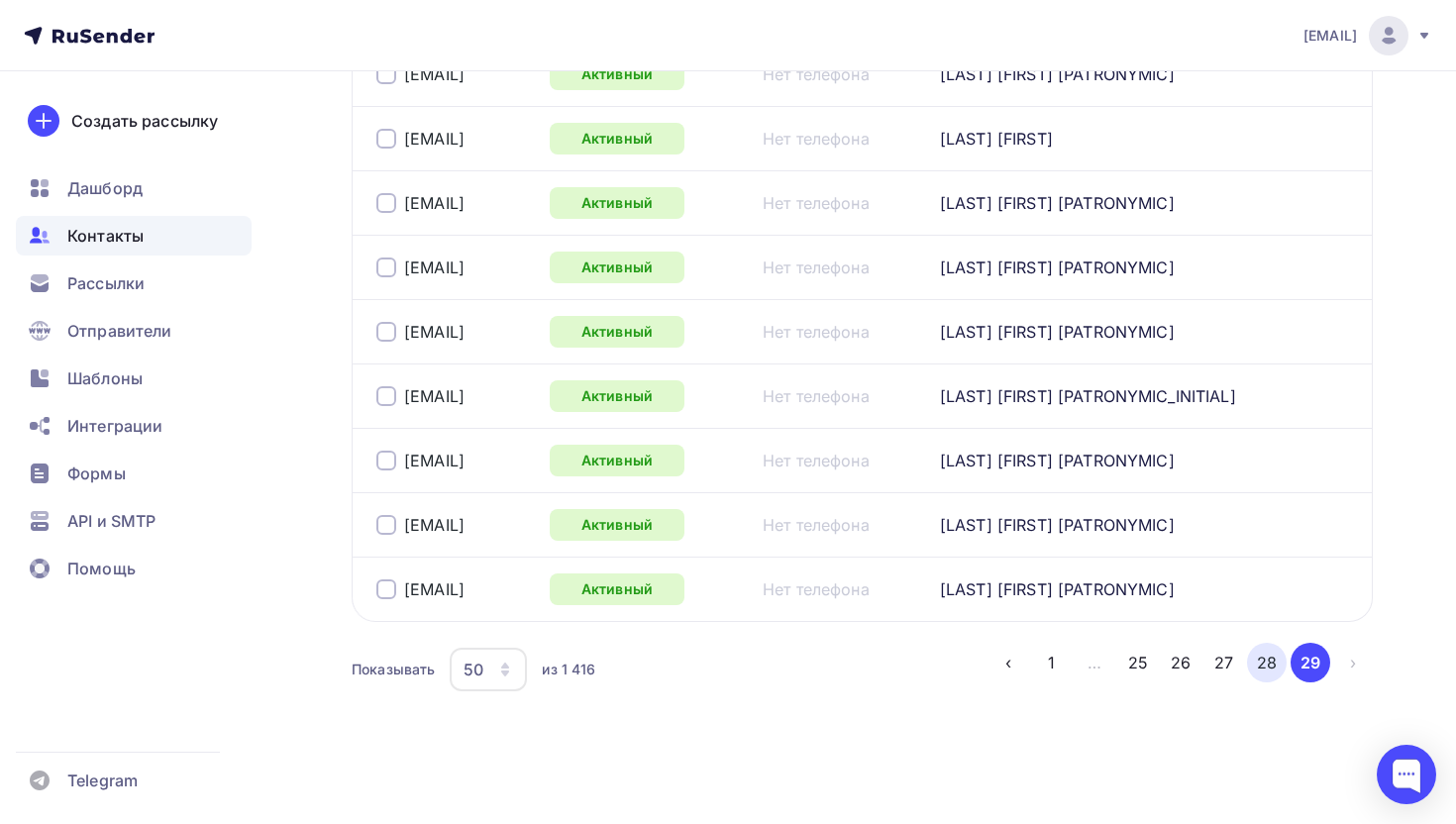 click on "28" at bounding box center [1267, 663] 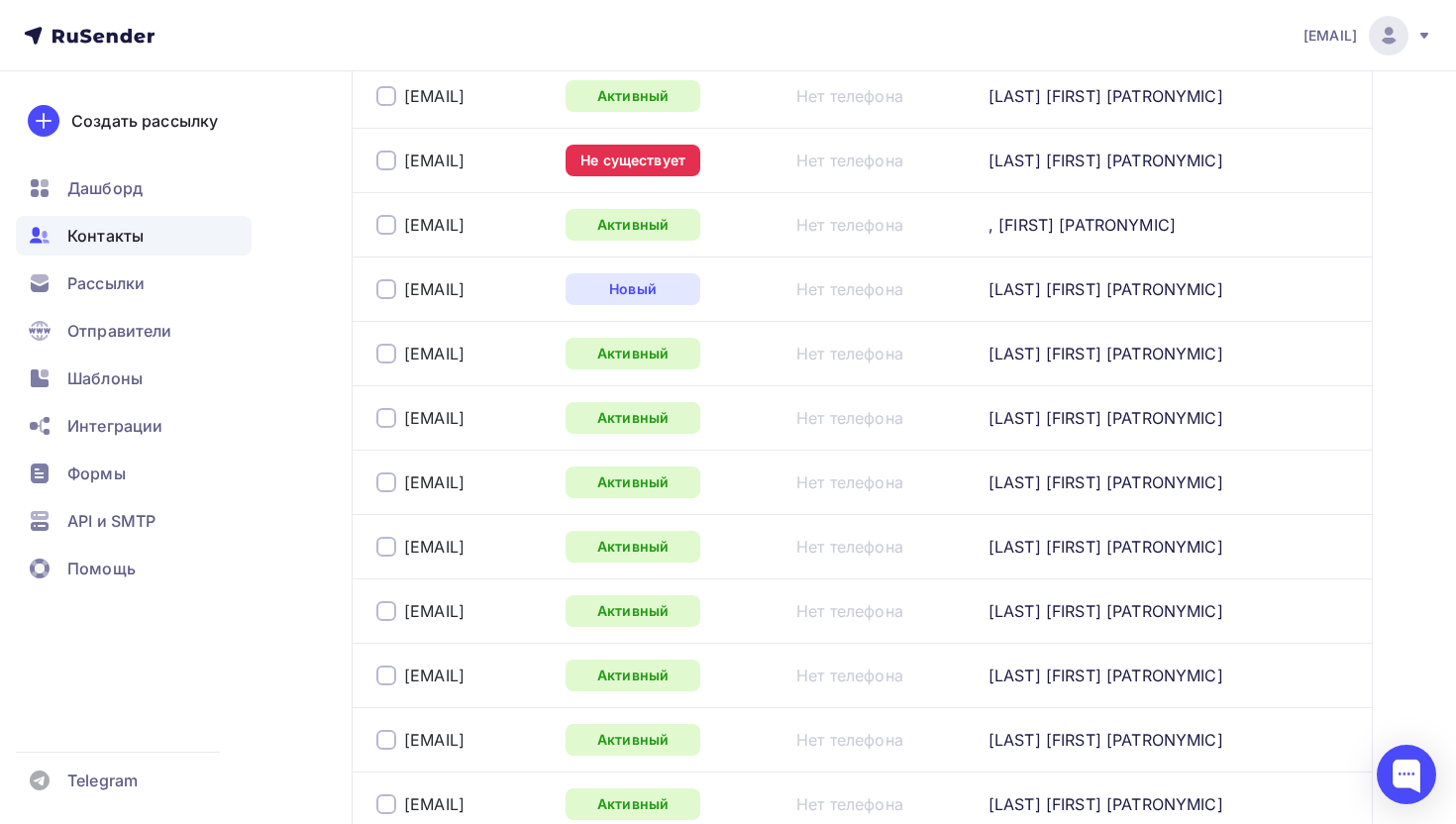 scroll, scrollTop: 2763, scrollLeft: 0, axis: vertical 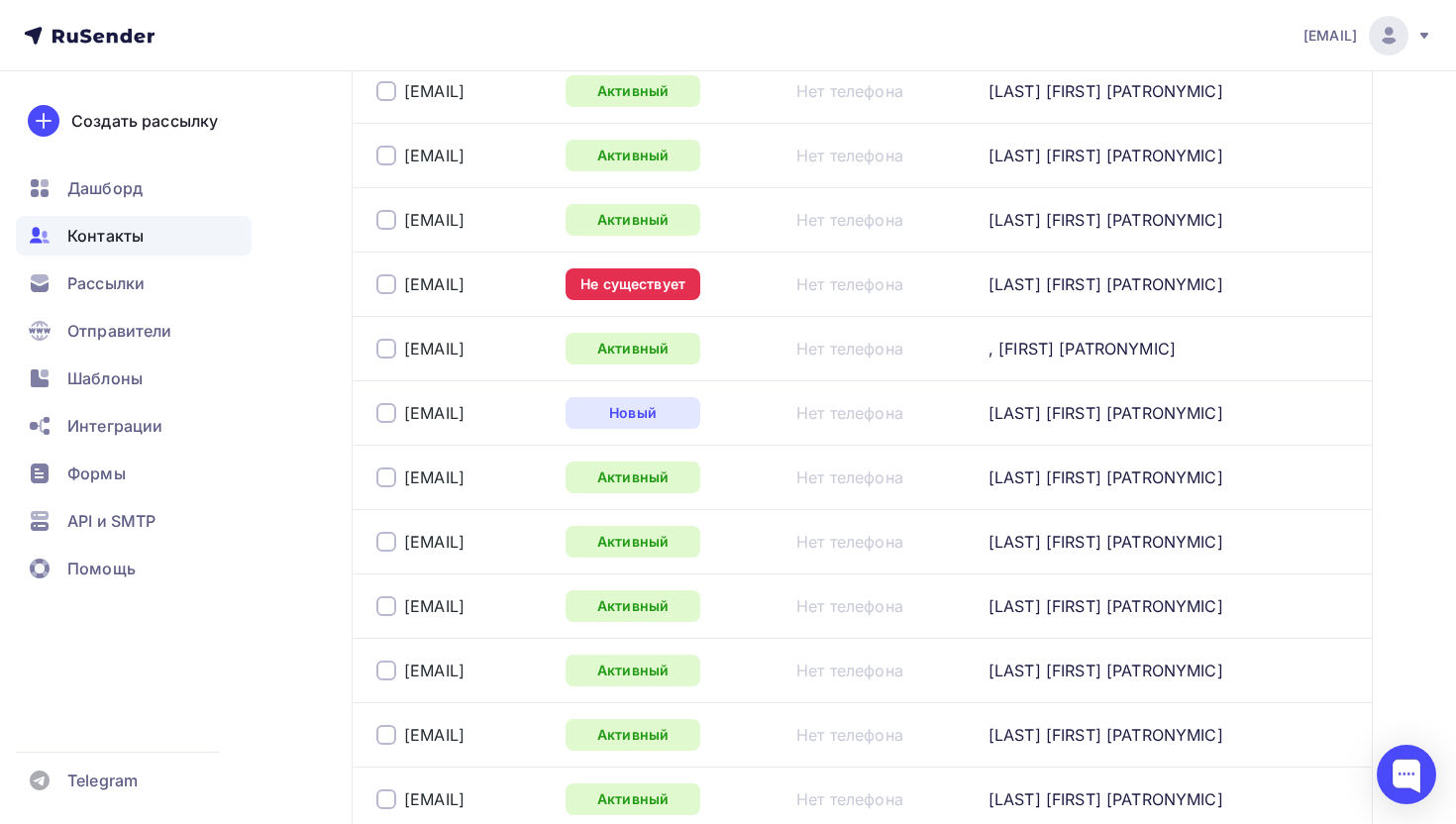 click at bounding box center [386, 284] 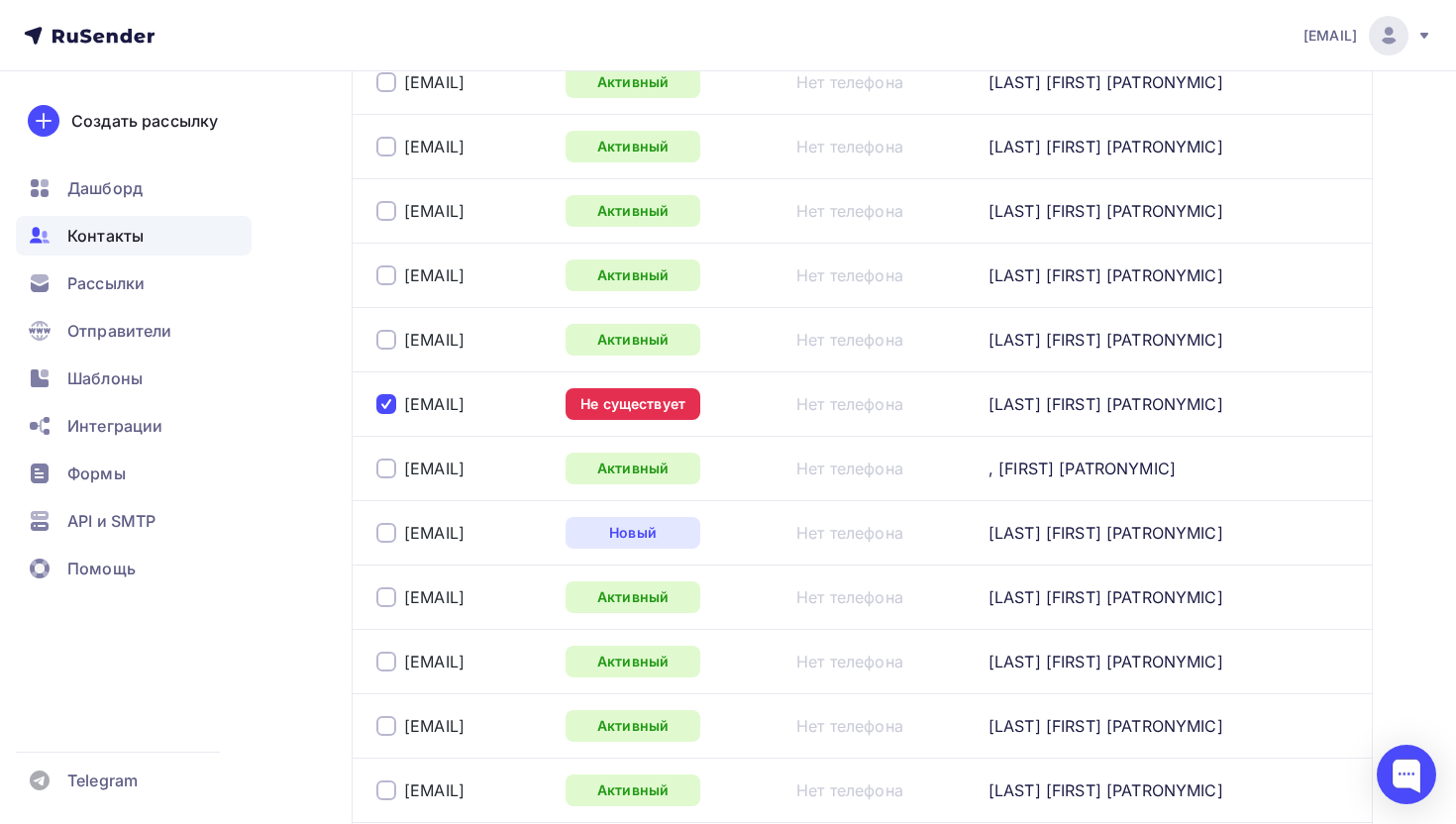 scroll, scrollTop: 2591, scrollLeft: 0, axis: vertical 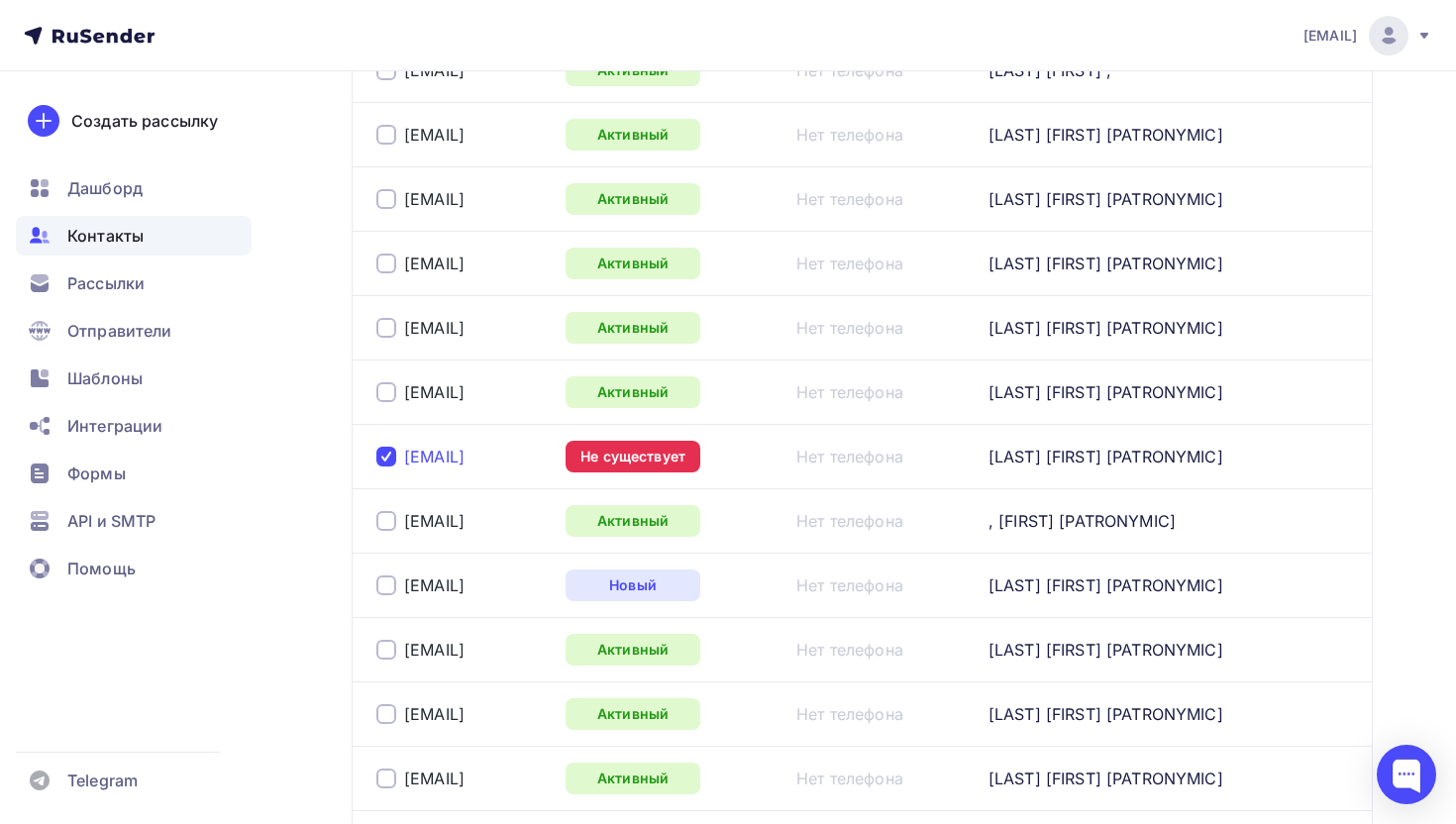 click on "[EMAIL]" at bounding box center (434, 457) 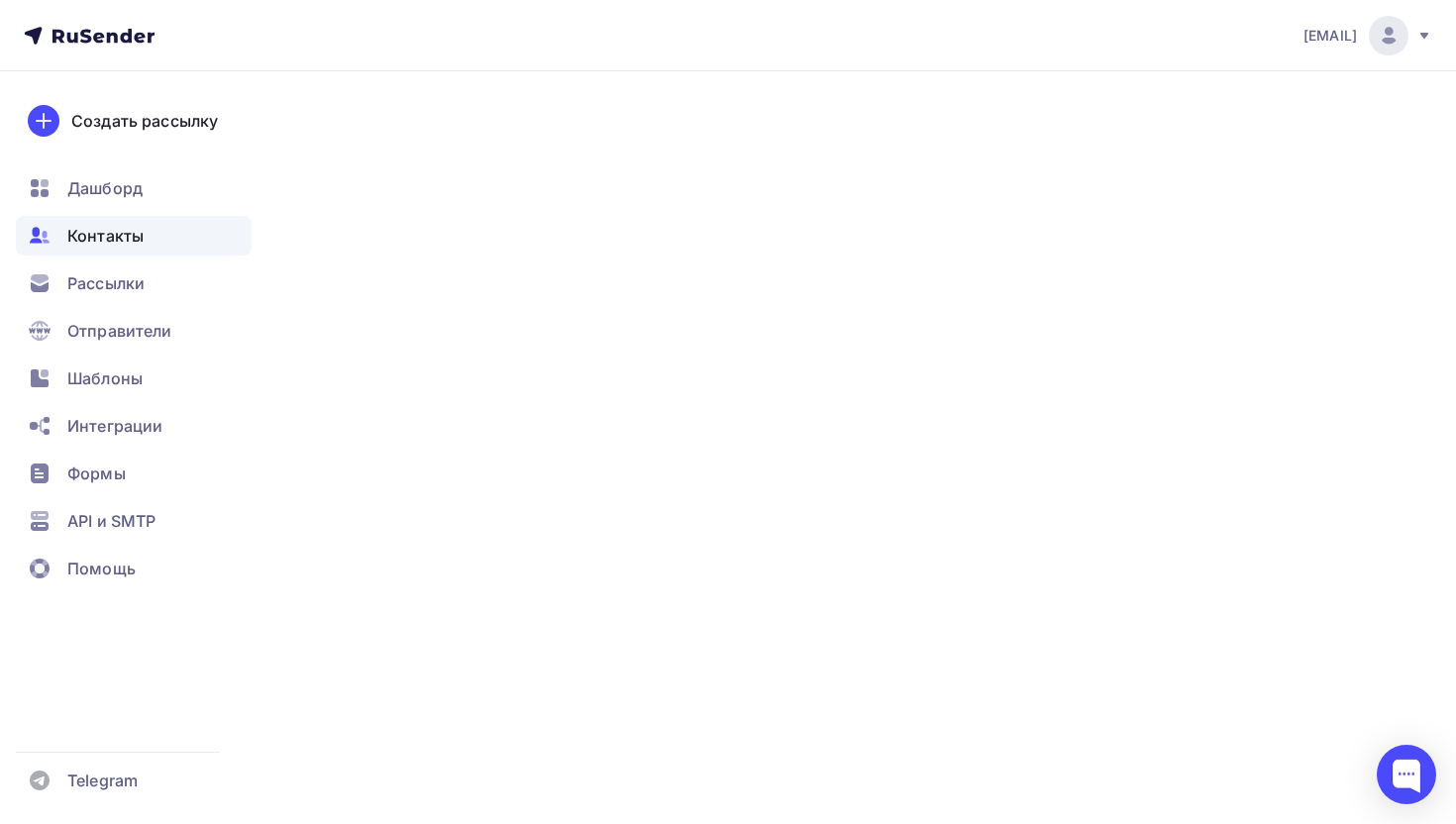 scroll, scrollTop: 0, scrollLeft: 0, axis: both 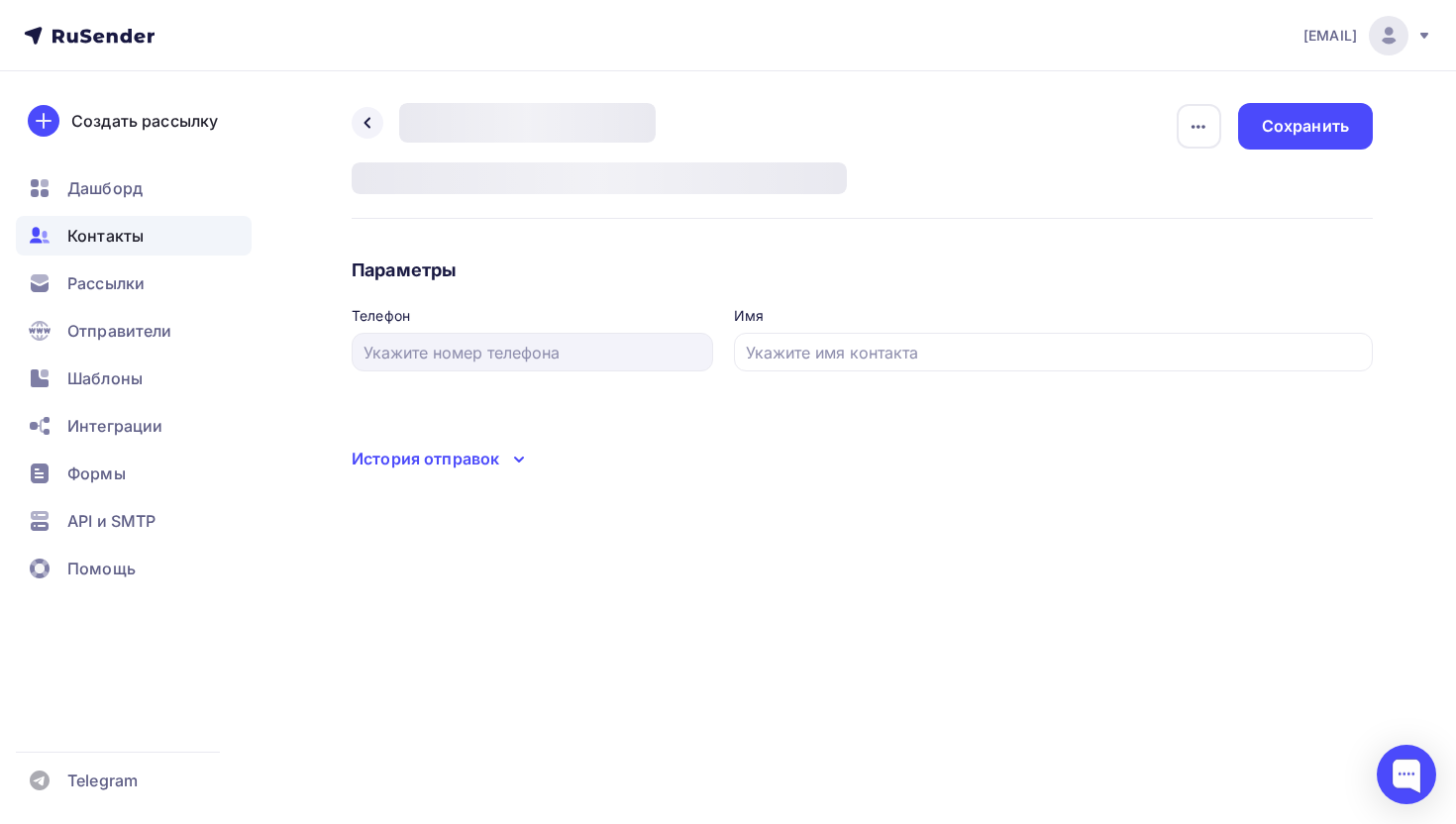 type on "[LAST] [FIRST] [PATRONYMIC]" 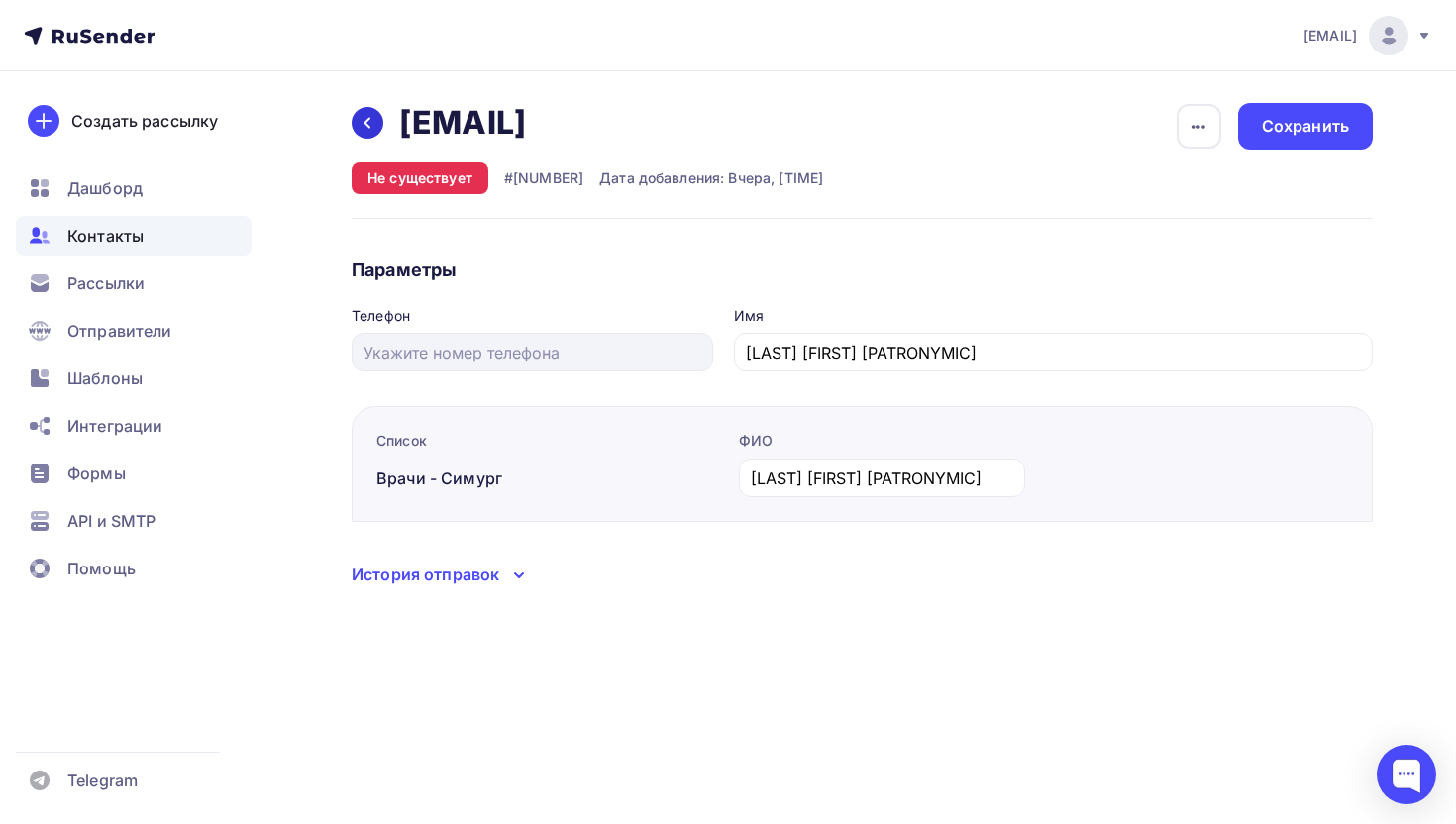 click 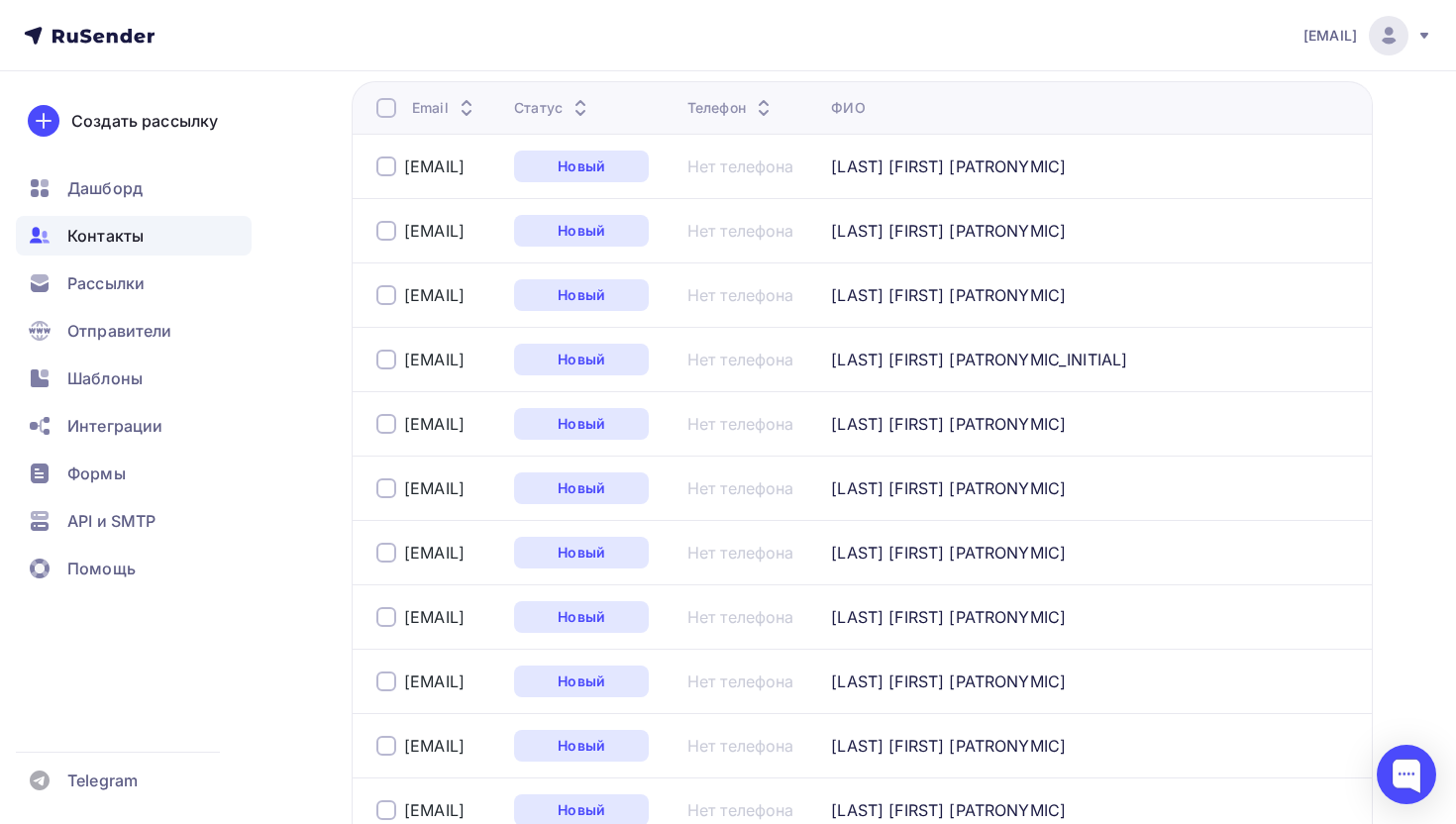 scroll, scrollTop: 0, scrollLeft: 0, axis: both 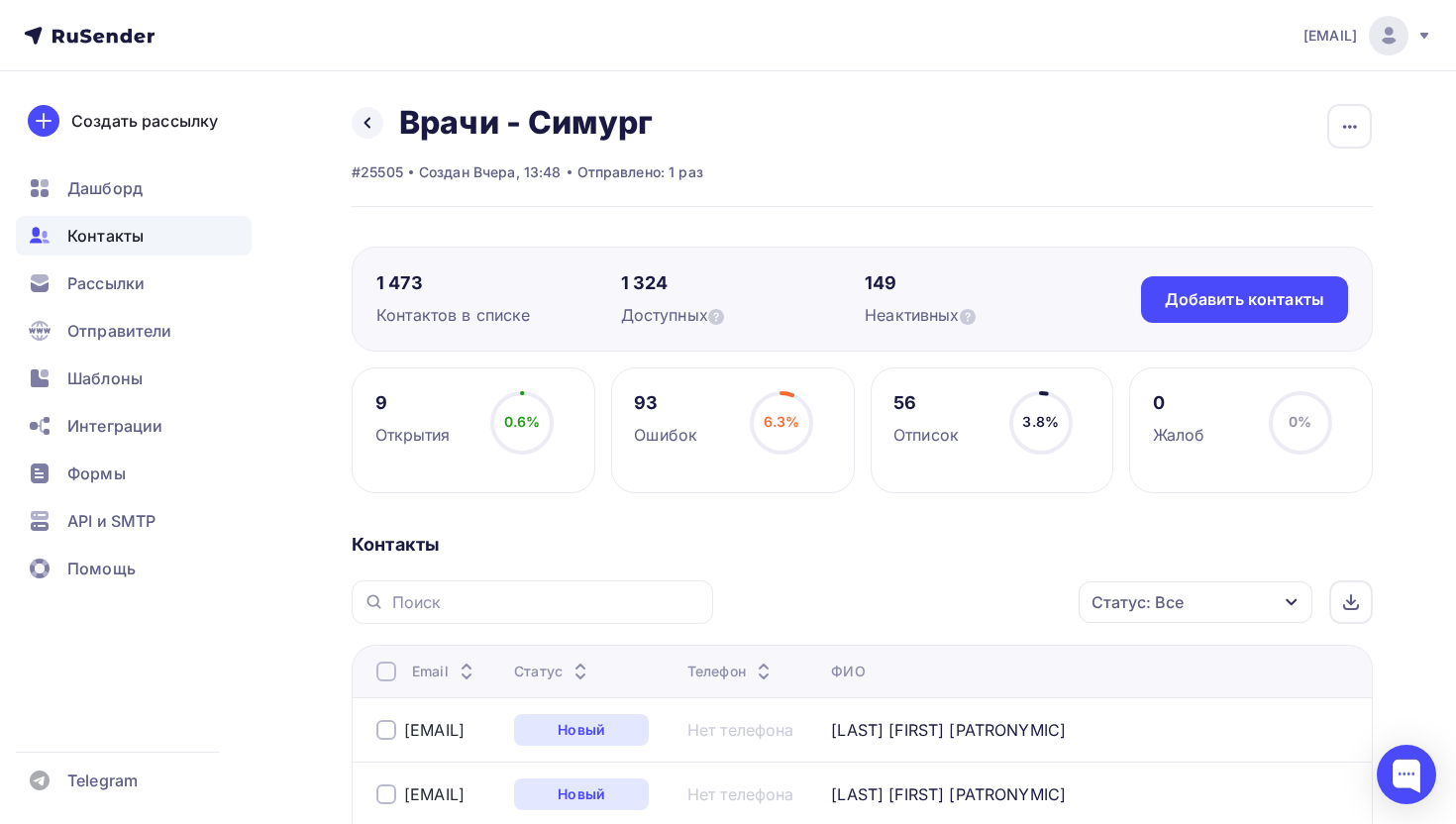 click on "Статус: Все" at bounding box center (1137, 602) 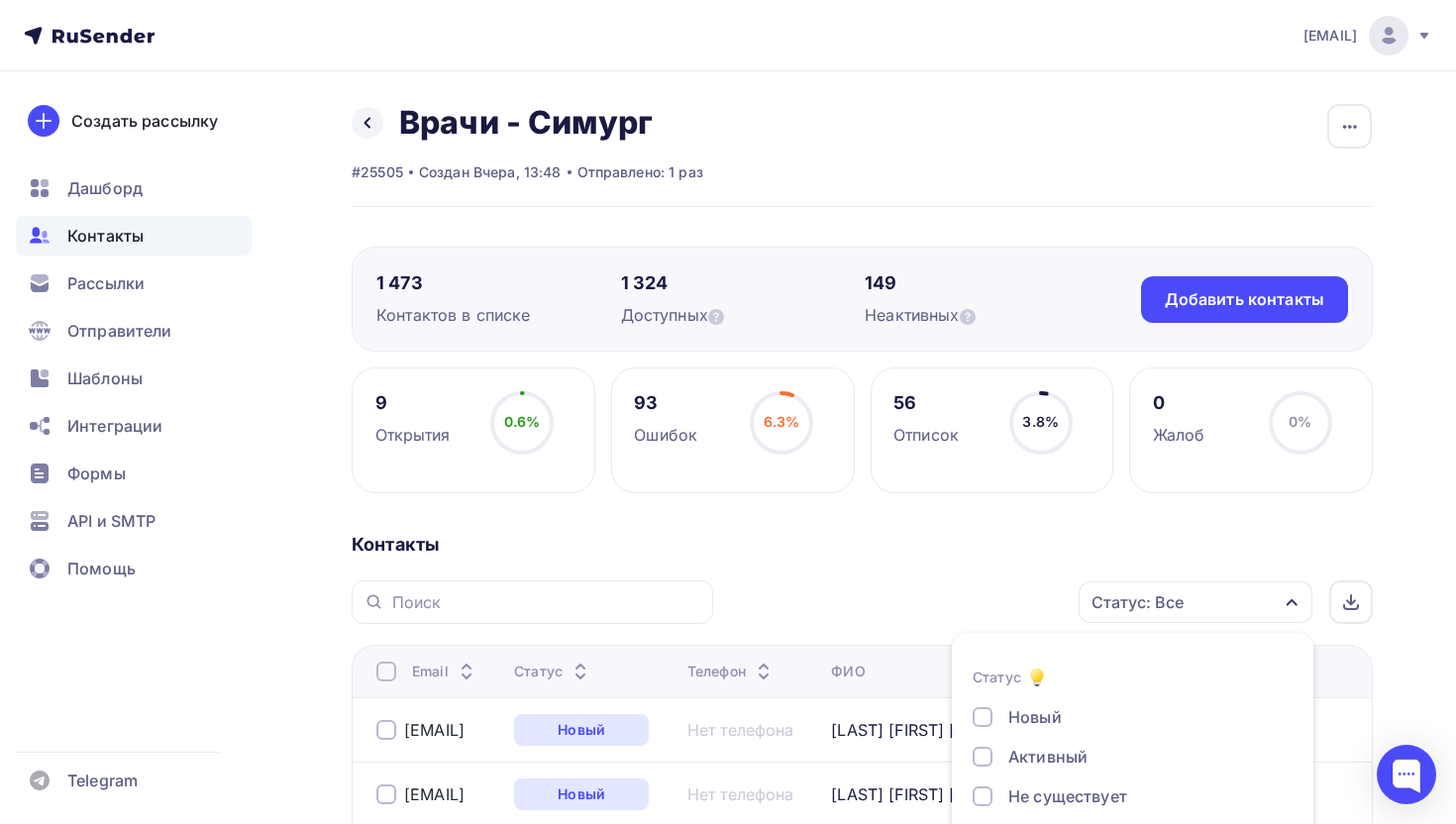 scroll, scrollTop: 155, scrollLeft: 0, axis: vertical 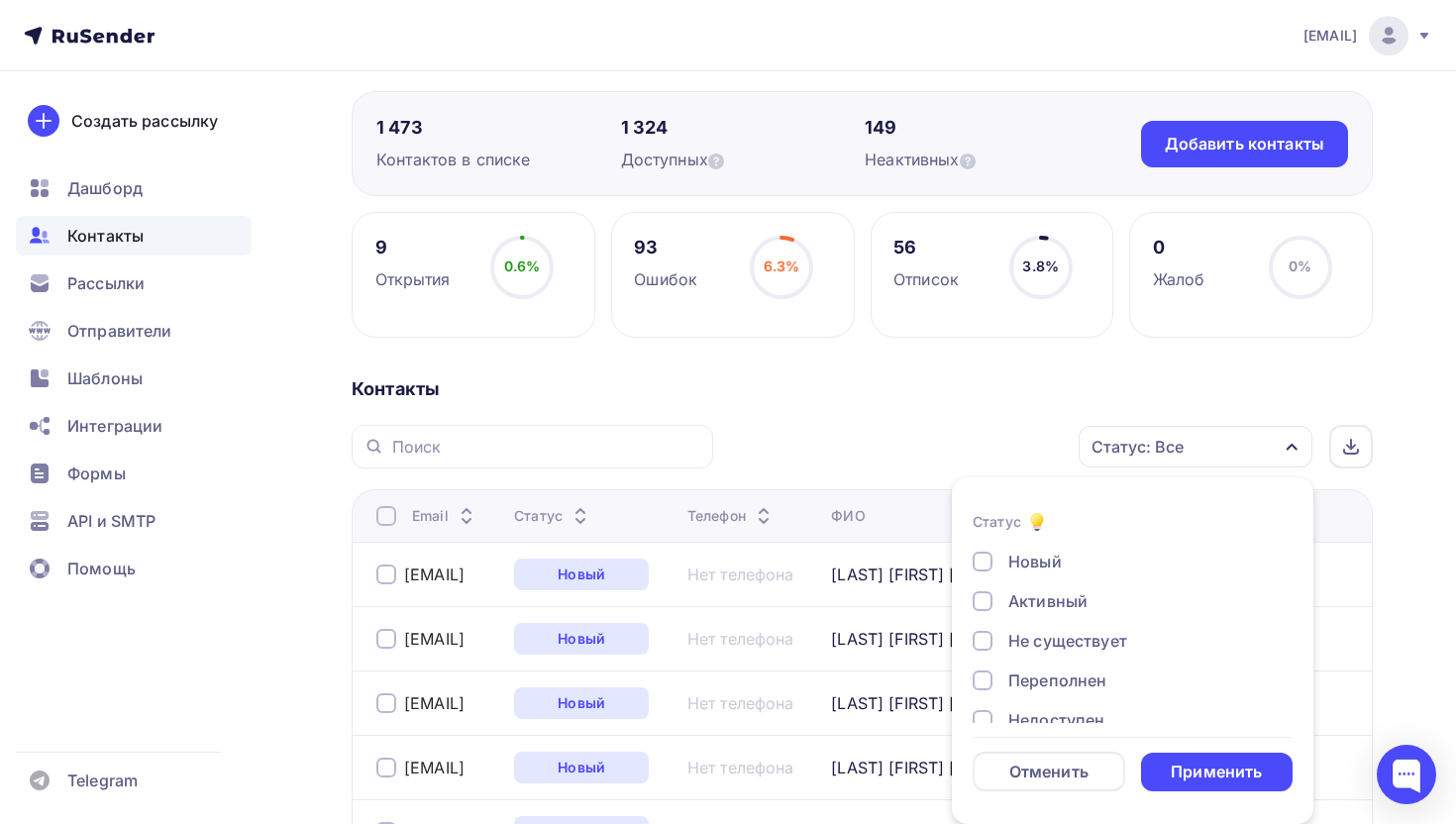 click on "Не существует" at bounding box center (1068, 641) 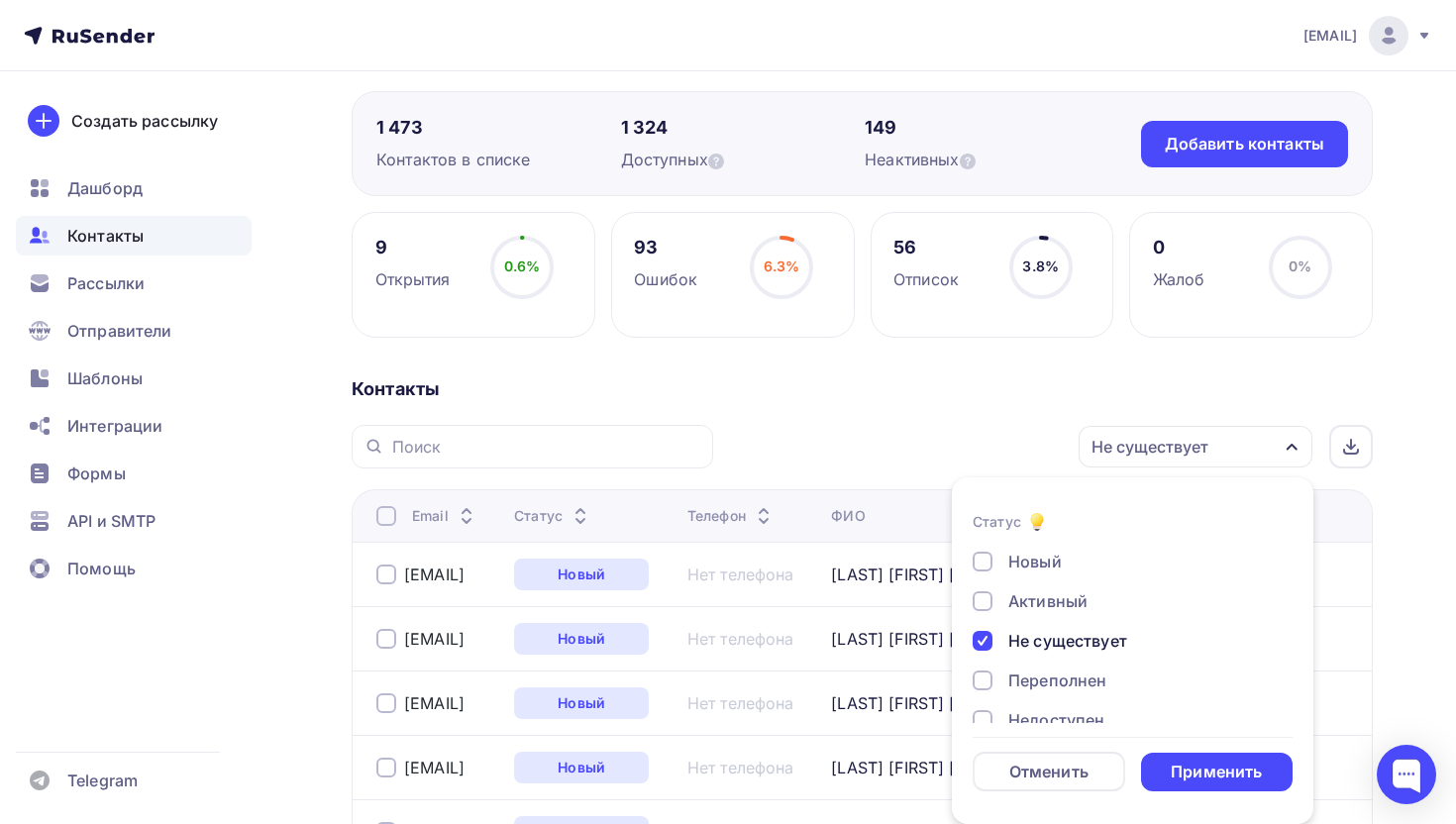click on "Отменить       Применить" at bounding box center (1132, 772) 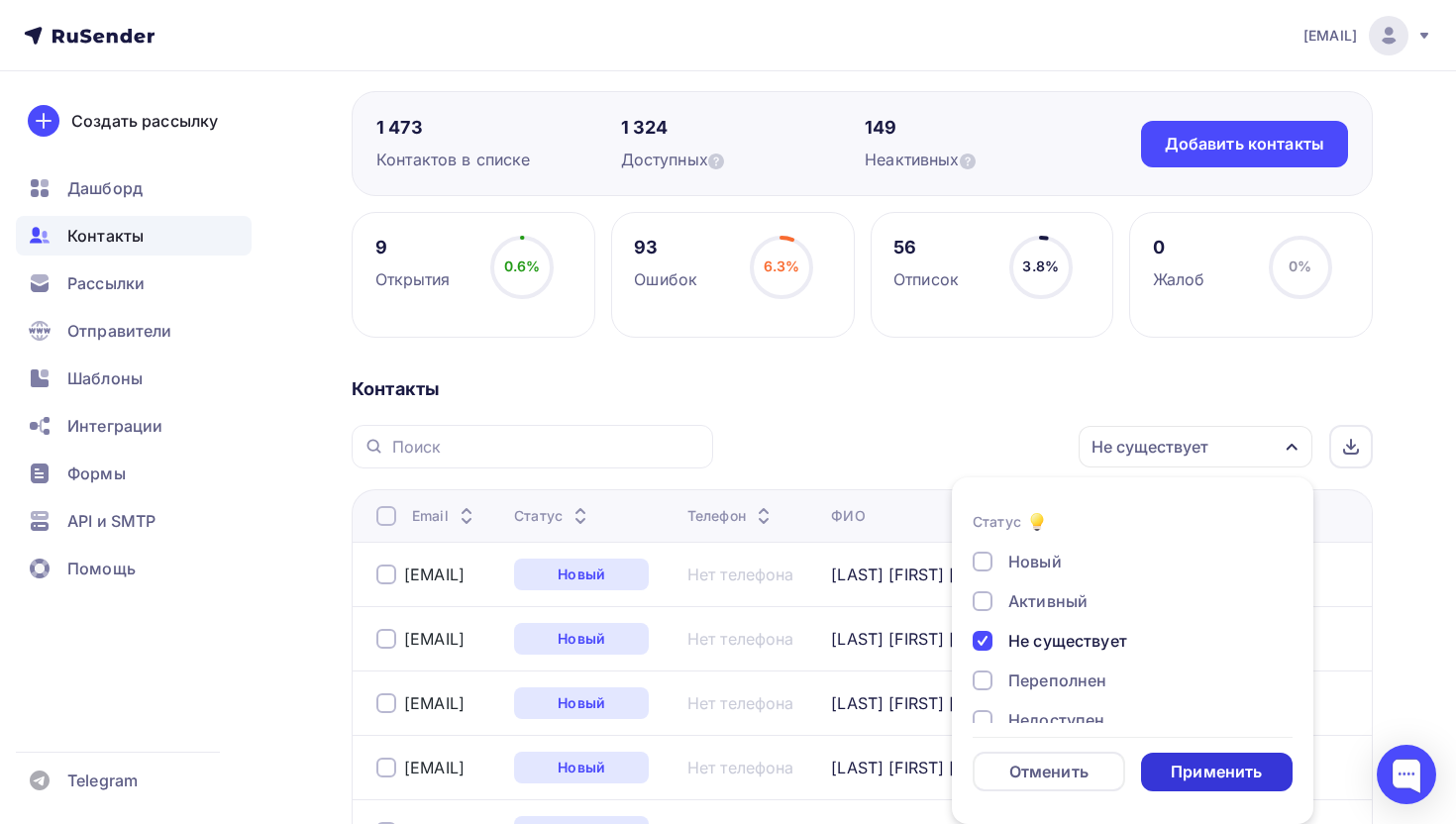 click on "Применить" at bounding box center [1216, 772] 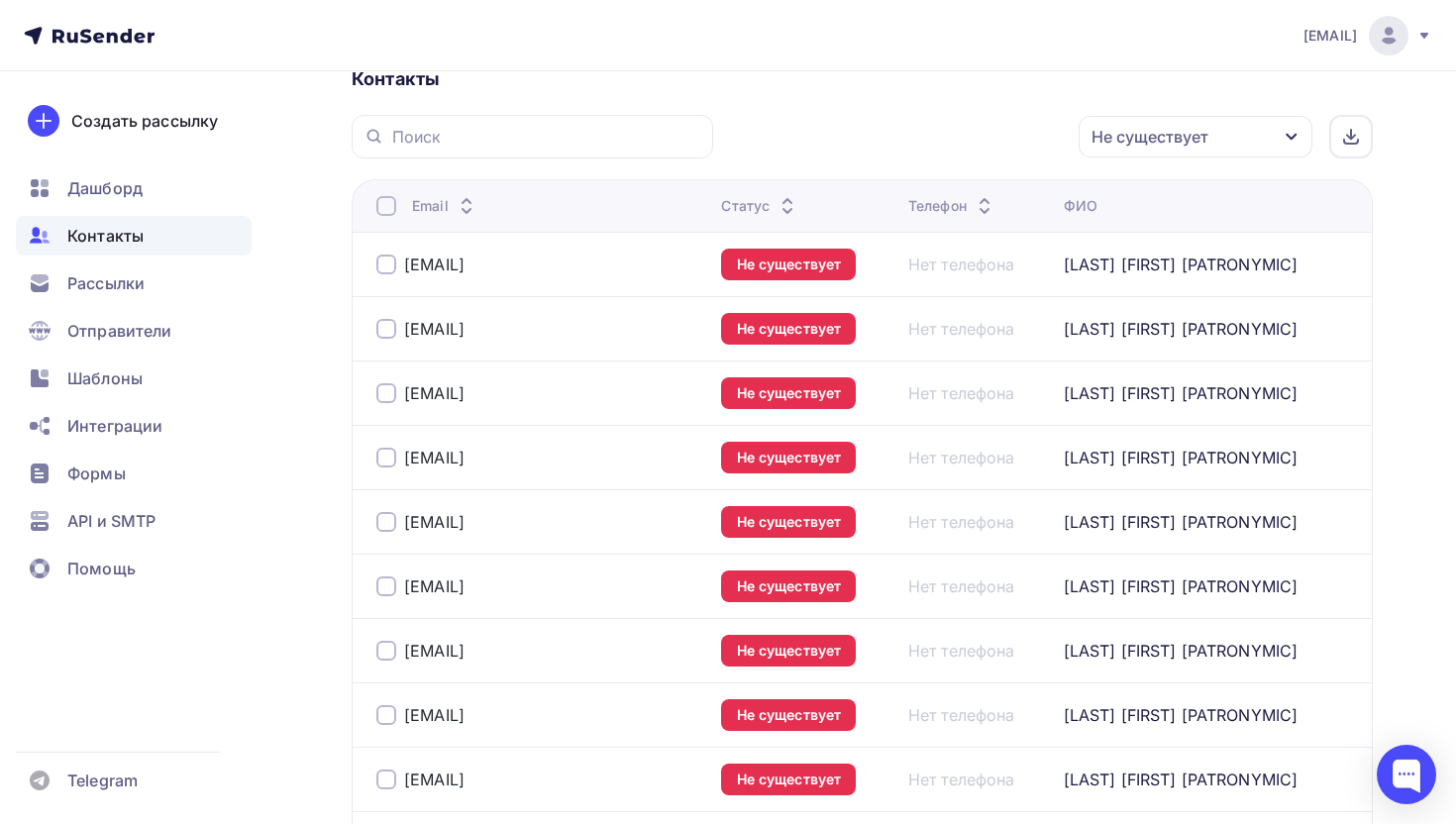 scroll, scrollTop: 439, scrollLeft: 0, axis: vertical 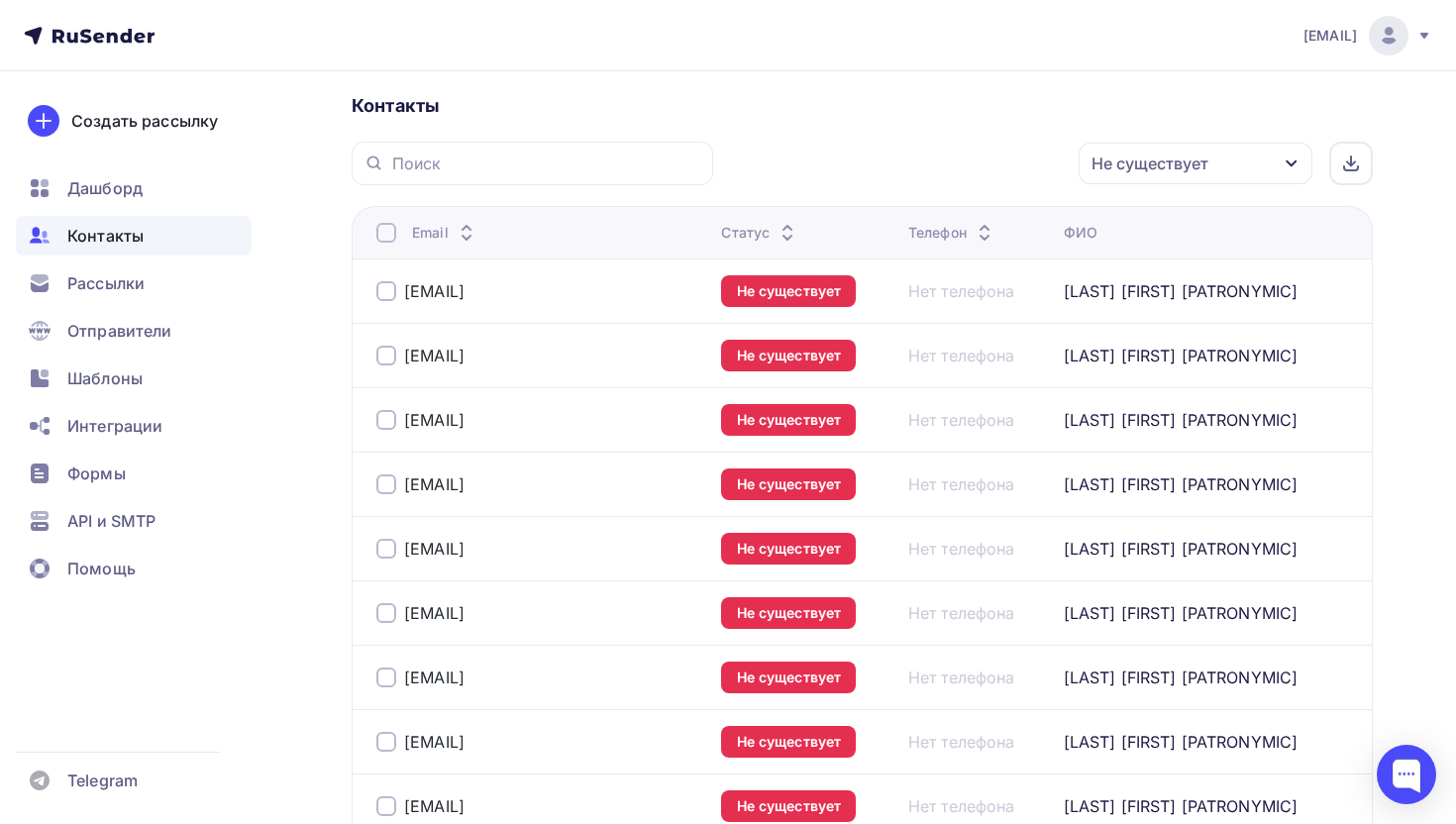 click on "Email" at bounding box center (541, 233) 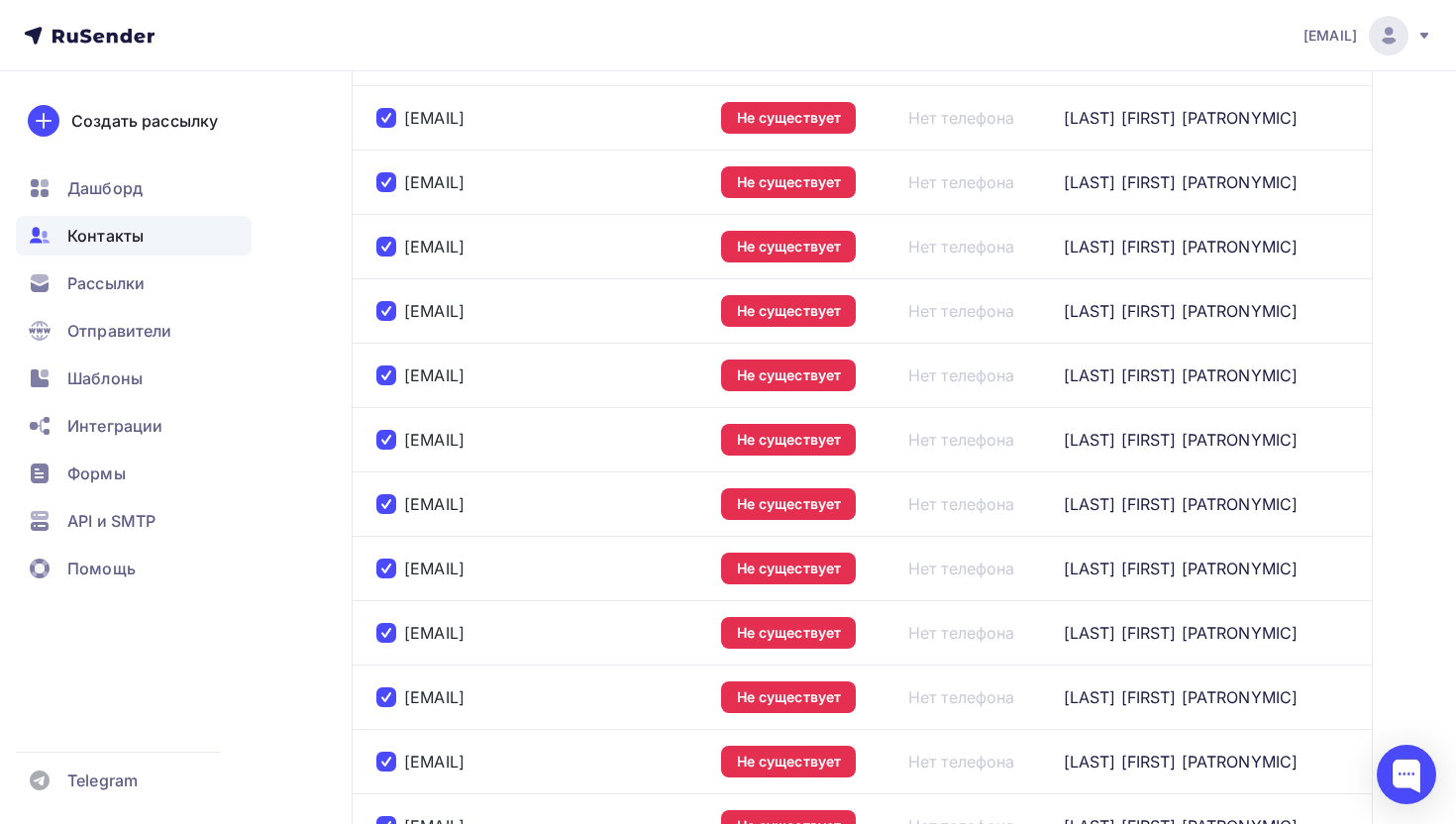 scroll, scrollTop: 3297, scrollLeft: 0, axis: vertical 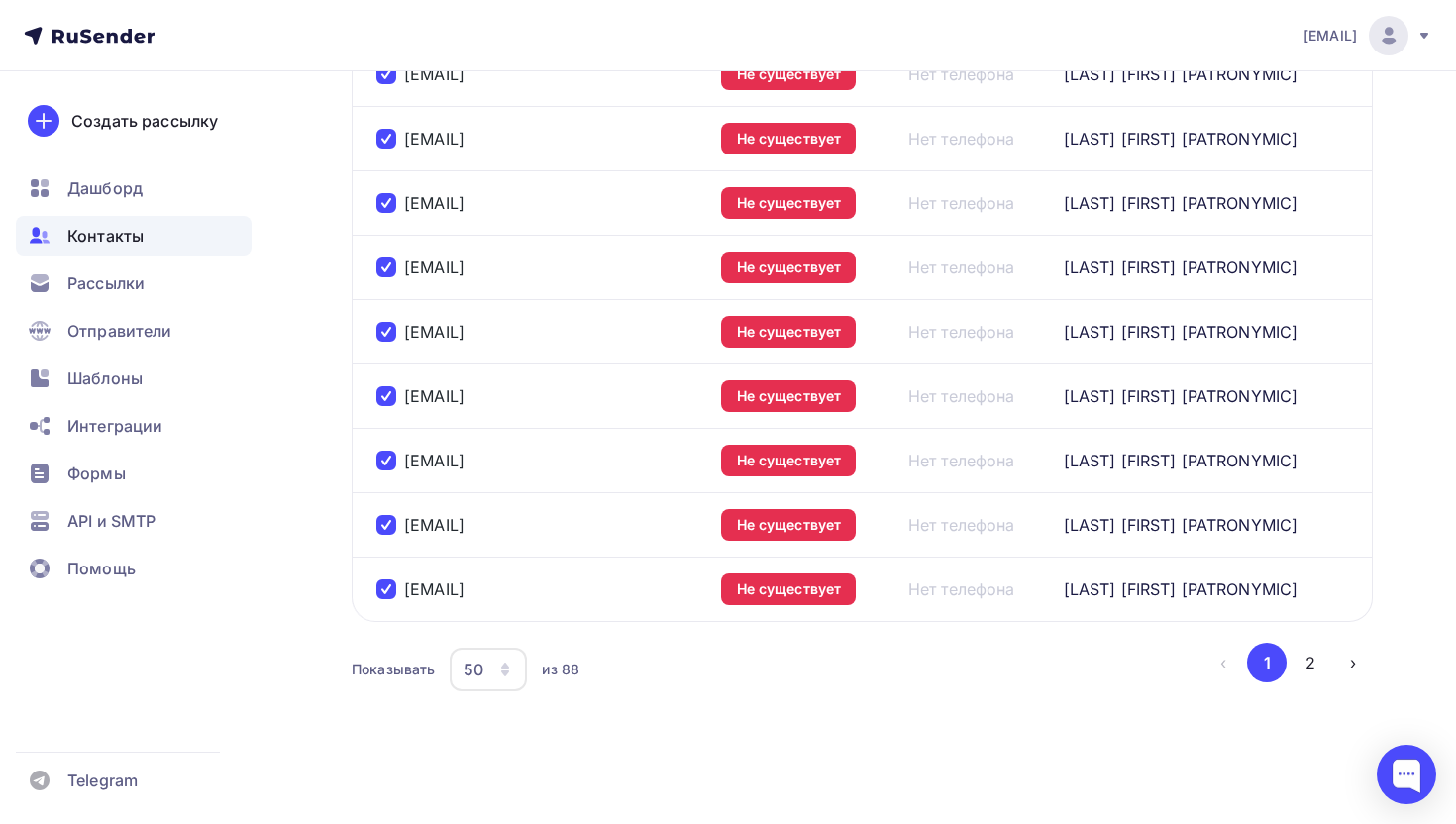 click on "Контакты
Действие
Добавить в списки           Исключить из списка           Удалить
Не существует
Статус
Новый
Активный
Не существует
Переполнен
Недоступен
Отписан
Отписан вручную
Жалоба
Отменить       Применить
Email
Статус
Телефон
ФИО
[EMAIL]" at bounding box center (862, -1009) 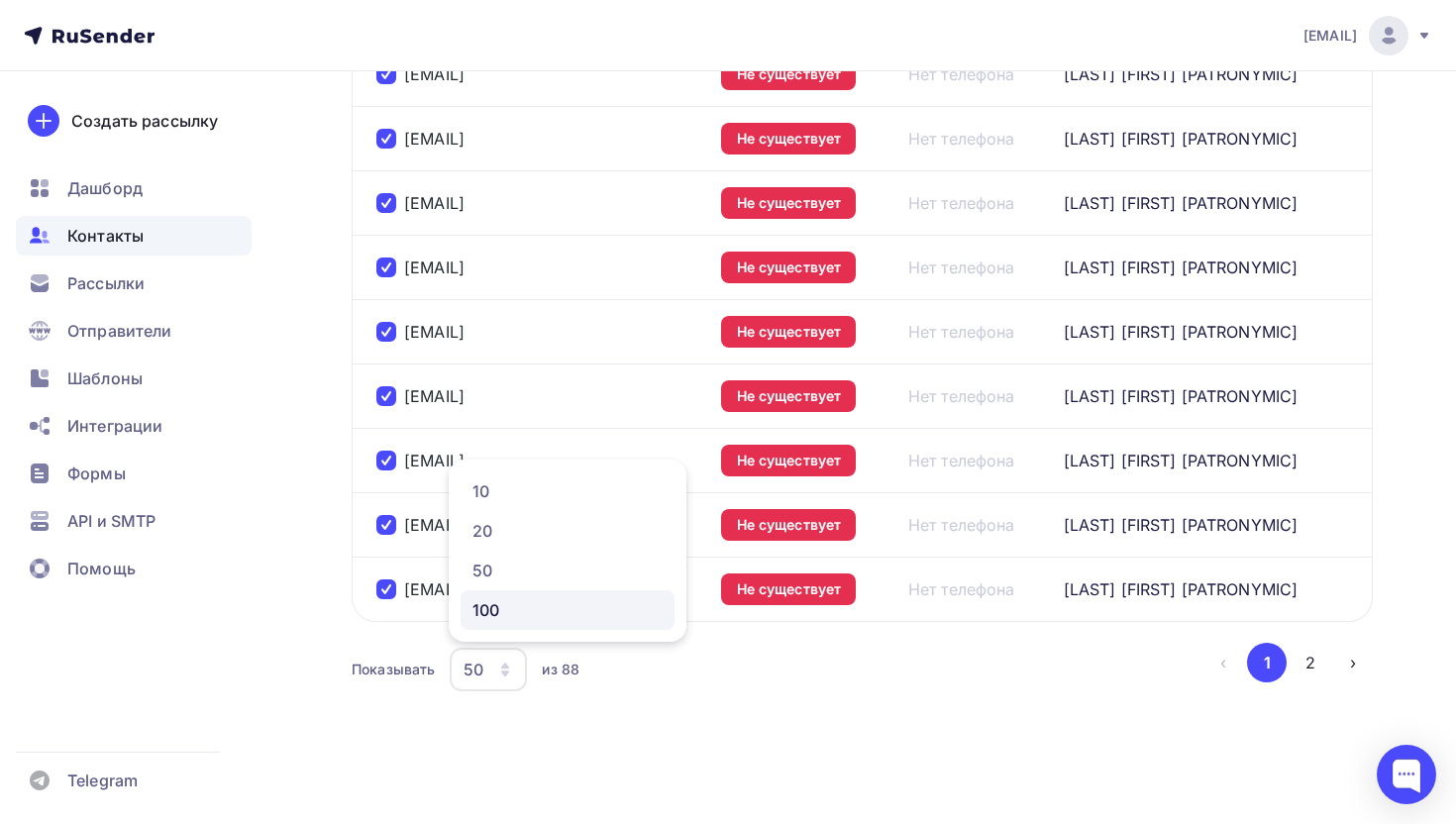 click on "100" at bounding box center (568, 610) 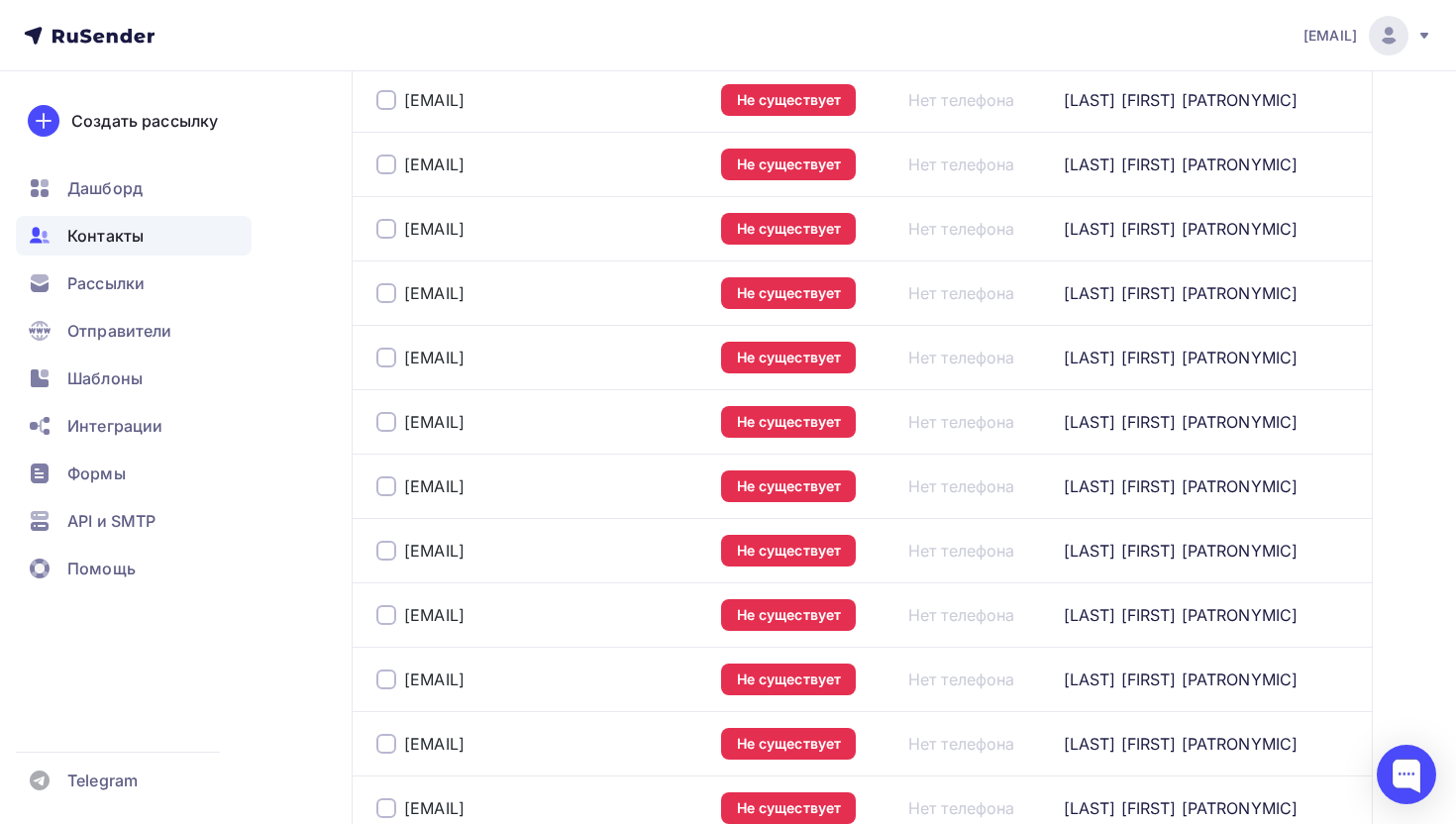 scroll, scrollTop: 0, scrollLeft: 0, axis: both 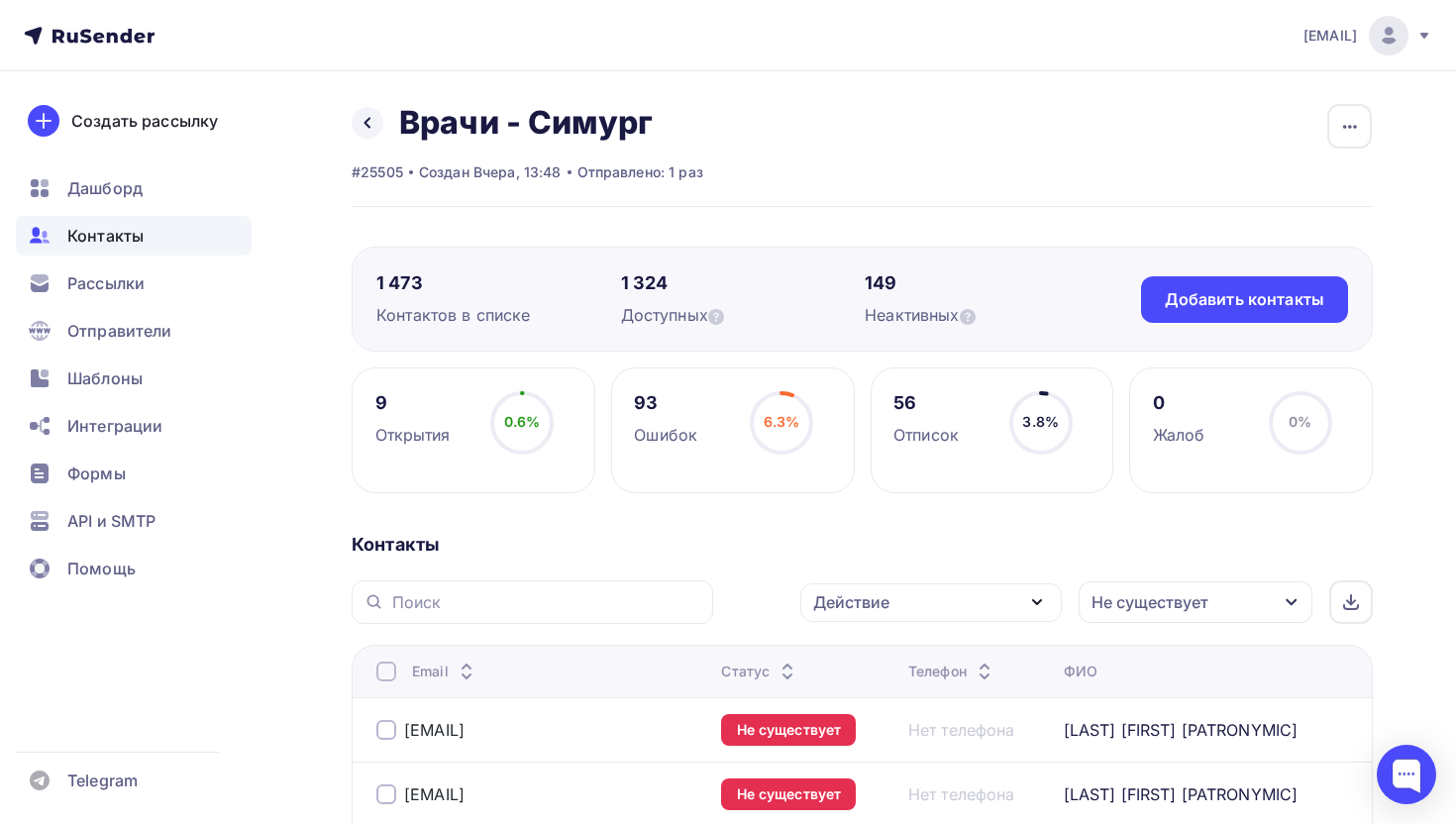 click at bounding box center (386, 671) 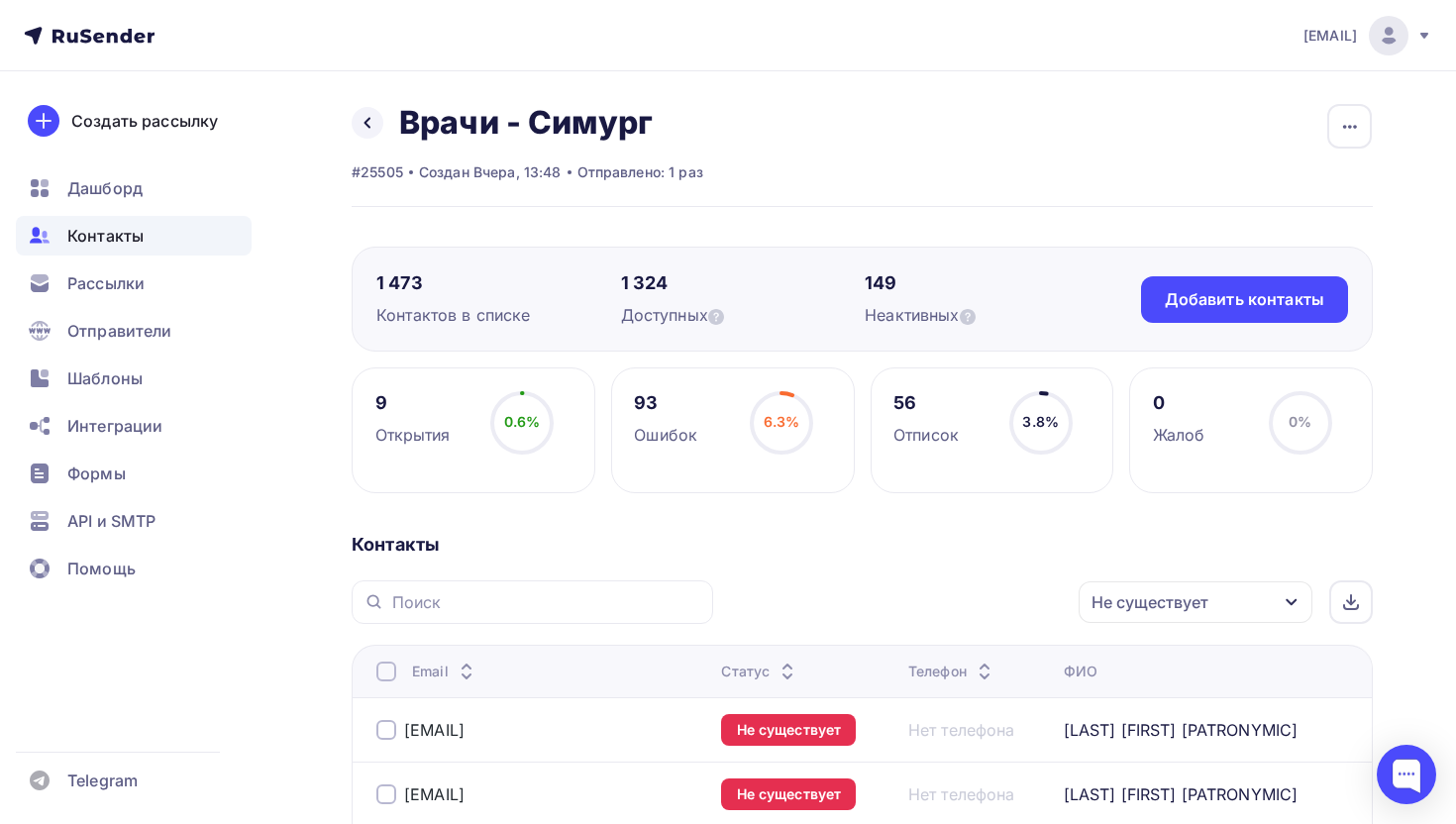 click at bounding box center (386, 671) 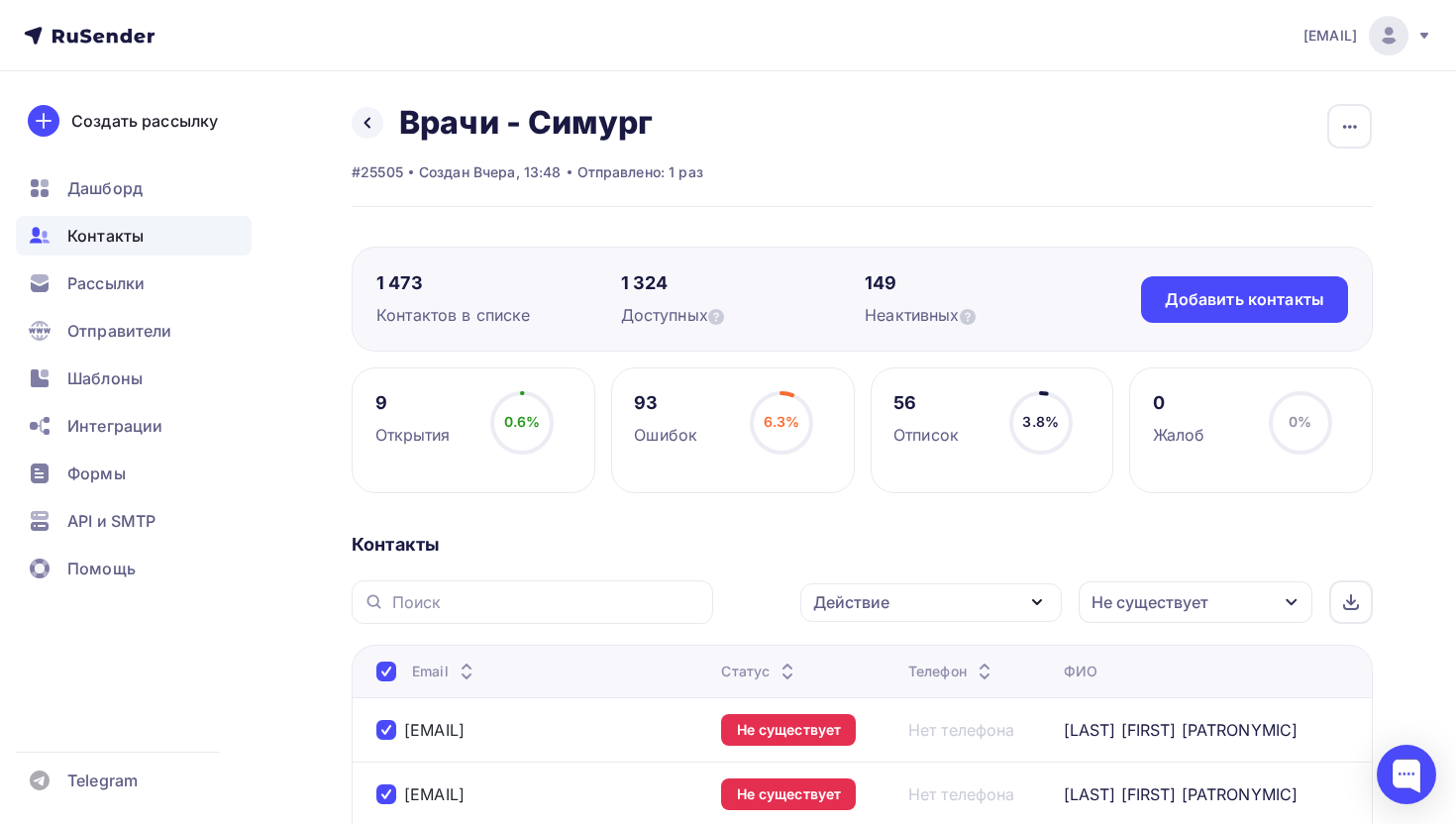 click on "Действие" at bounding box center (931, 602) 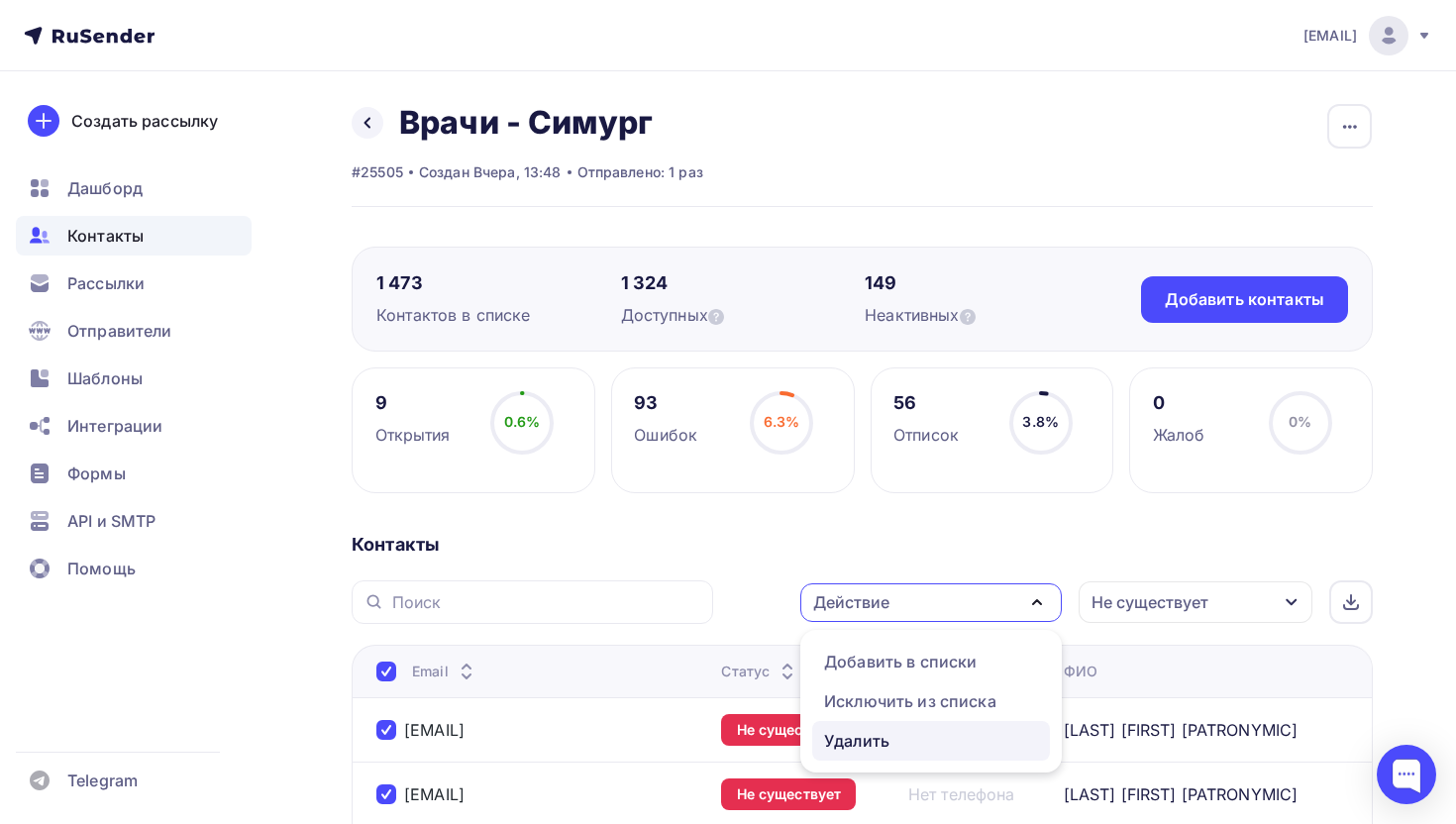 click on "Удалить" at bounding box center [857, 741] 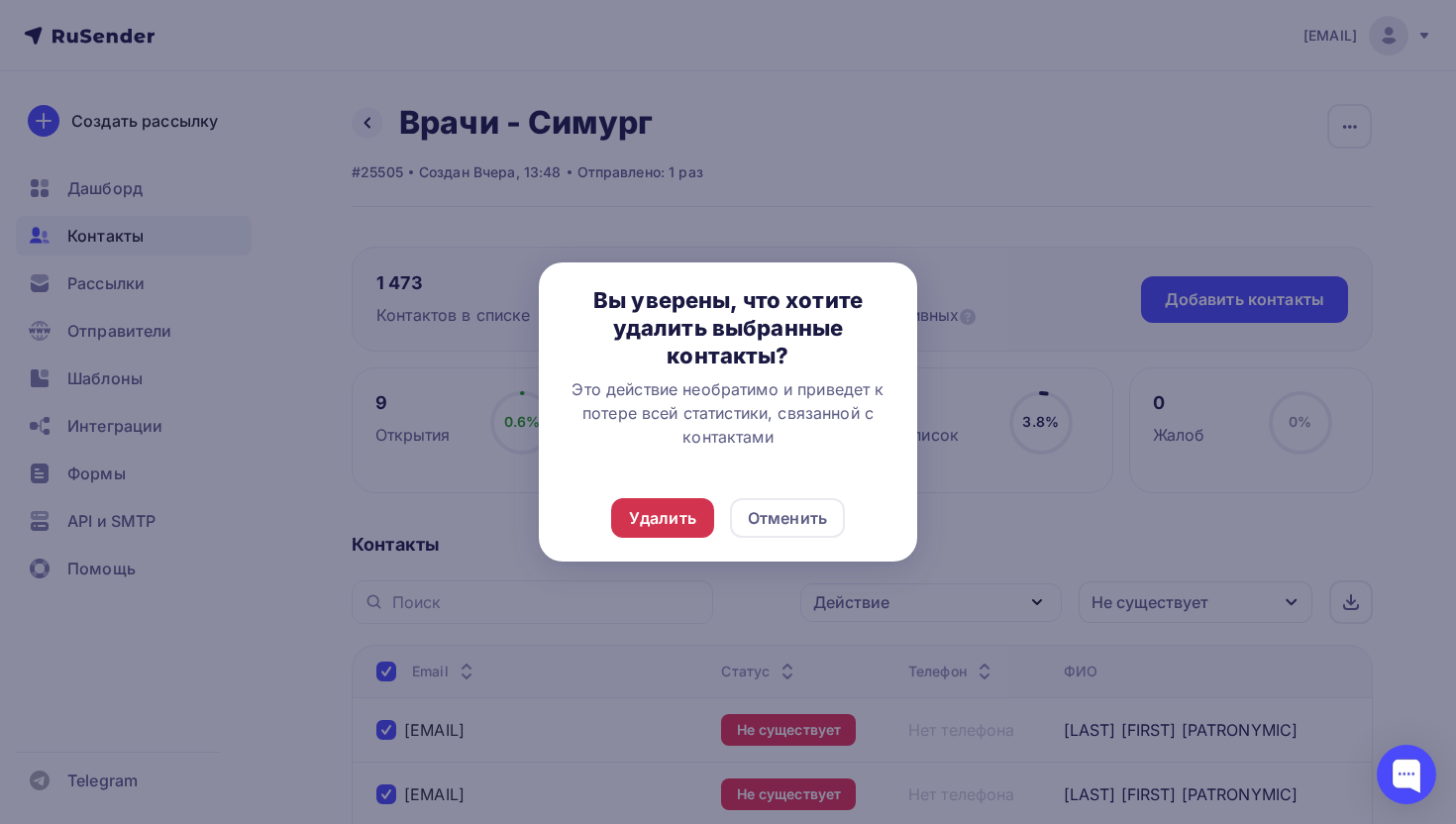 click on "Удалить" at bounding box center (663, 518) 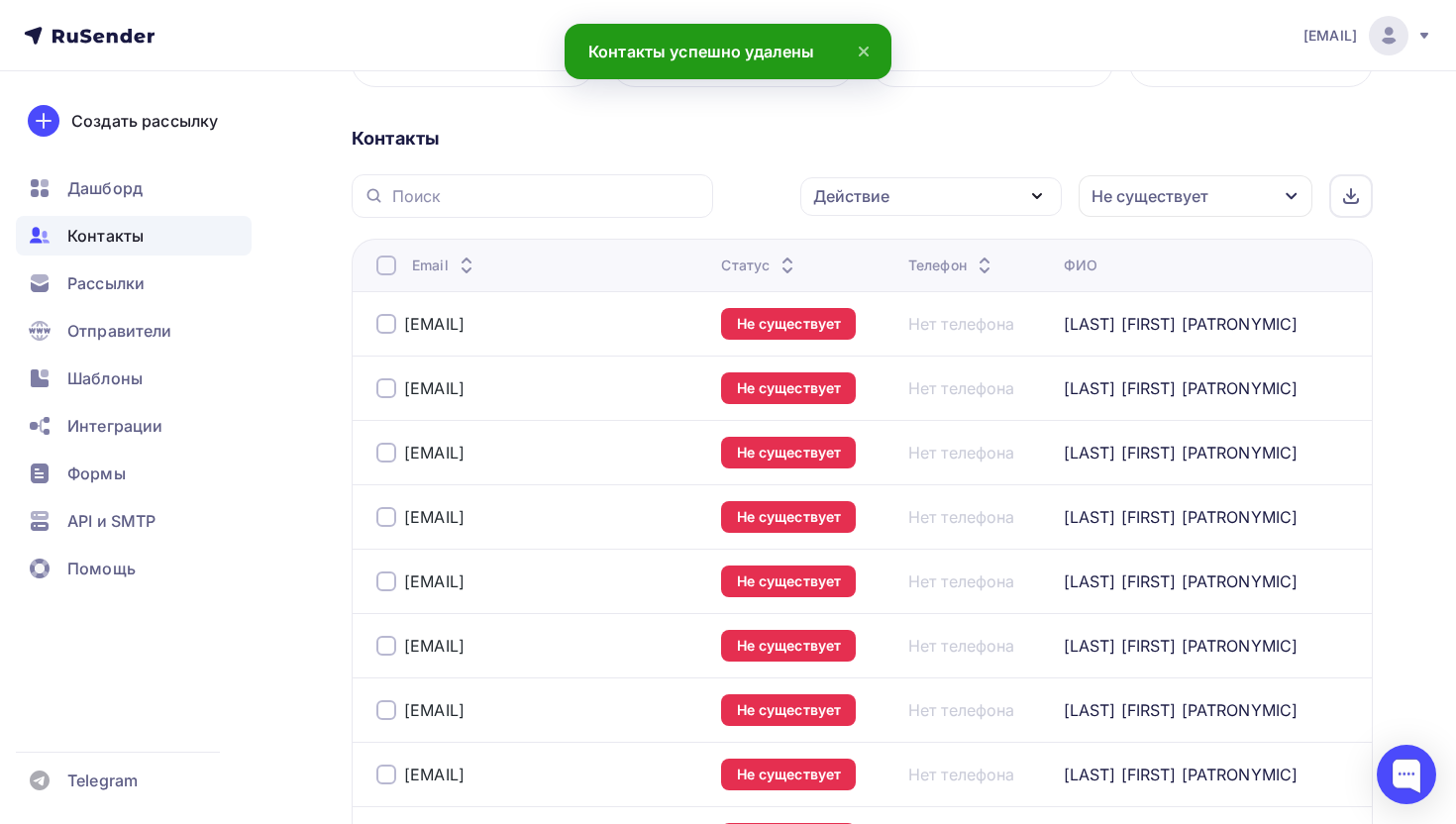 scroll, scrollTop: 0, scrollLeft: 0, axis: both 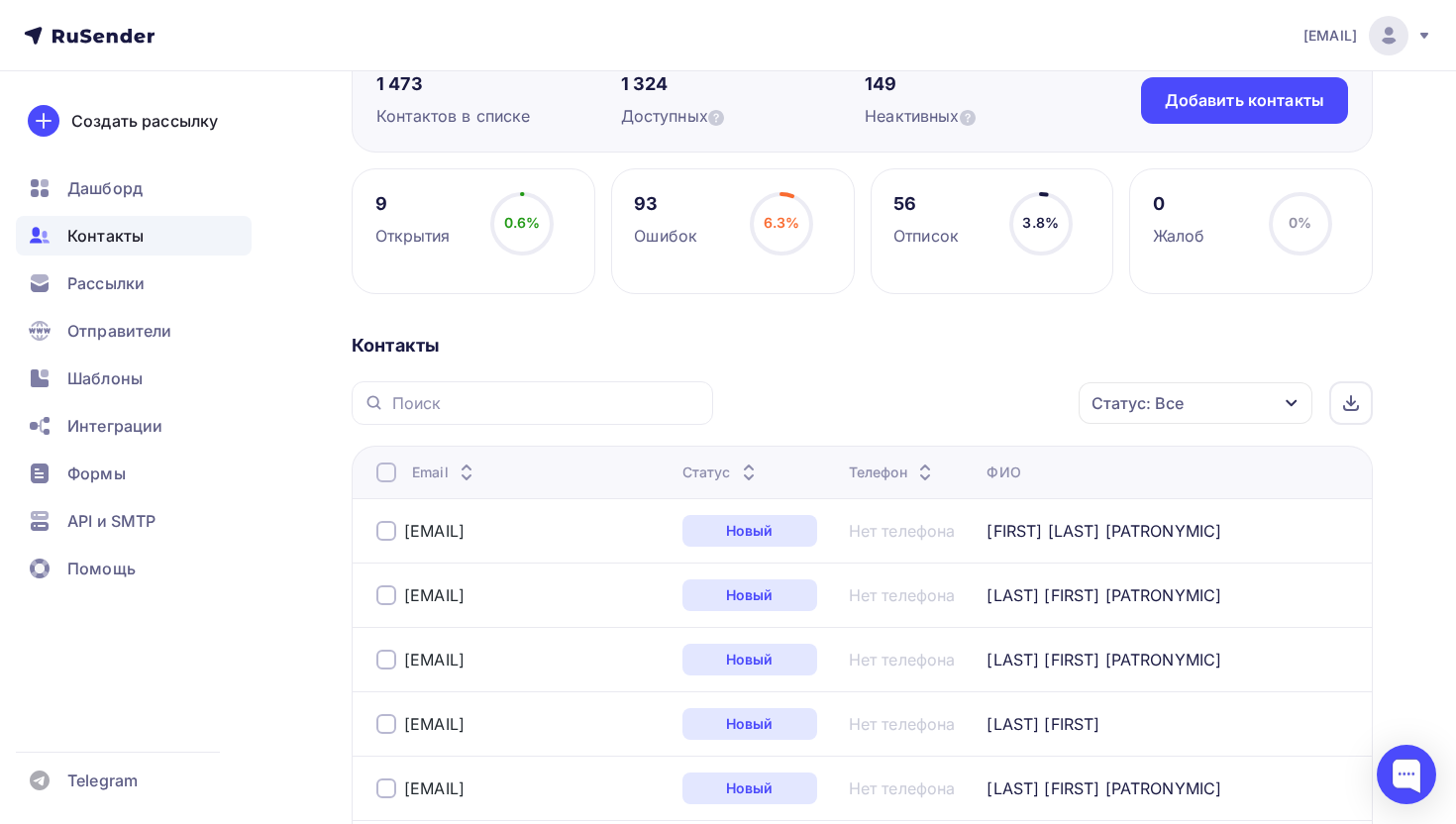 click on "Статус: Все" at bounding box center (1137, 403) 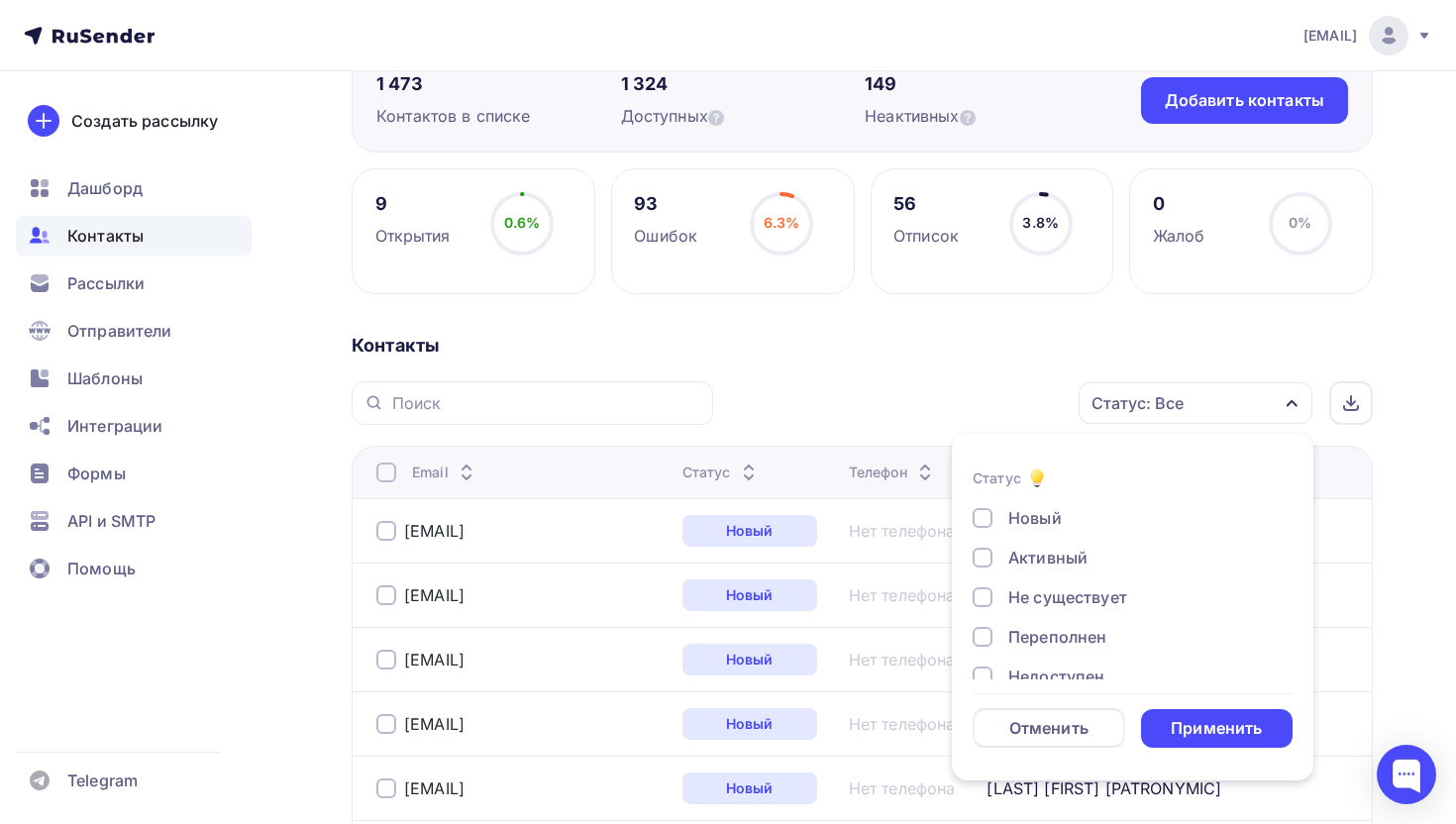 click on "Не существует" at bounding box center (1068, 597) 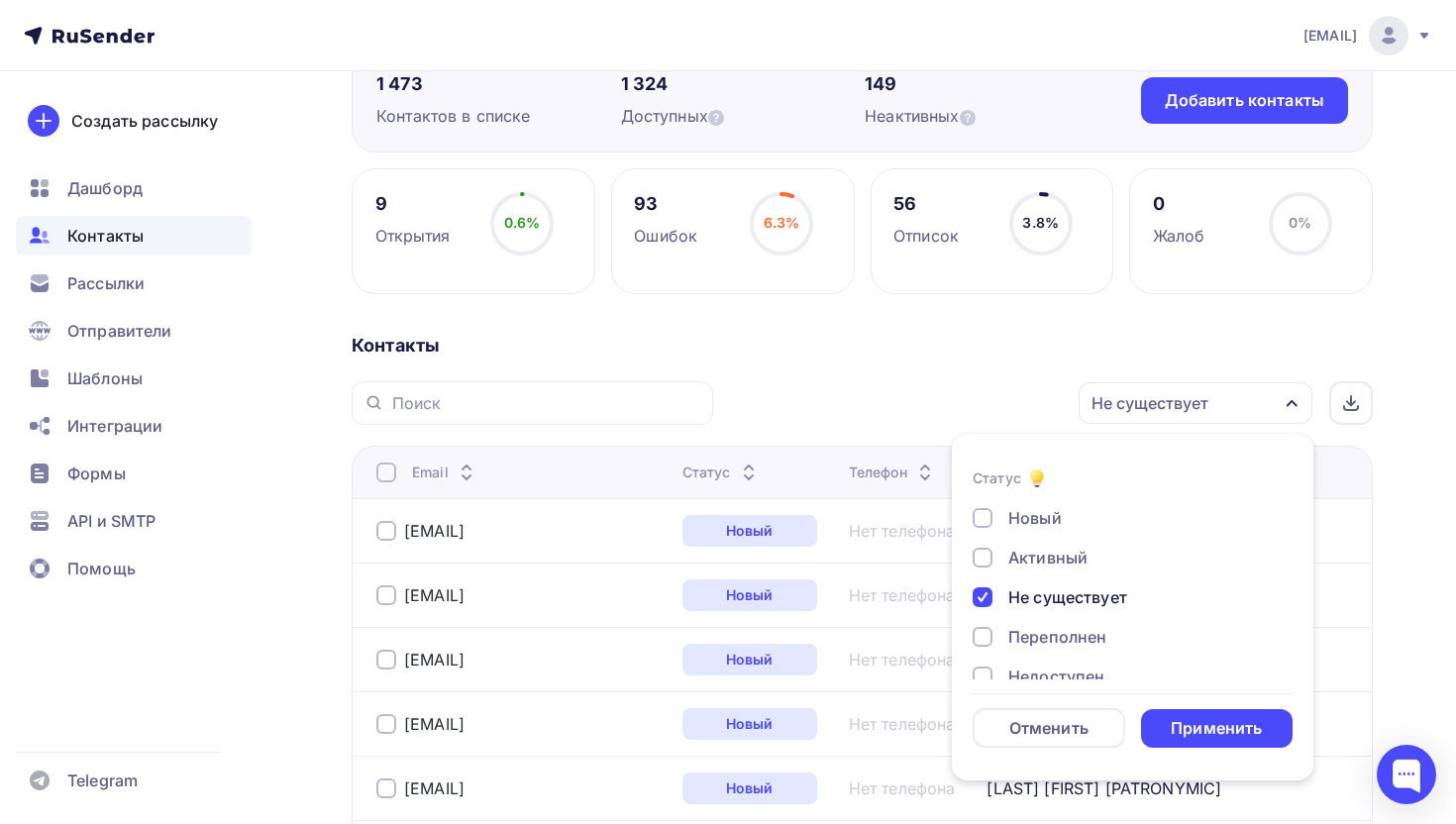 click at bounding box center (1250, 729) 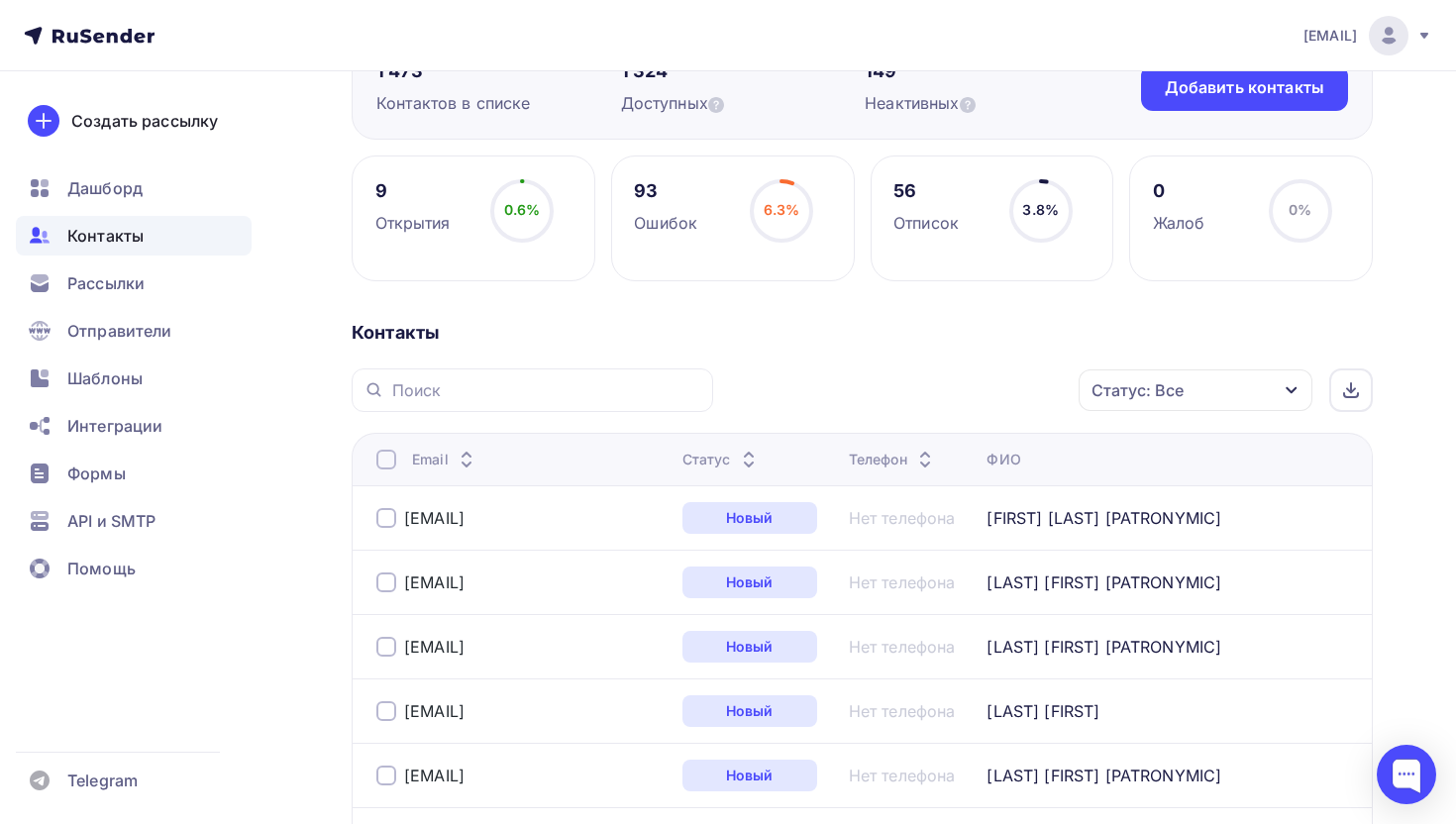 scroll, scrollTop: 243, scrollLeft: 0, axis: vertical 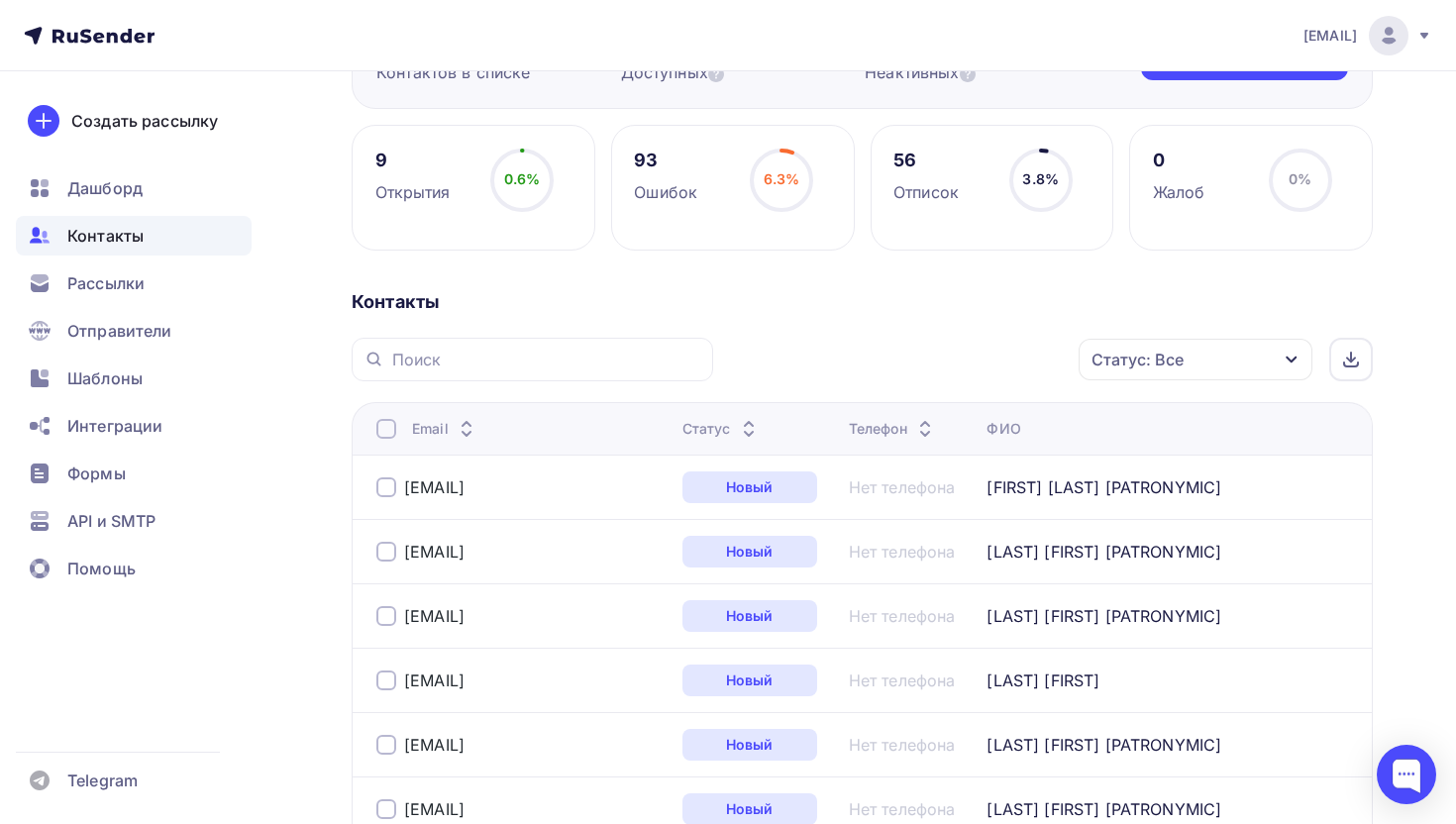 click on "Статус: Все" at bounding box center [1137, 360] 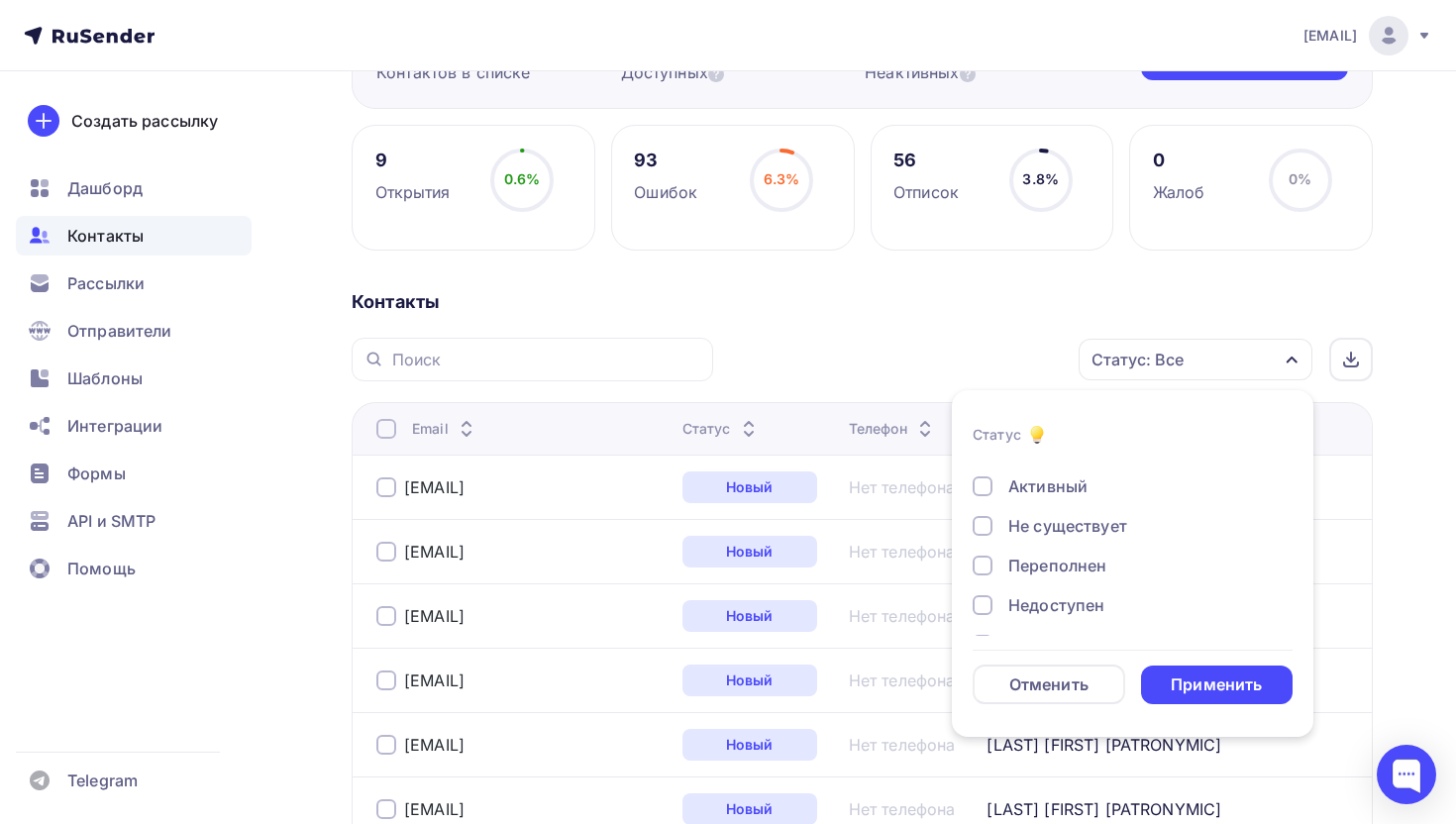 scroll, scrollTop: 61, scrollLeft: 0, axis: vertical 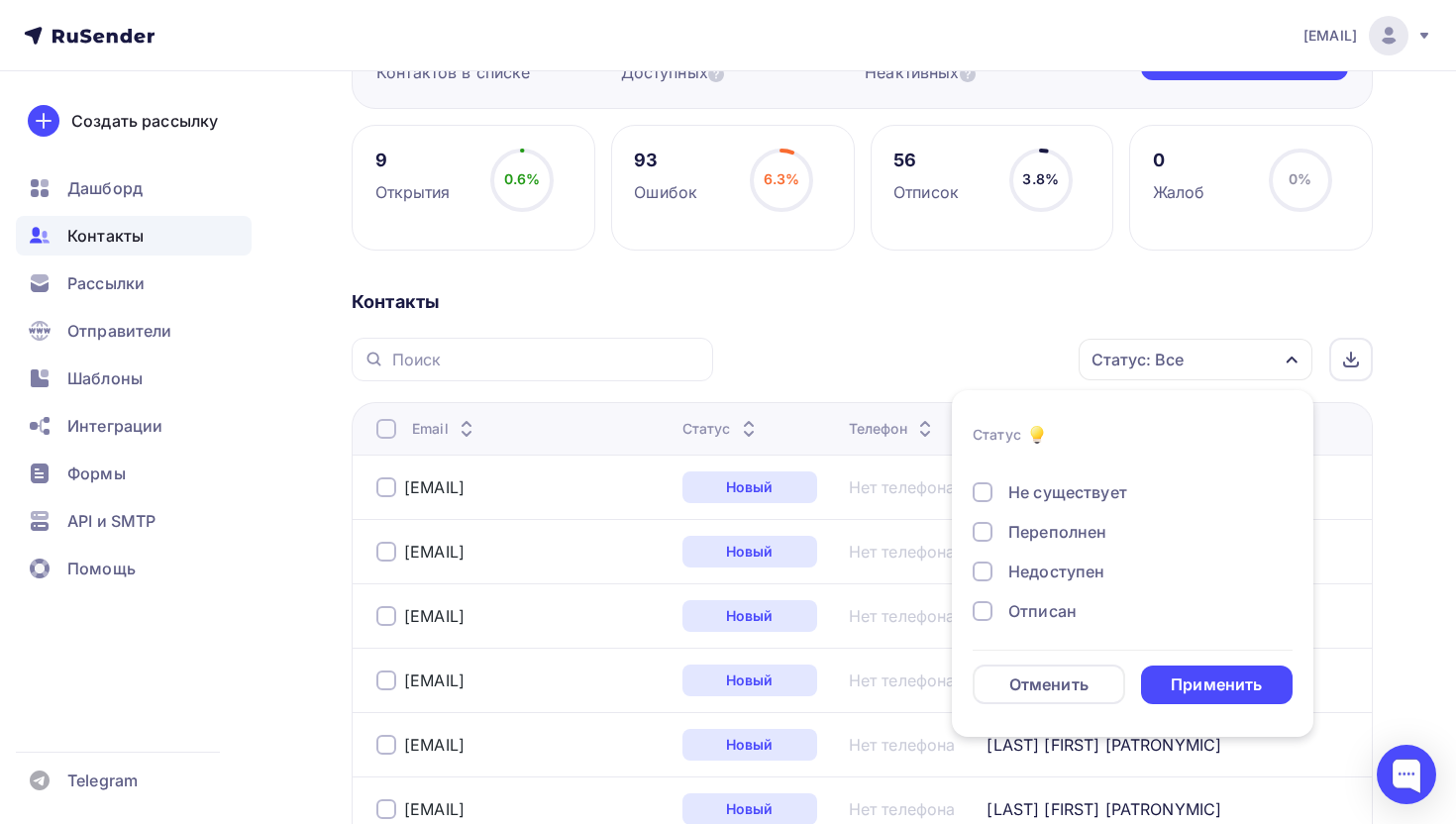 click on "Переполнен" at bounding box center [1057, 532] 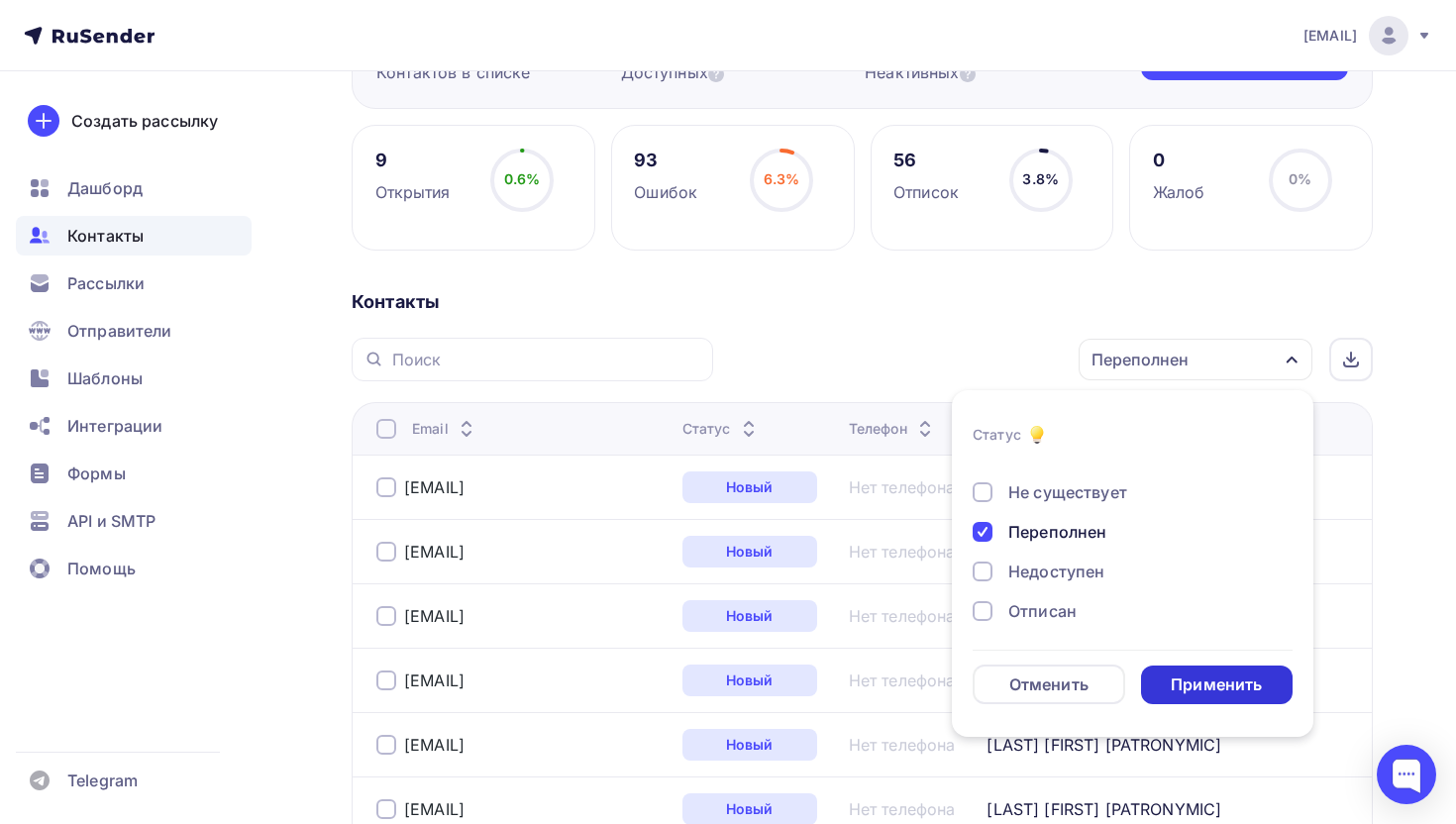 click on "Применить" at bounding box center [1216, 684] 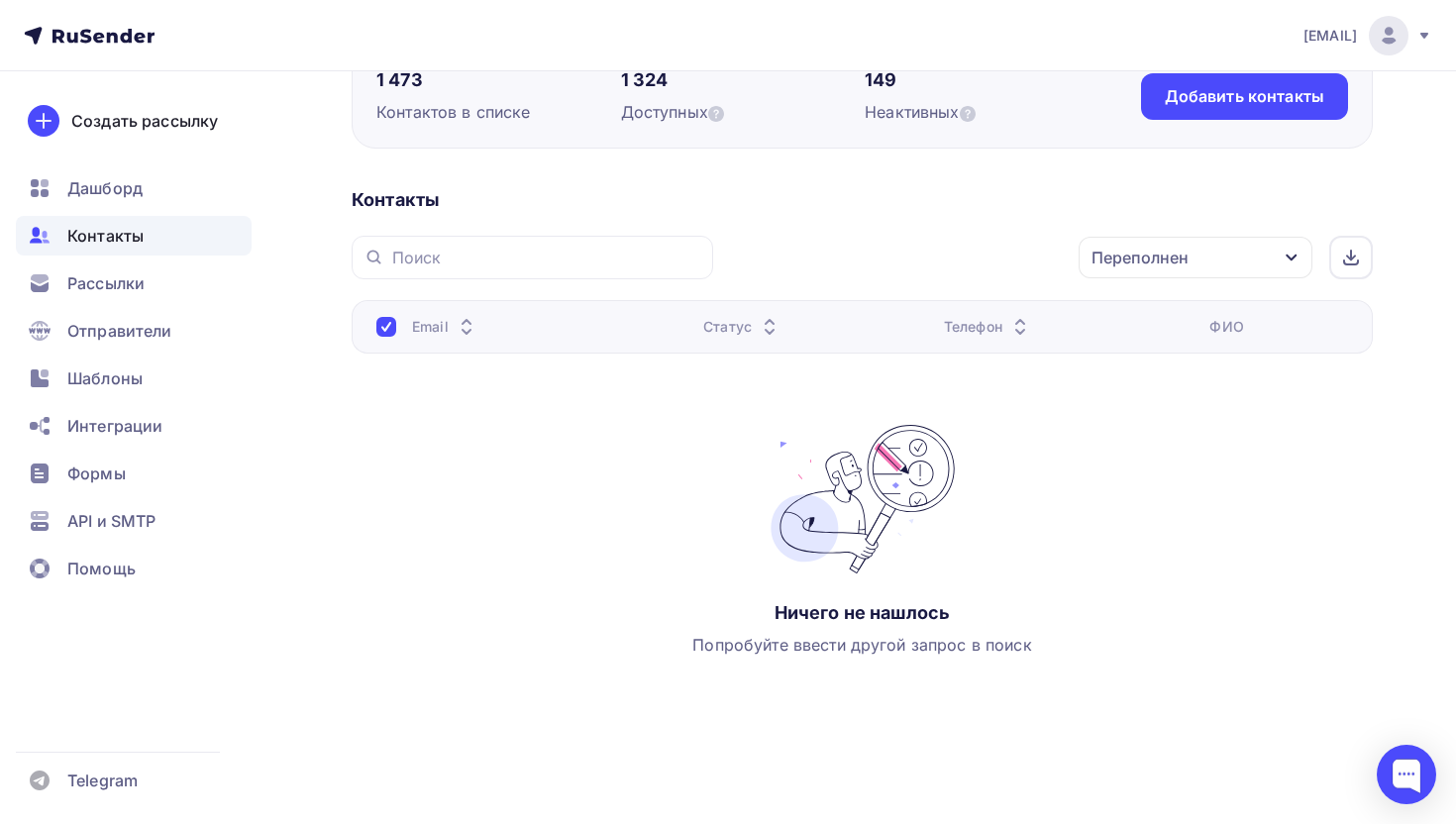 scroll, scrollTop: 204, scrollLeft: 0, axis: vertical 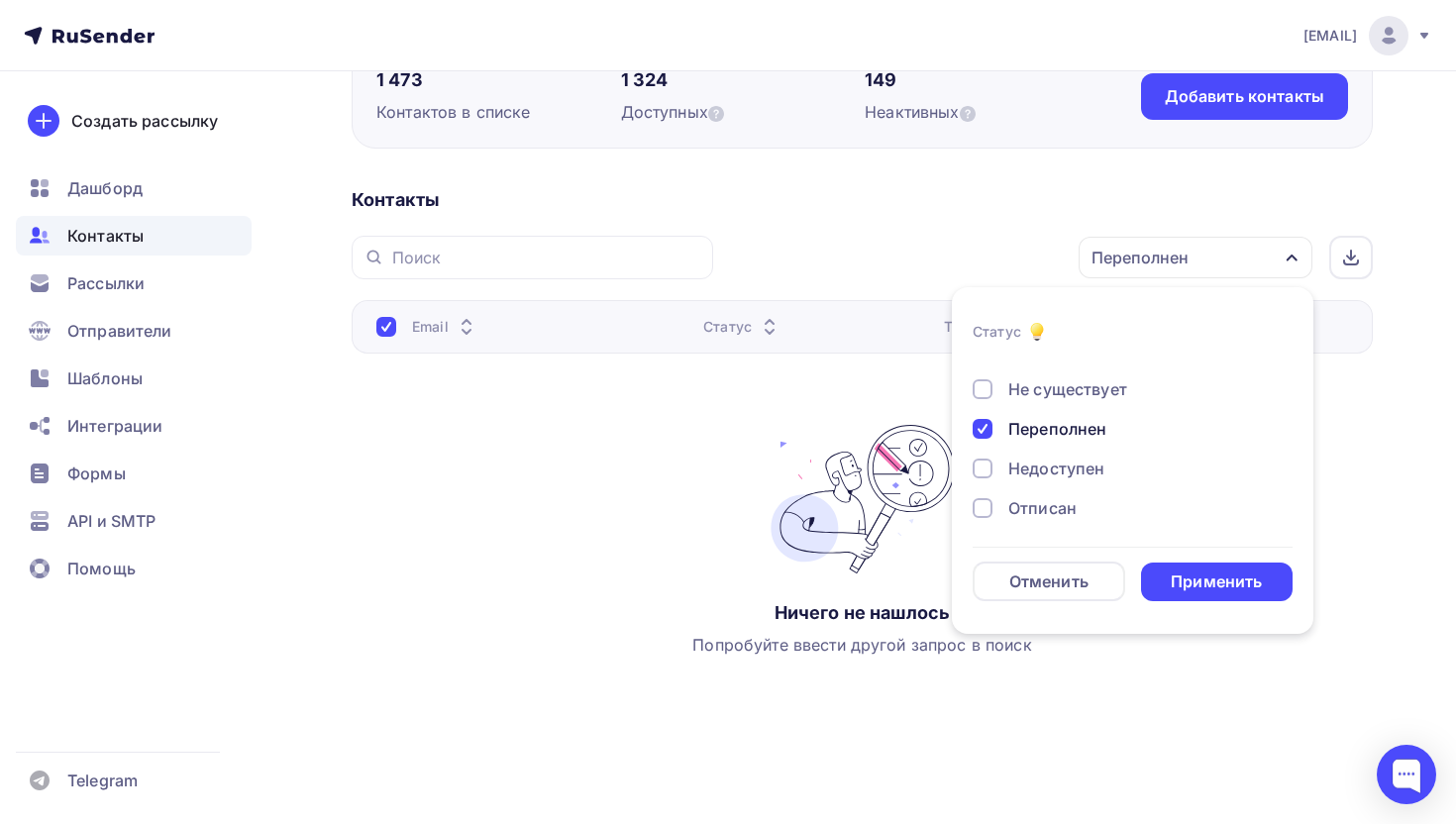 click on "Переполнен" at bounding box center [1057, 429] 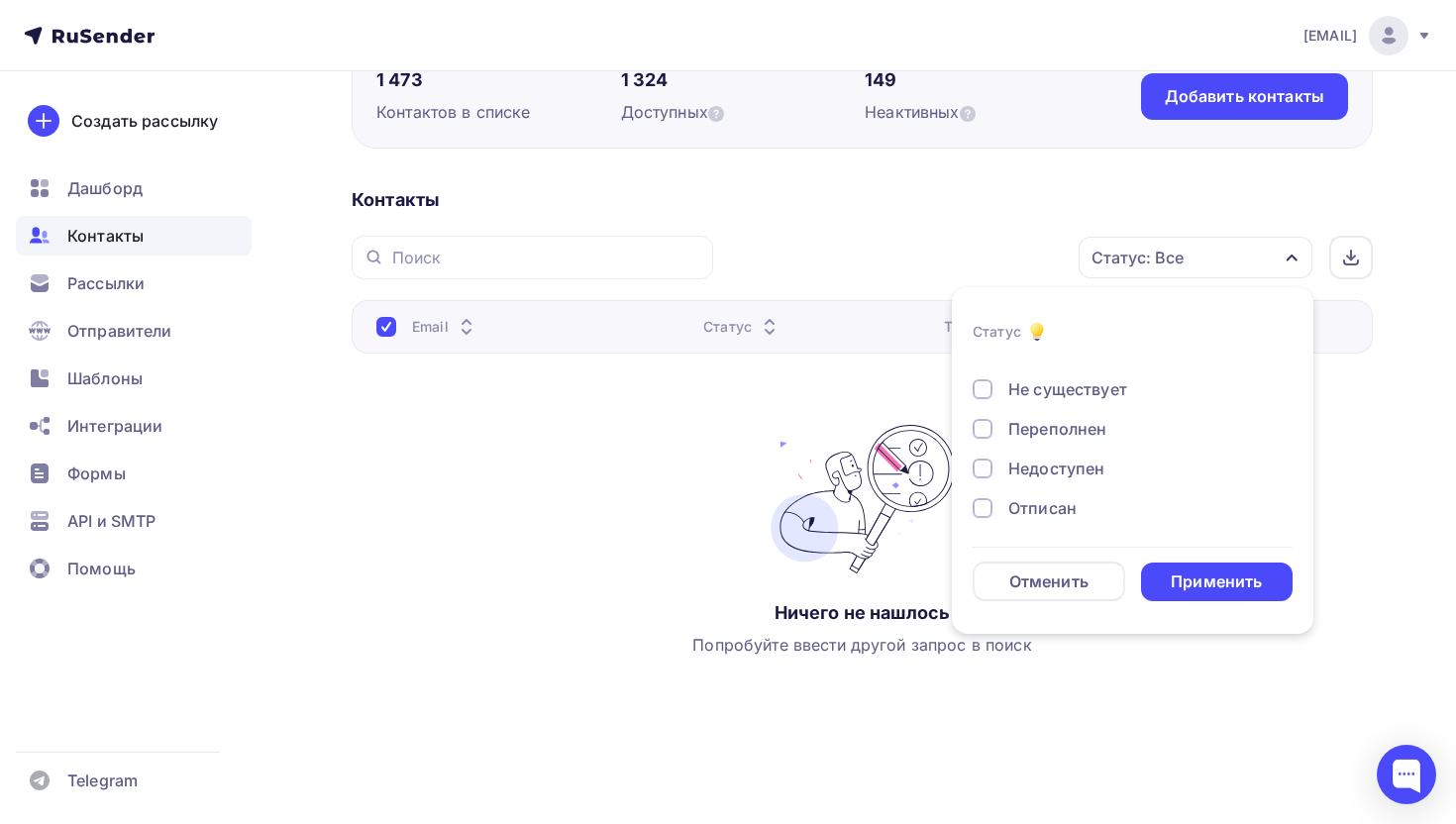 click on "Недоступен" at bounding box center (1056, 468) 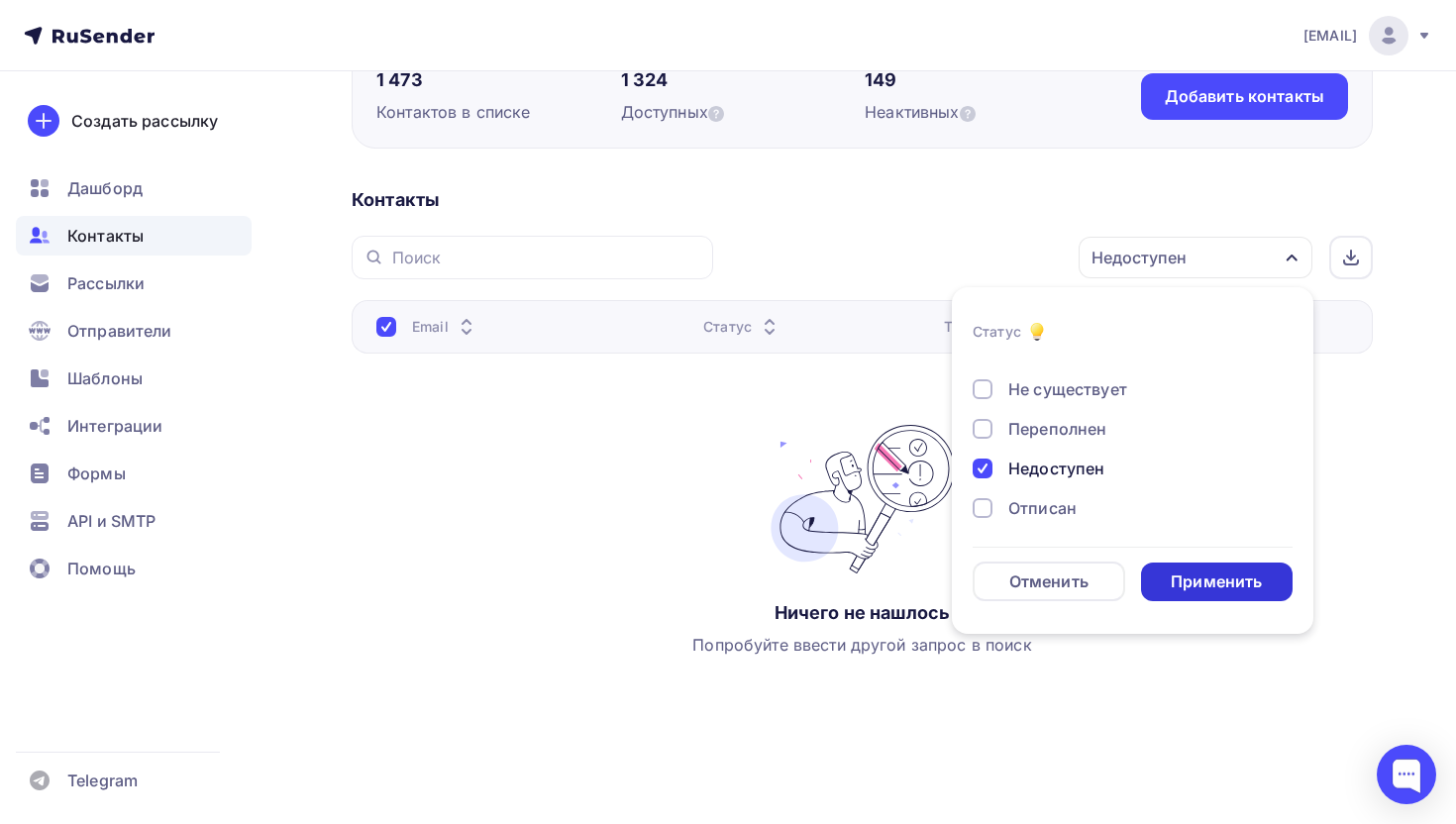 click on "Применить" at bounding box center [1217, 581] 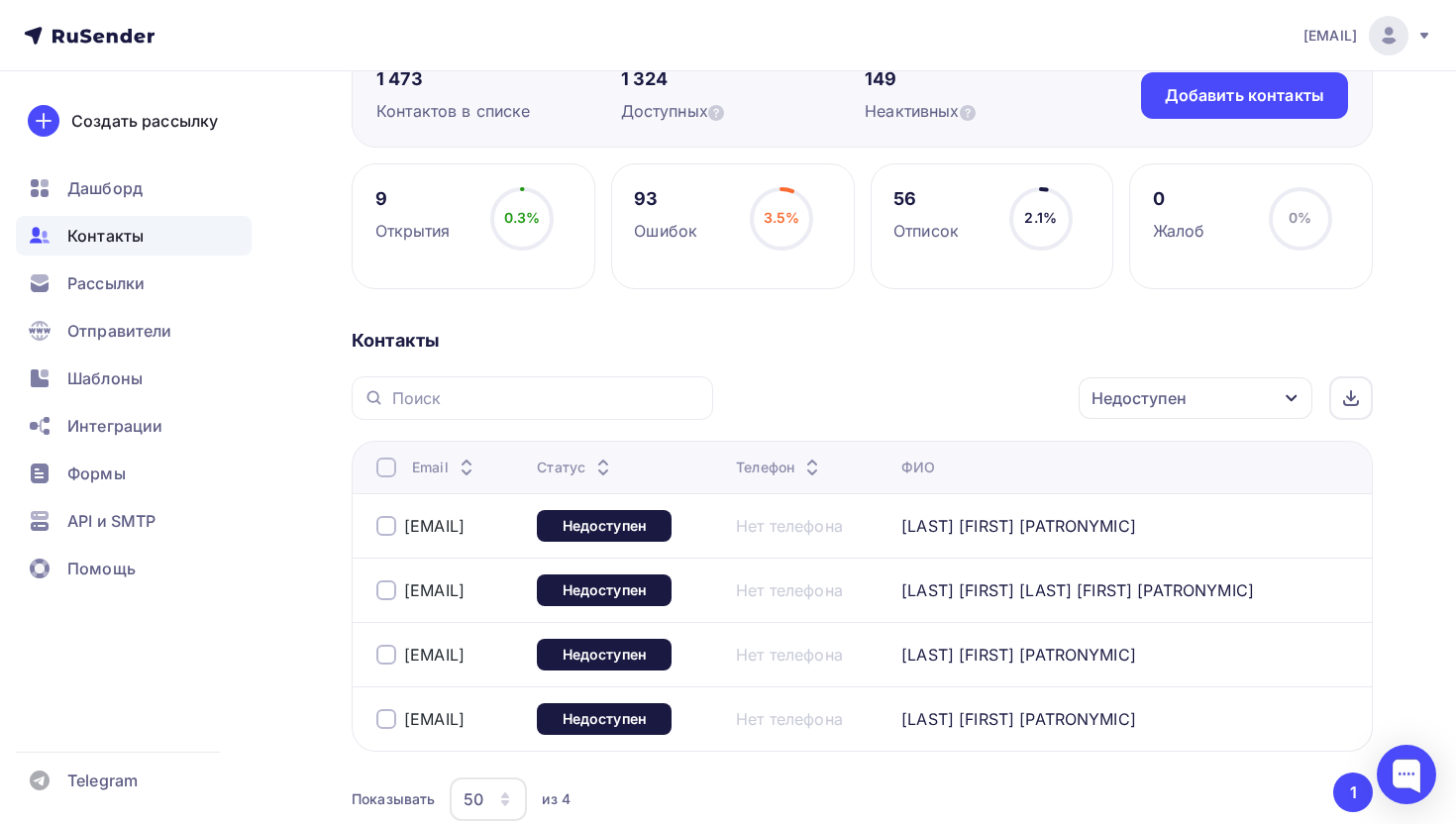 scroll, scrollTop: 352, scrollLeft: 0, axis: vertical 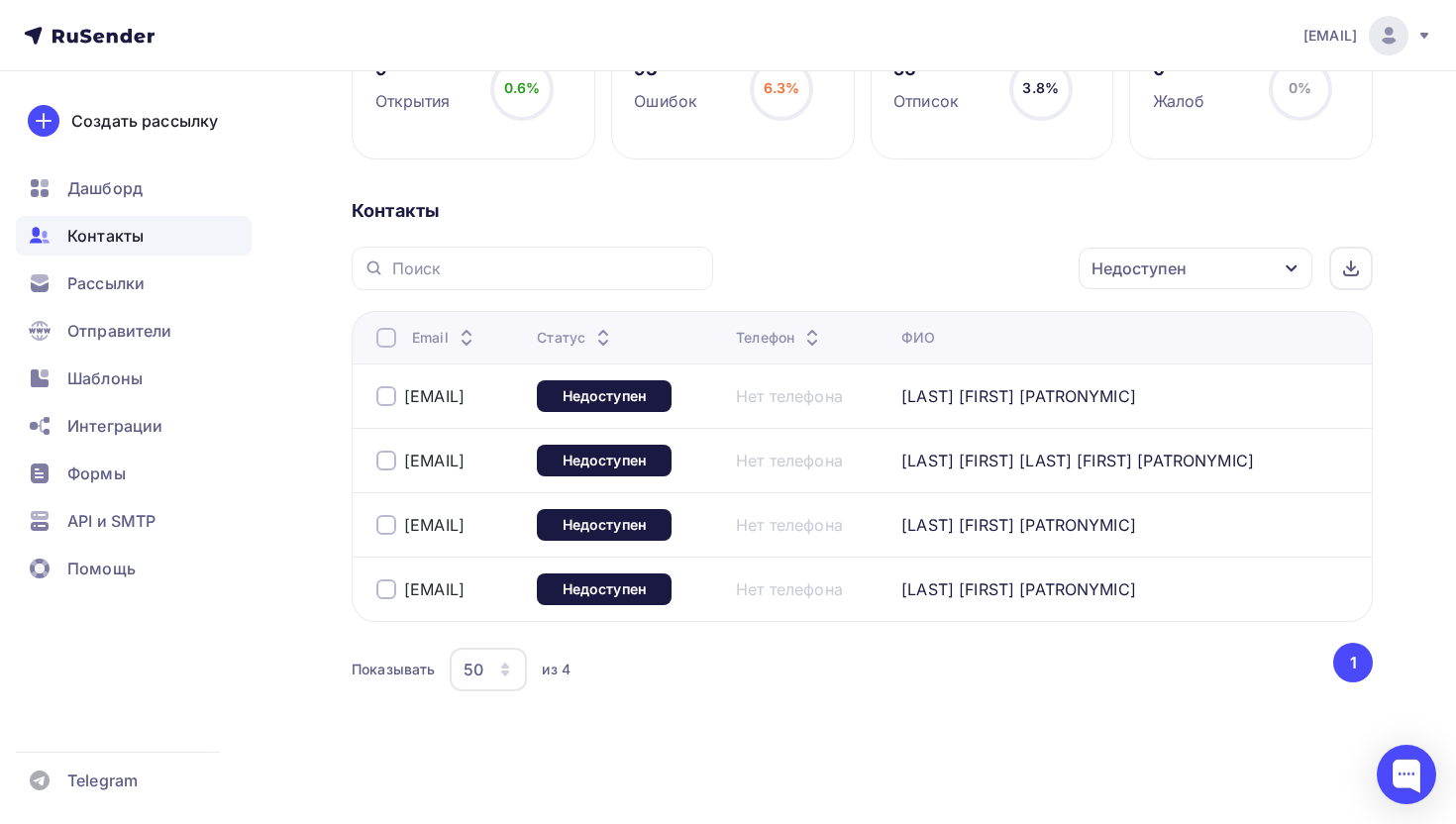 click at bounding box center (386, 338) 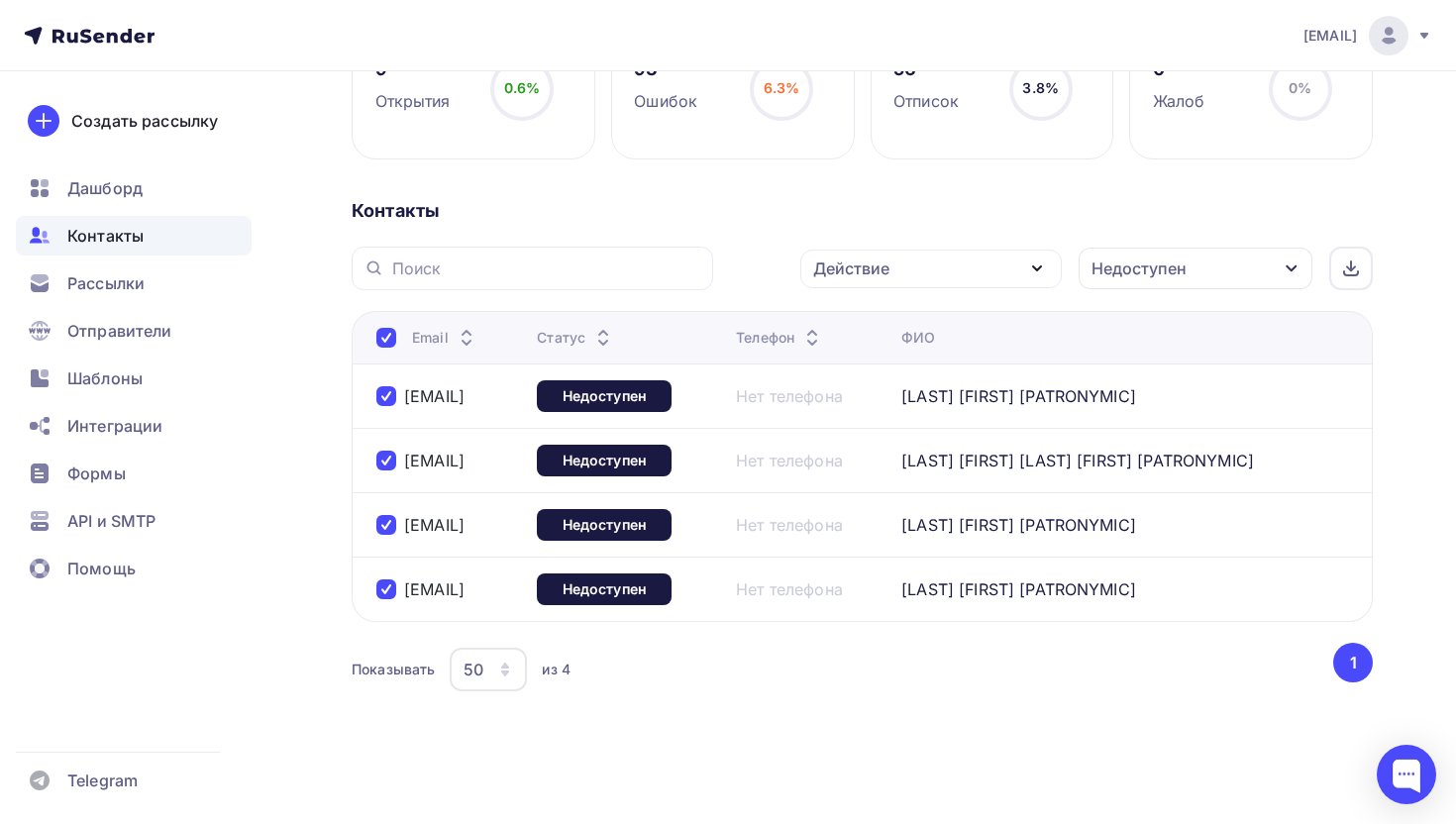 click on "Действие" at bounding box center (931, 268) 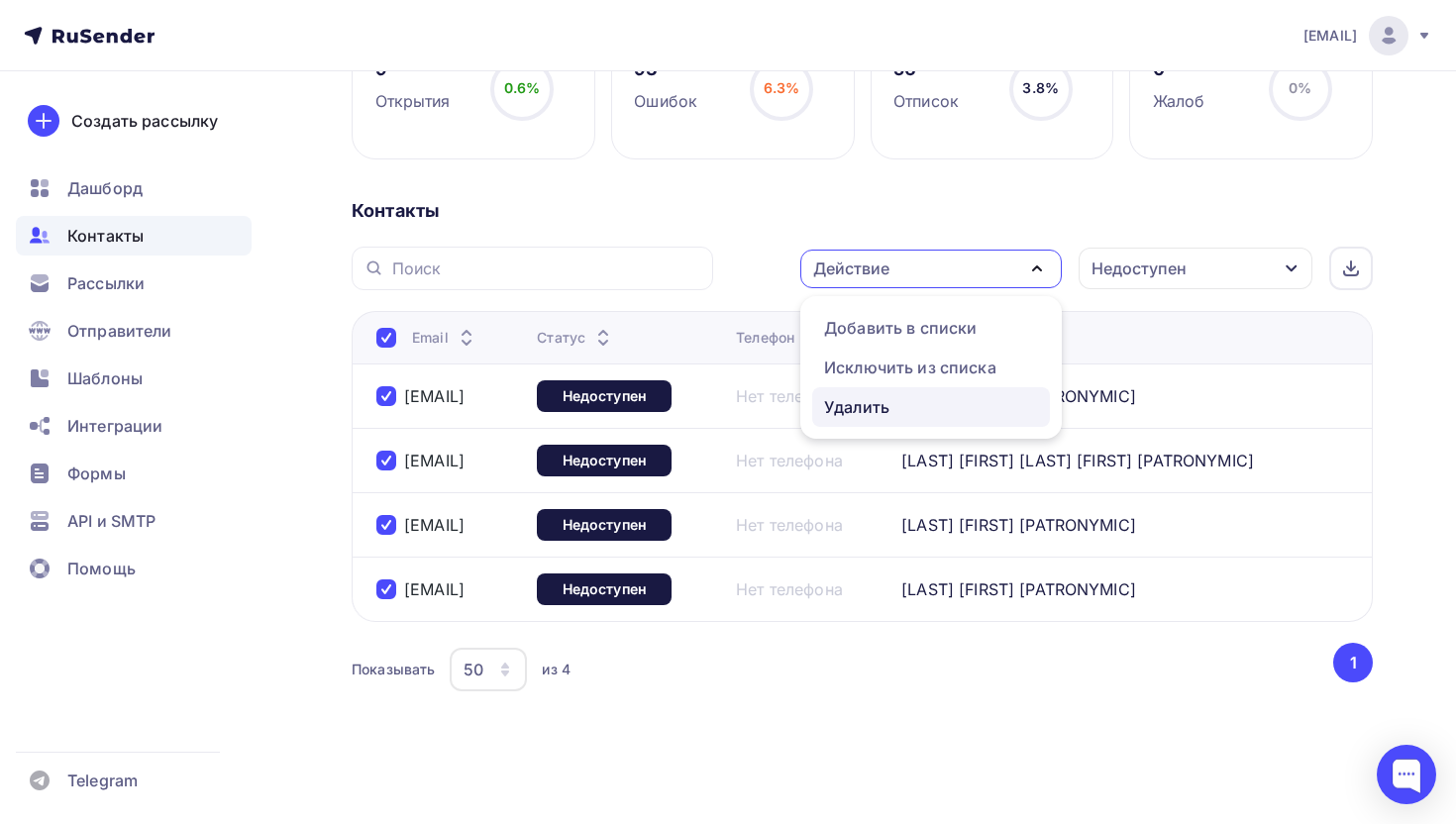 click on "Удалить" at bounding box center [857, 407] 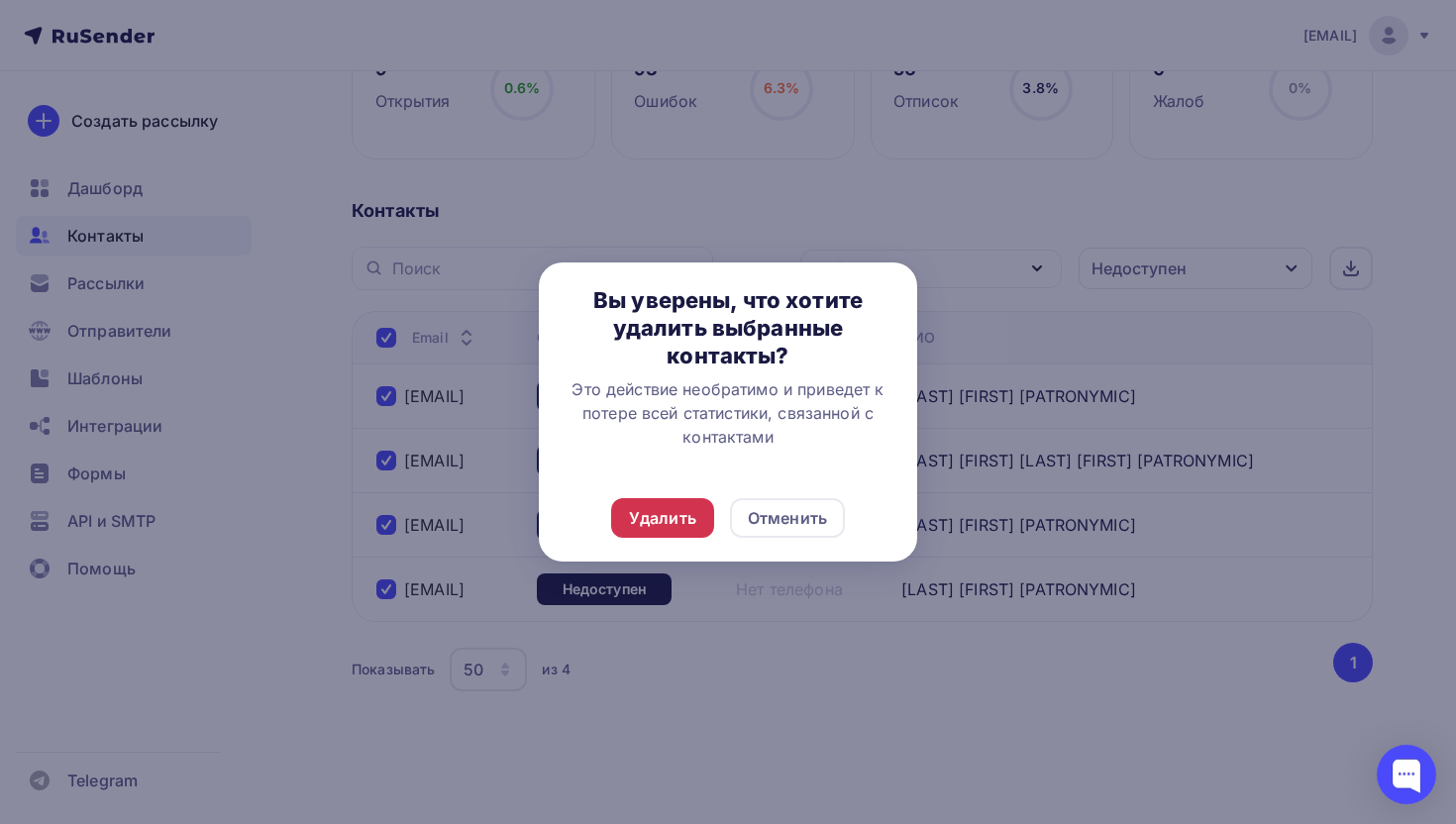click on "Удалить" at bounding box center (663, 518) 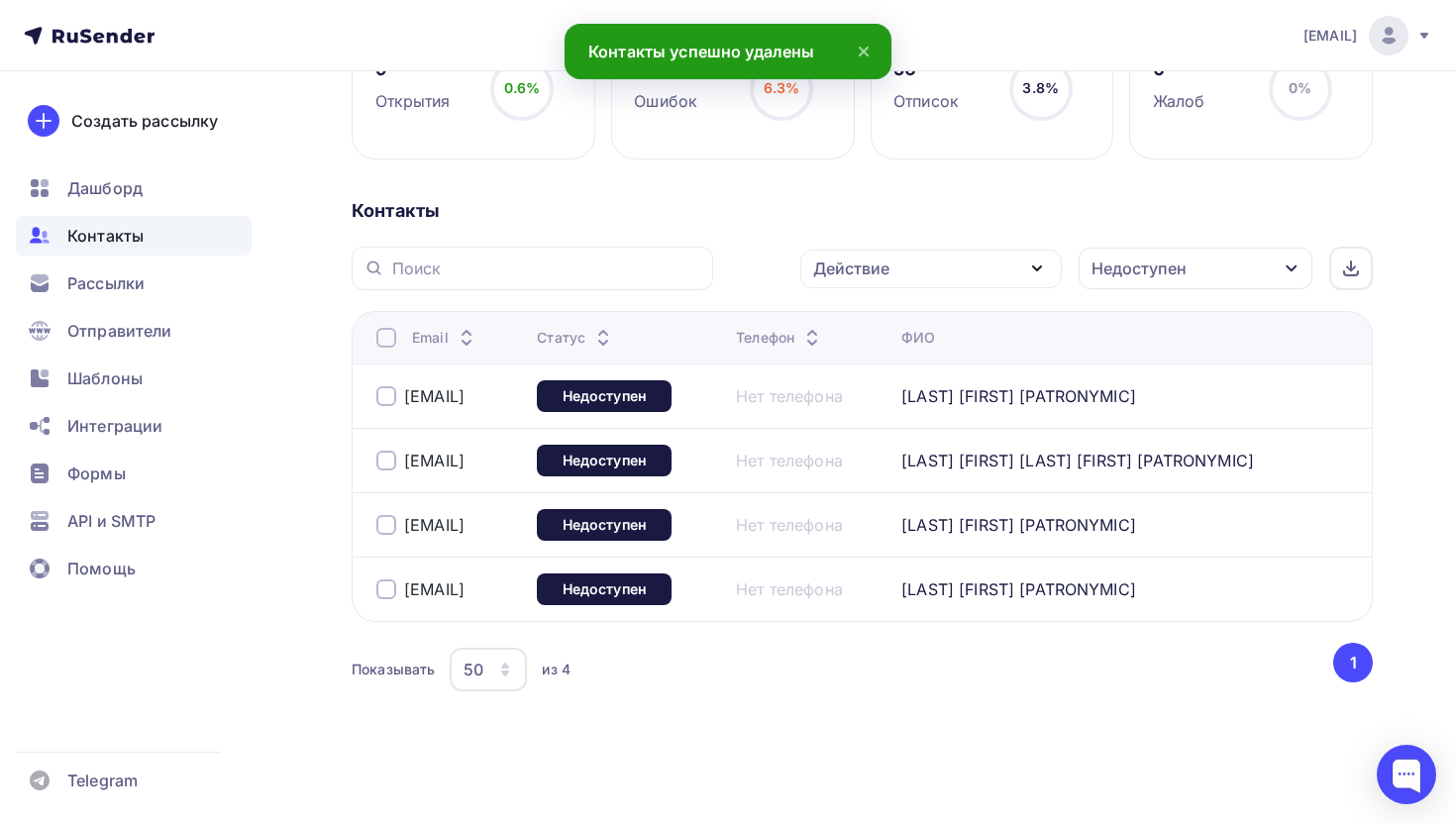 click on "Недоступен" at bounding box center [1139, 268] 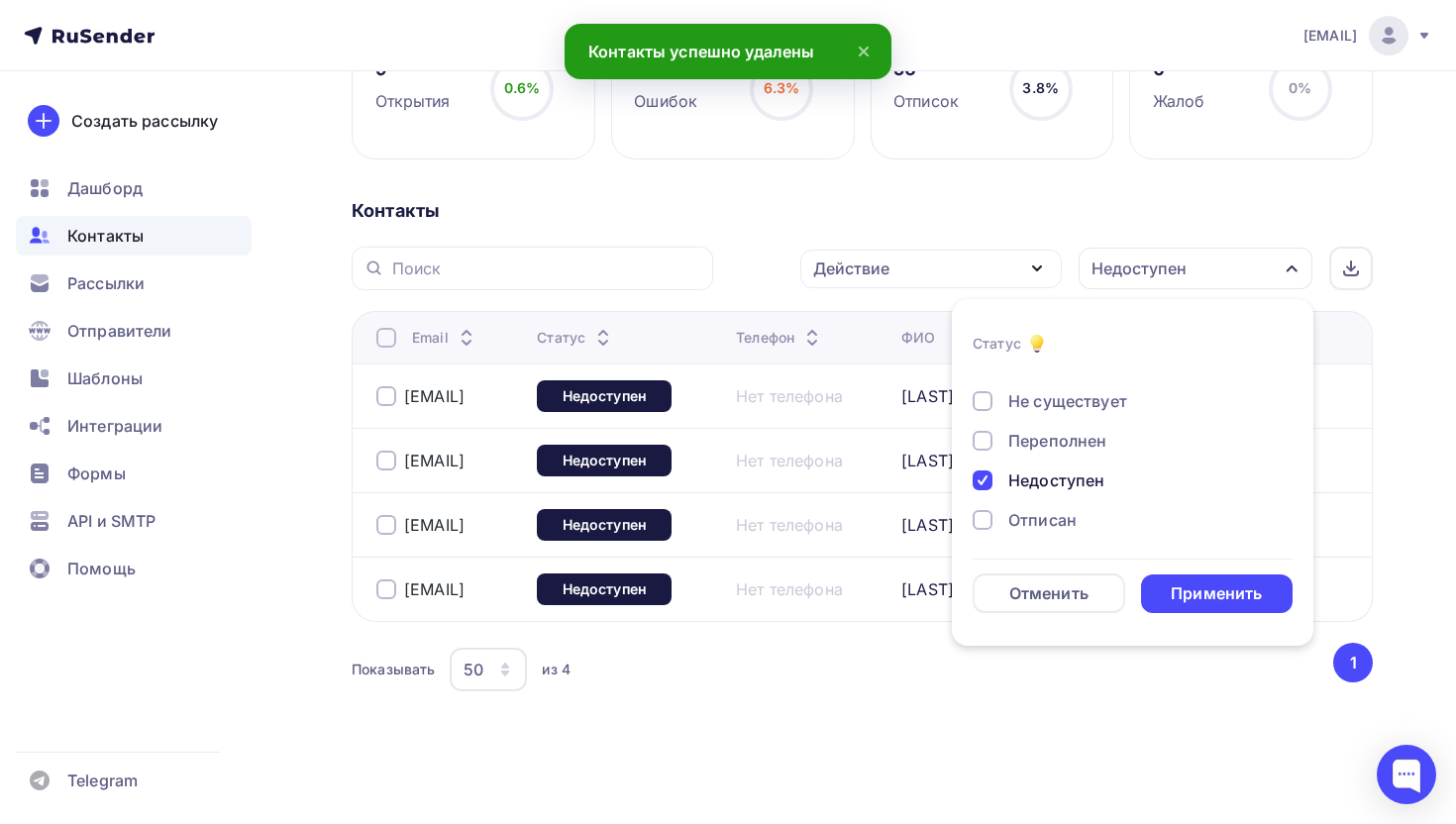 click on "Недоступен" at bounding box center [1056, 480] 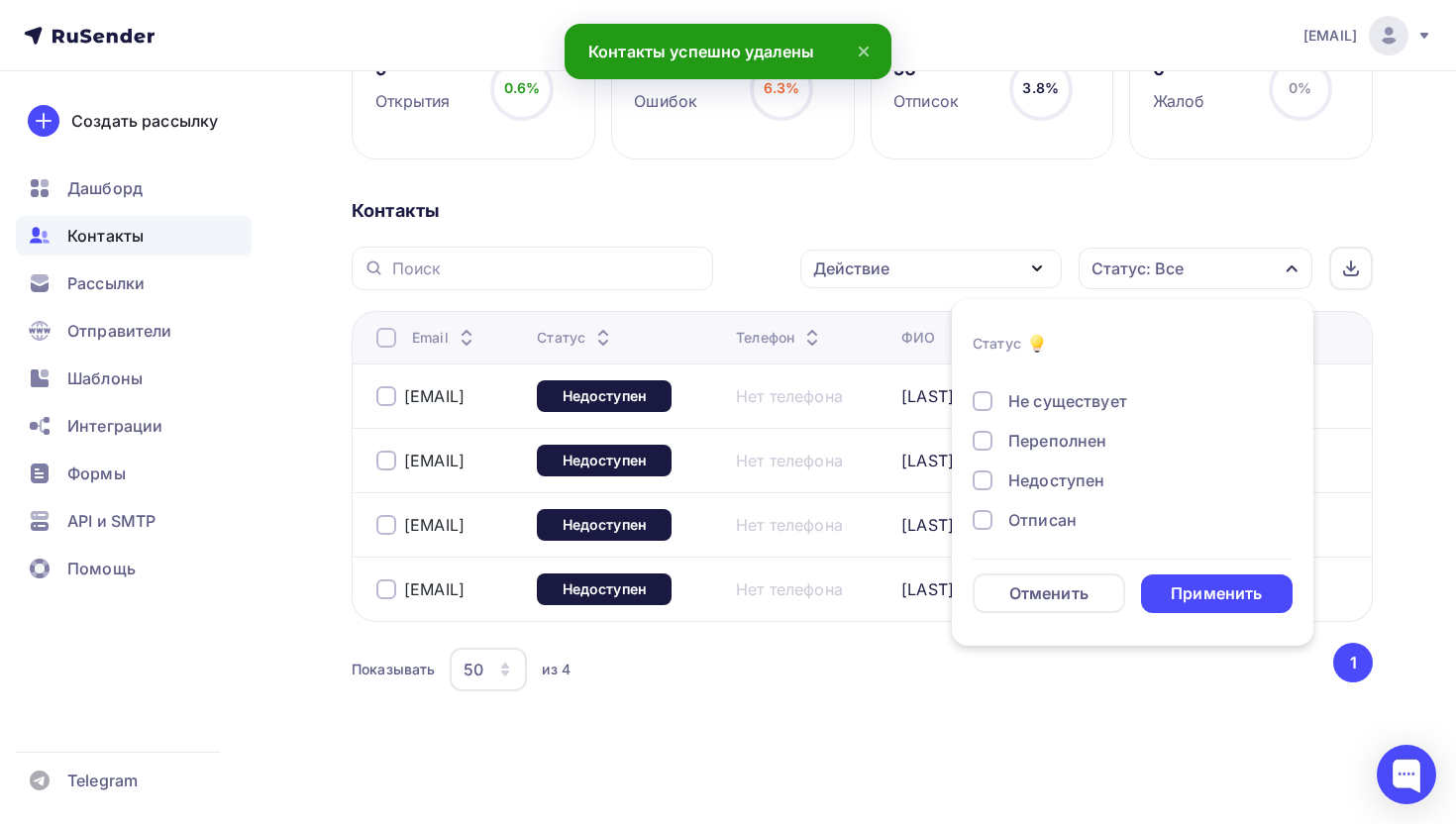 click on "Отписан" at bounding box center (1042, 520) 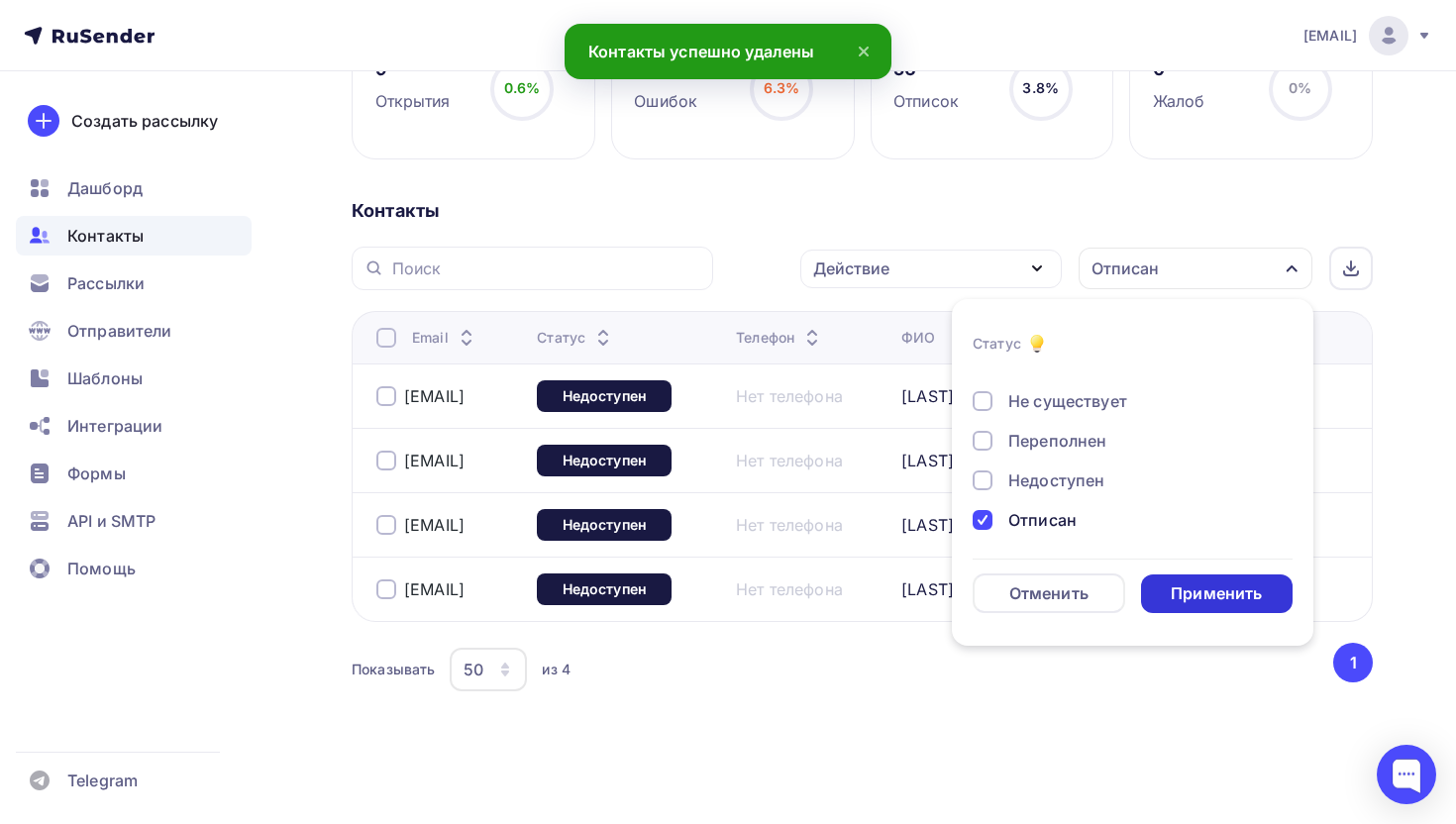 click on "Применить" at bounding box center (1216, 593) 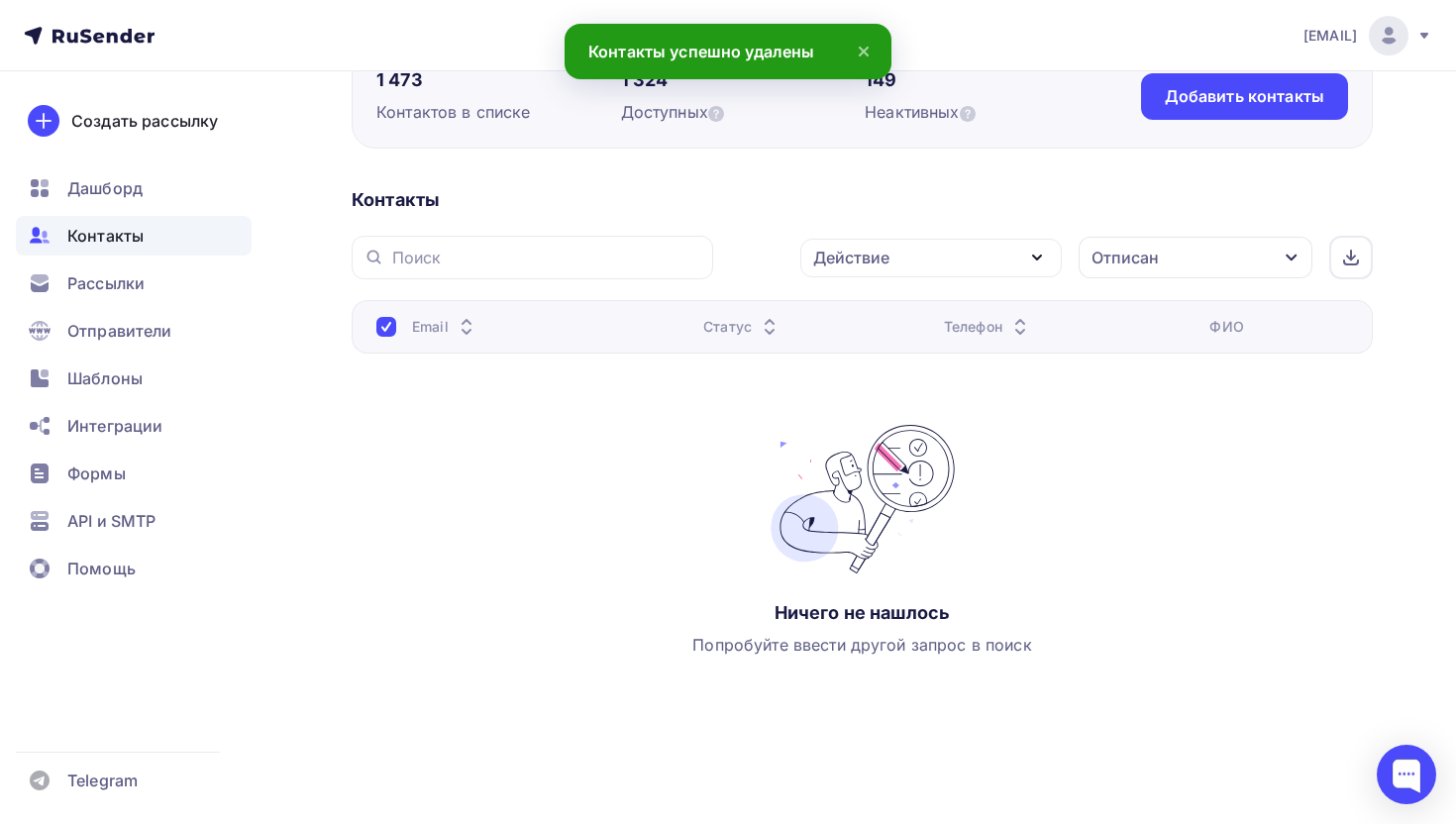 scroll, scrollTop: 204, scrollLeft: 0, axis: vertical 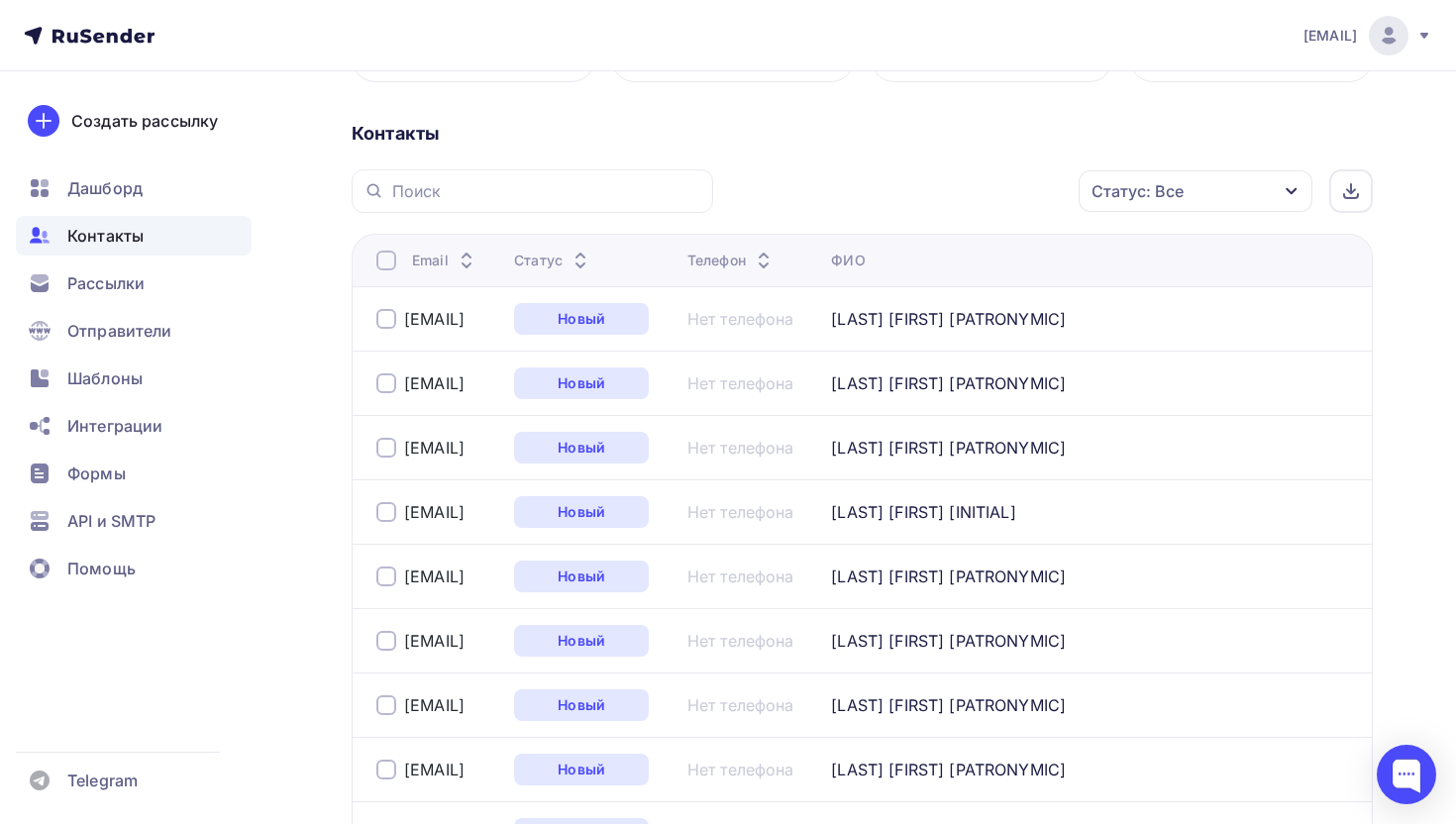 click on "Статус: Все" at bounding box center (1196, 191) 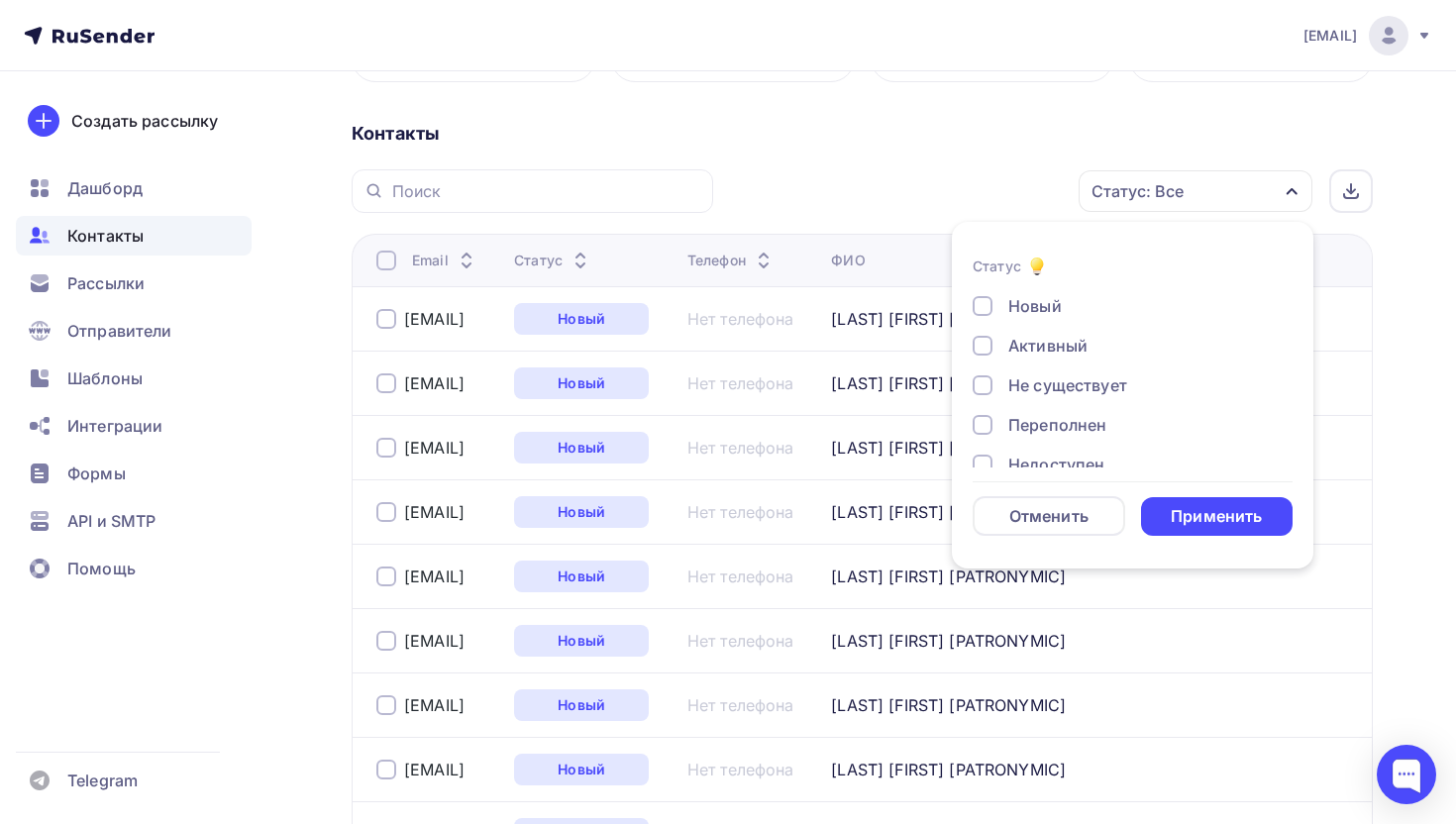 click on "Не существует" at bounding box center (1068, 385) 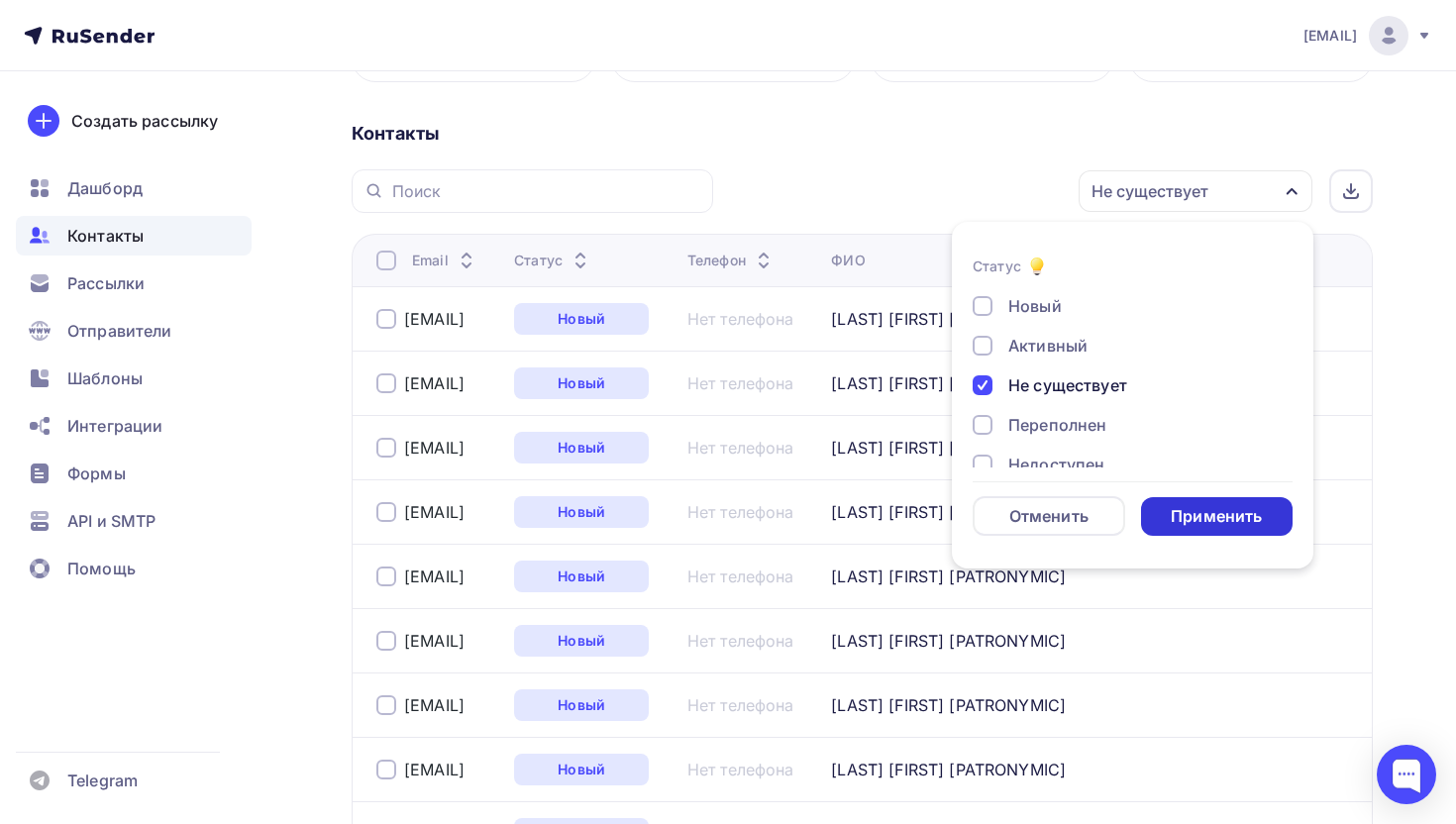 click on "Применить" at bounding box center (1217, 516) 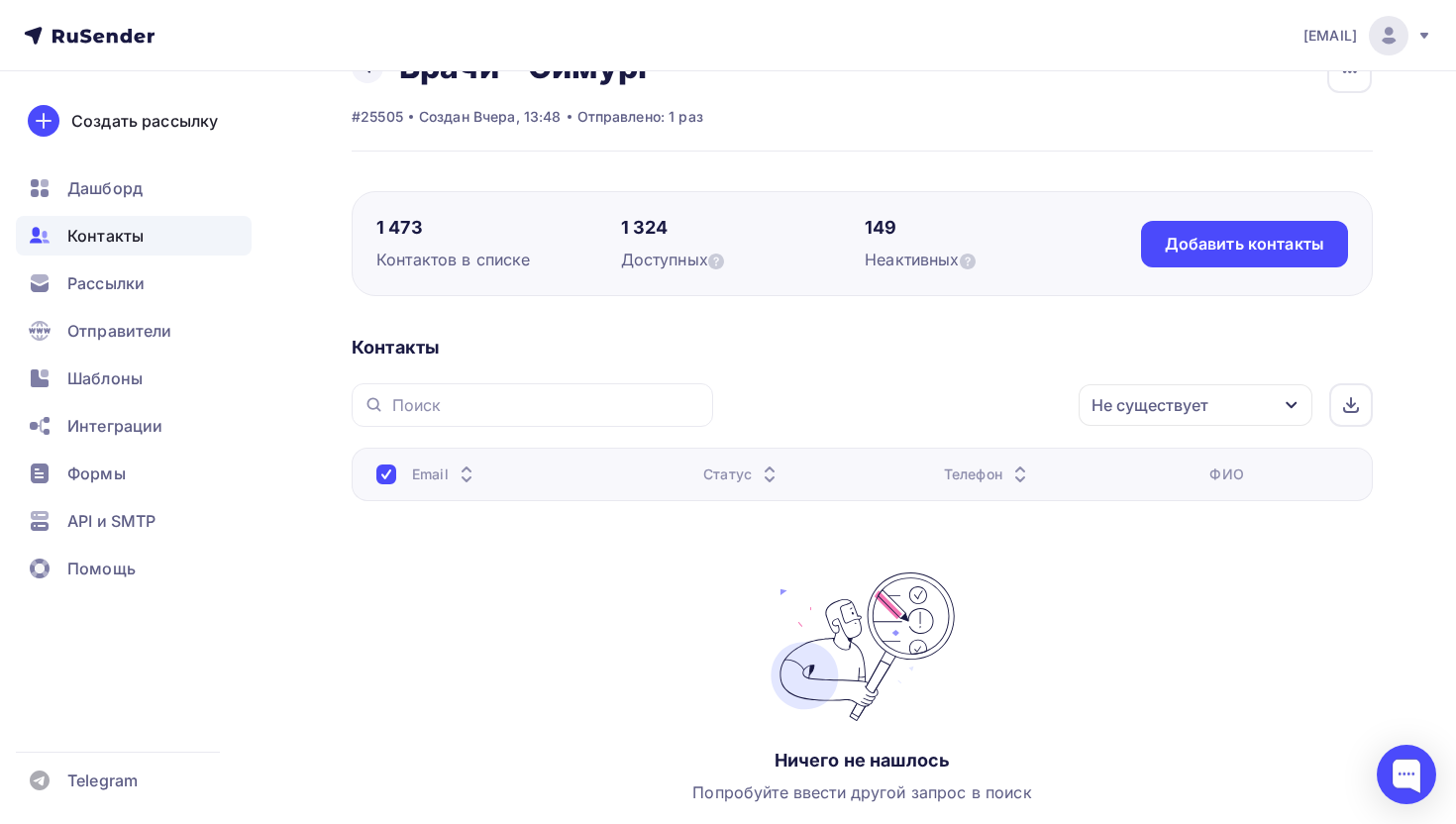 scroll, scrollTop: 204, scrollLeft: 0, axis: vertical 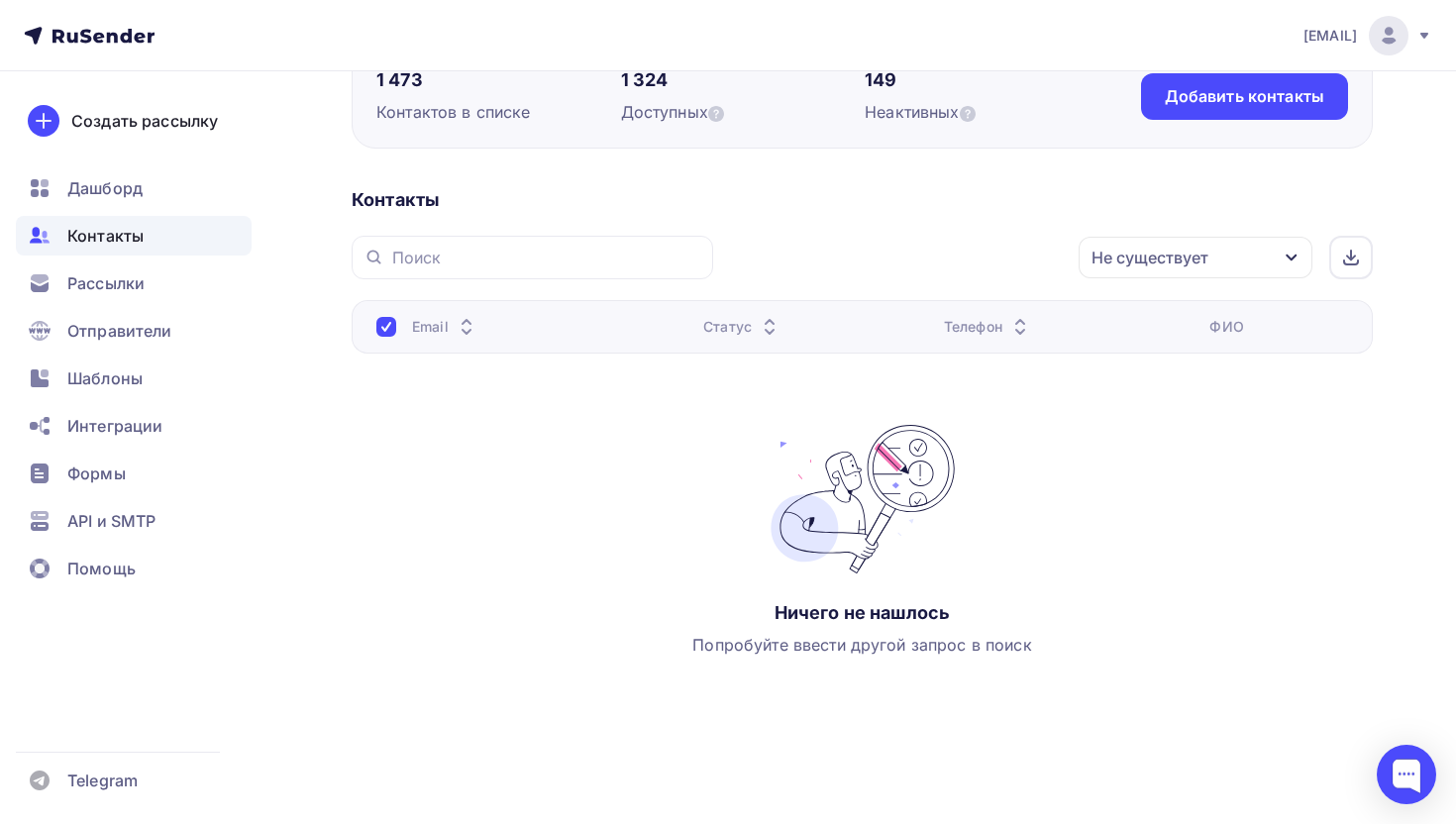 click on "Не существует" at bounding box center (1150, 258) 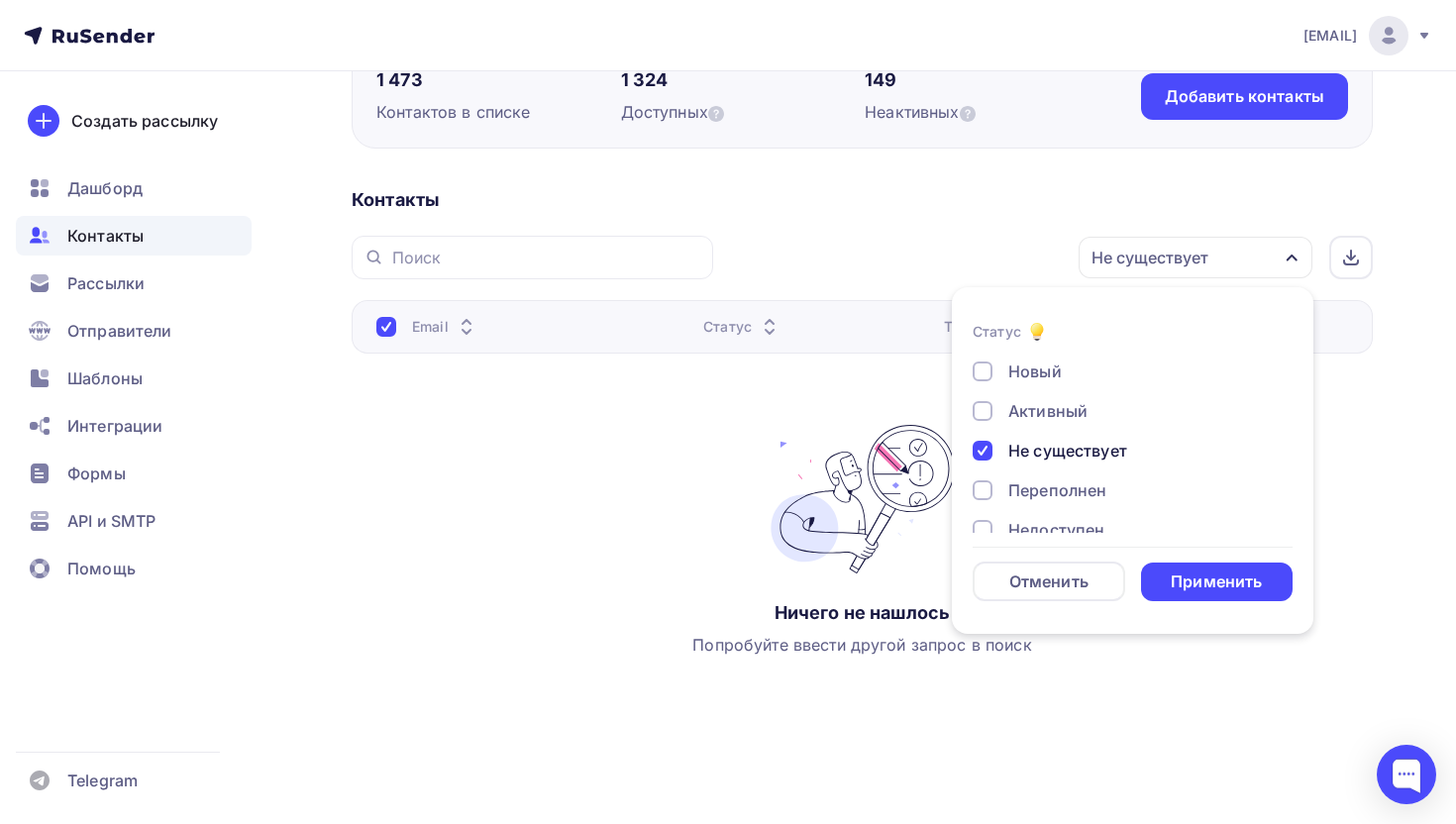 click on "Новый
Активный
Не существует
Переполнен
Недоступен
Отписан
Отписан вручную
Жалоба" at bounding box center (1132, 510) 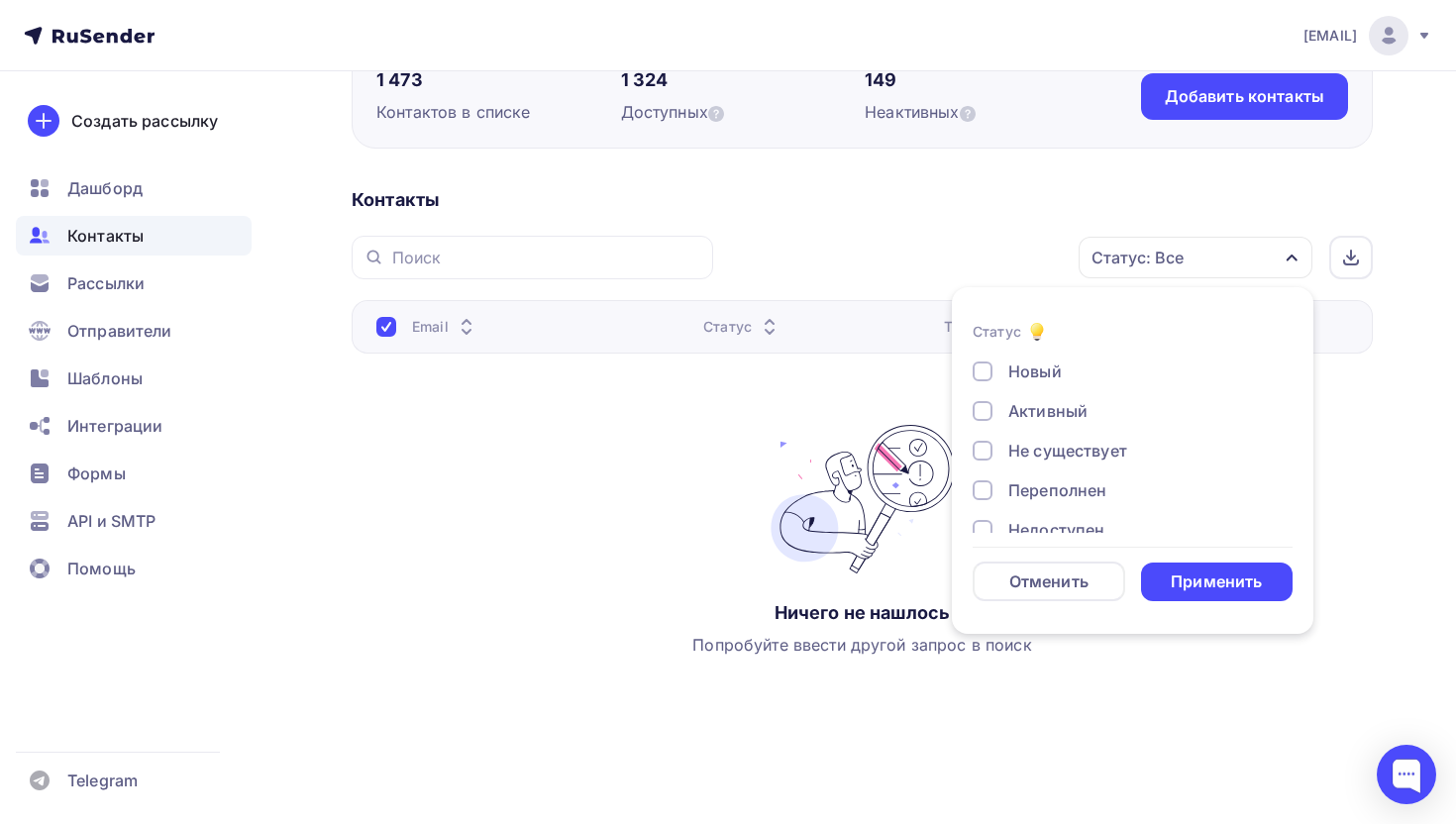 click on "Переполнен" at bounding box center [1057, 490] 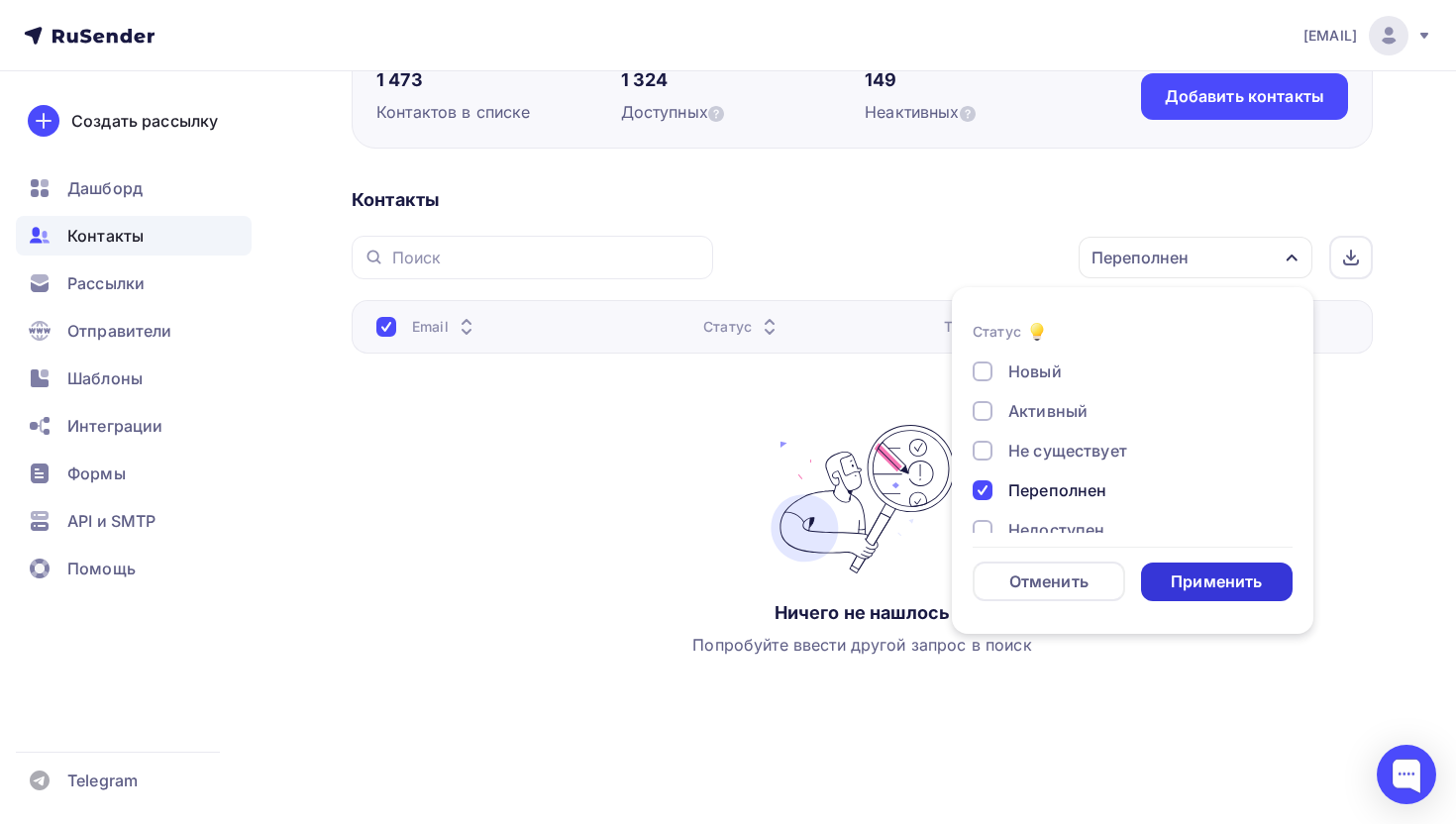 click on "Применить" at bounding box center [1216, 581] 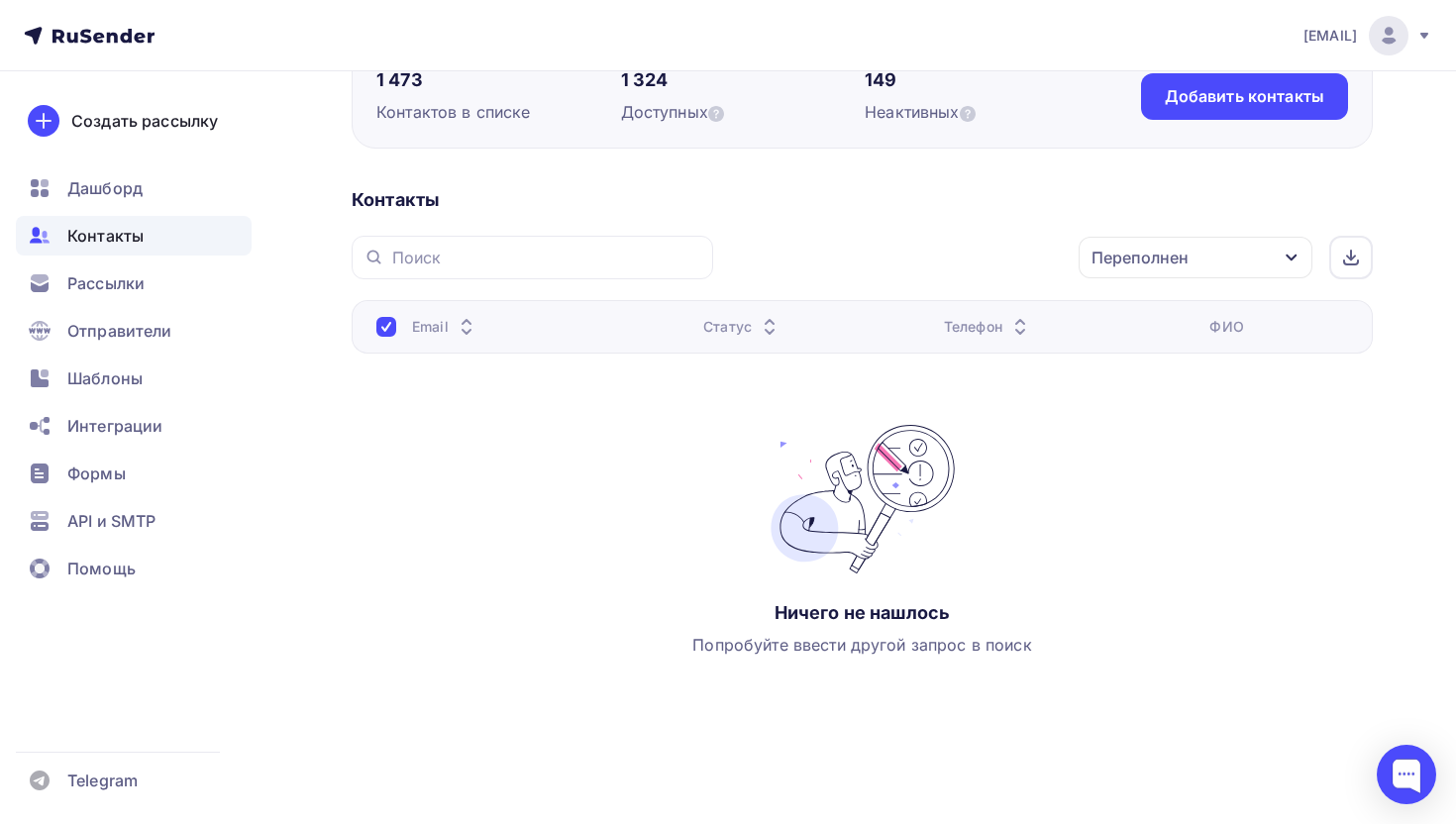 click on "Переполнен" at bounding box center (1140, 258) 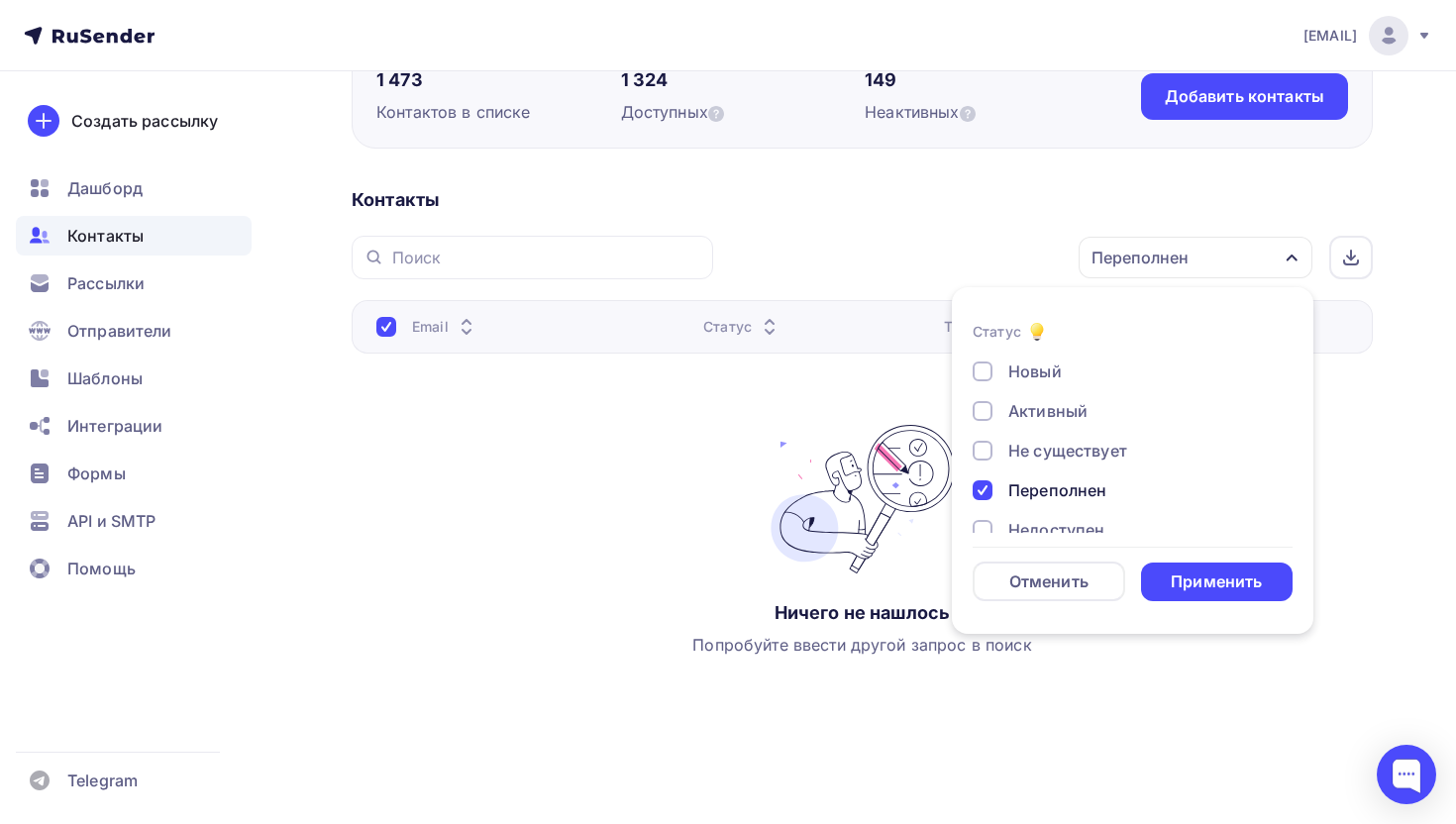 click on "Переполнен" at bounding box center (1057, 490) 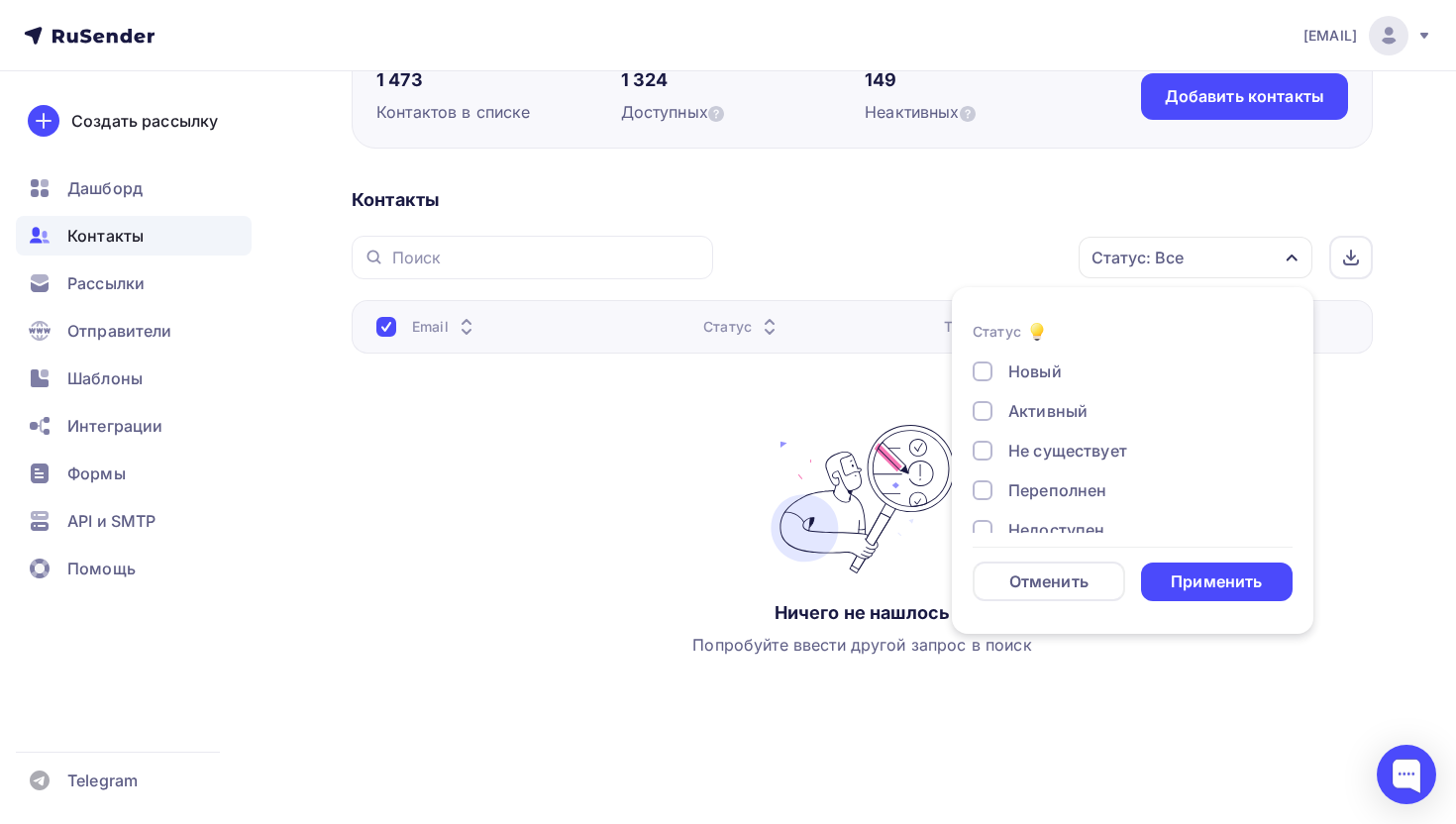 click on "Новый
Активный
Не существует
Переполнен
Недоступен
Отписан
Отписан вручную
Жалоба" at bounding box center [1132, 510] 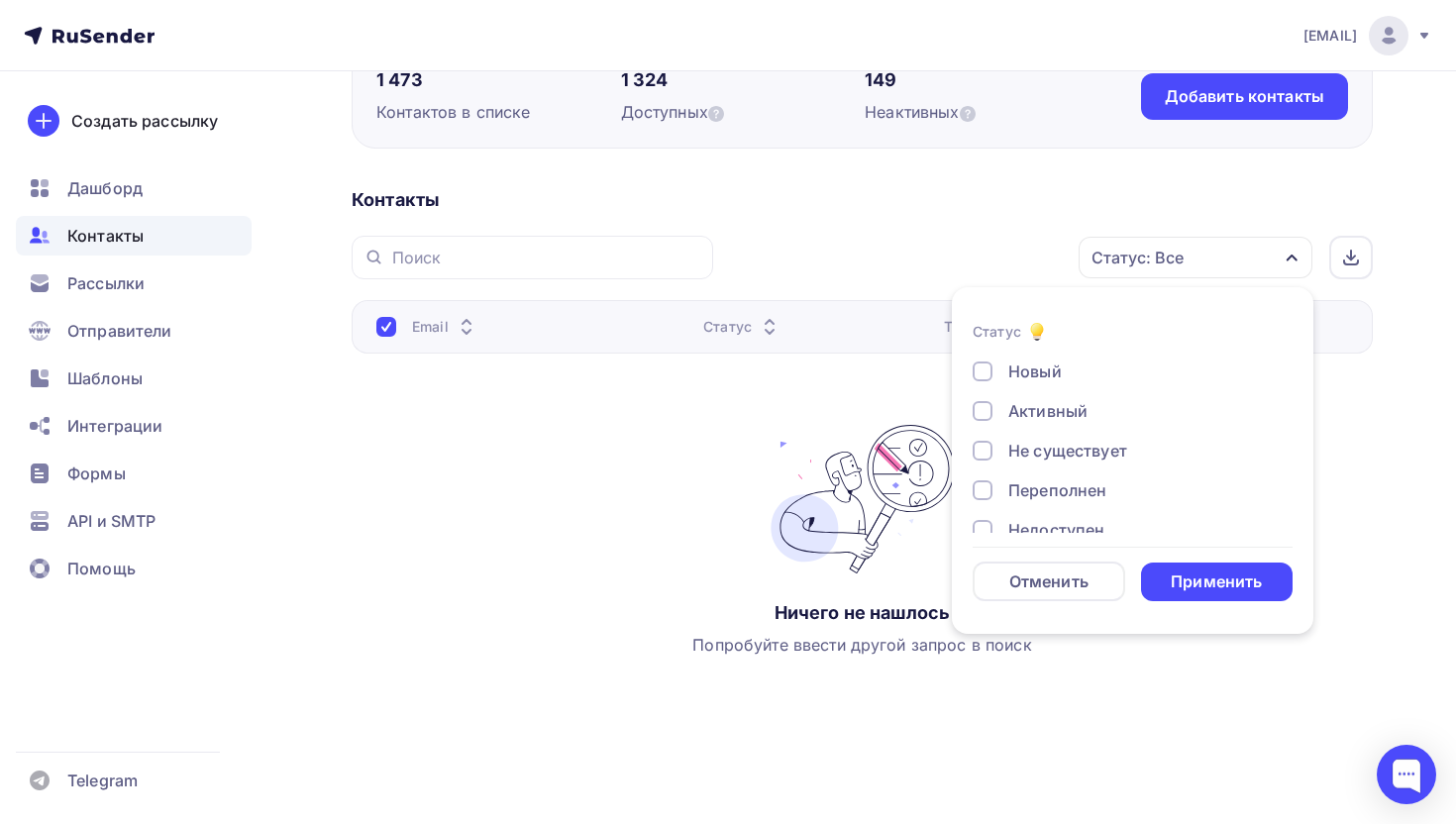 click on "Недоступен" at bounding box center [1056, 530] 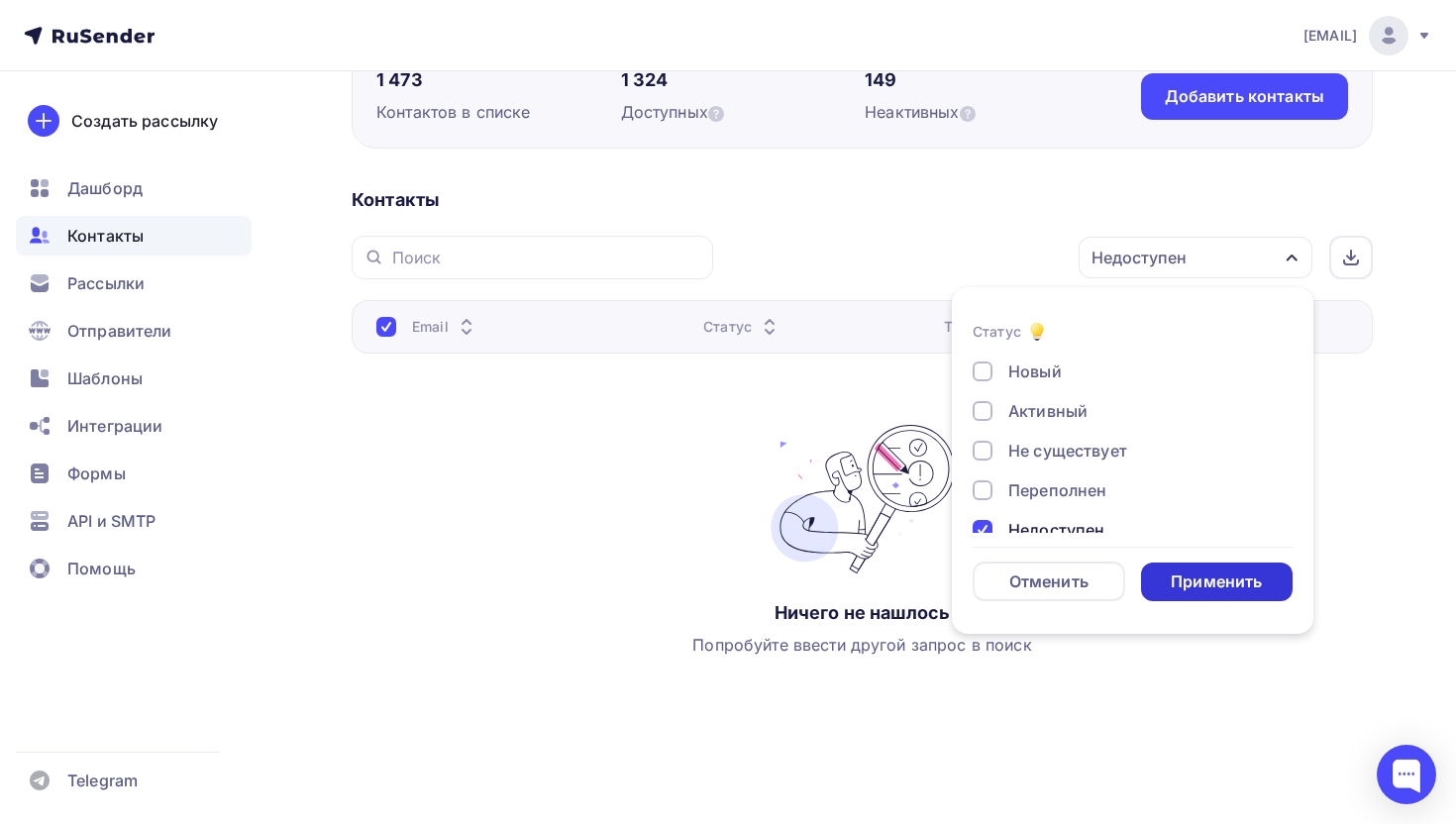 click on "Применить" at bounding box center (1217, 581) 